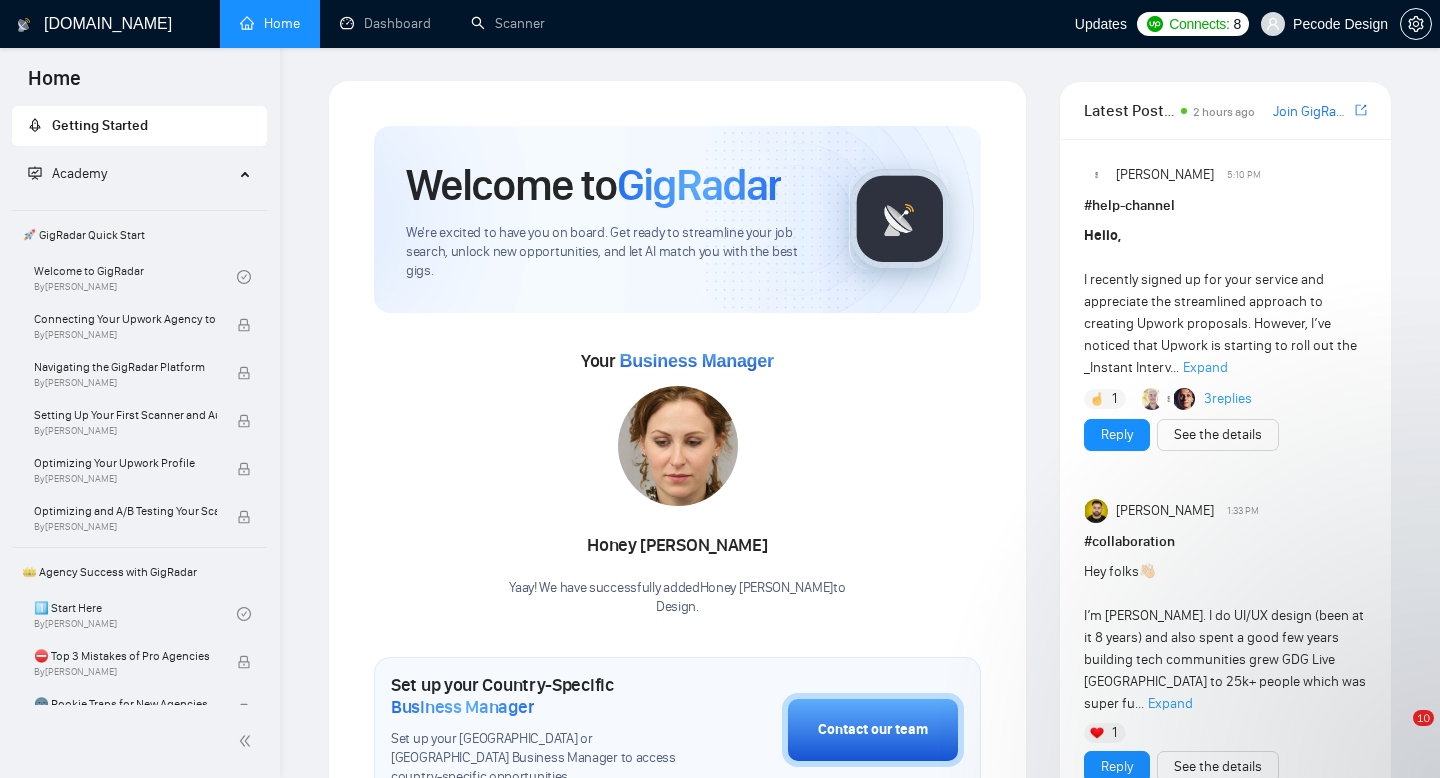 scroll, scrollTop: 0, scrollLeft: 0, axis: both 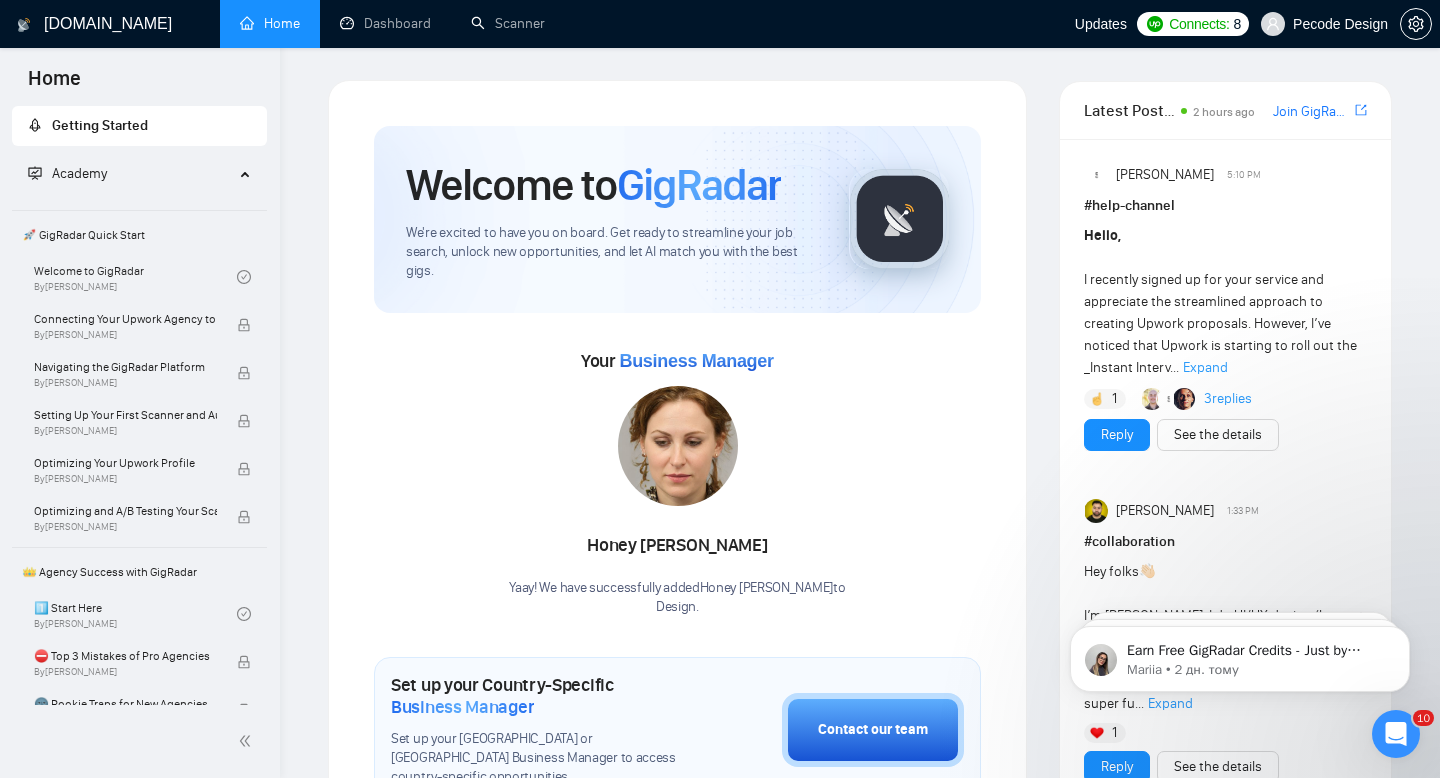 click on "Pecode Design" at bounding box center [1340, 24] 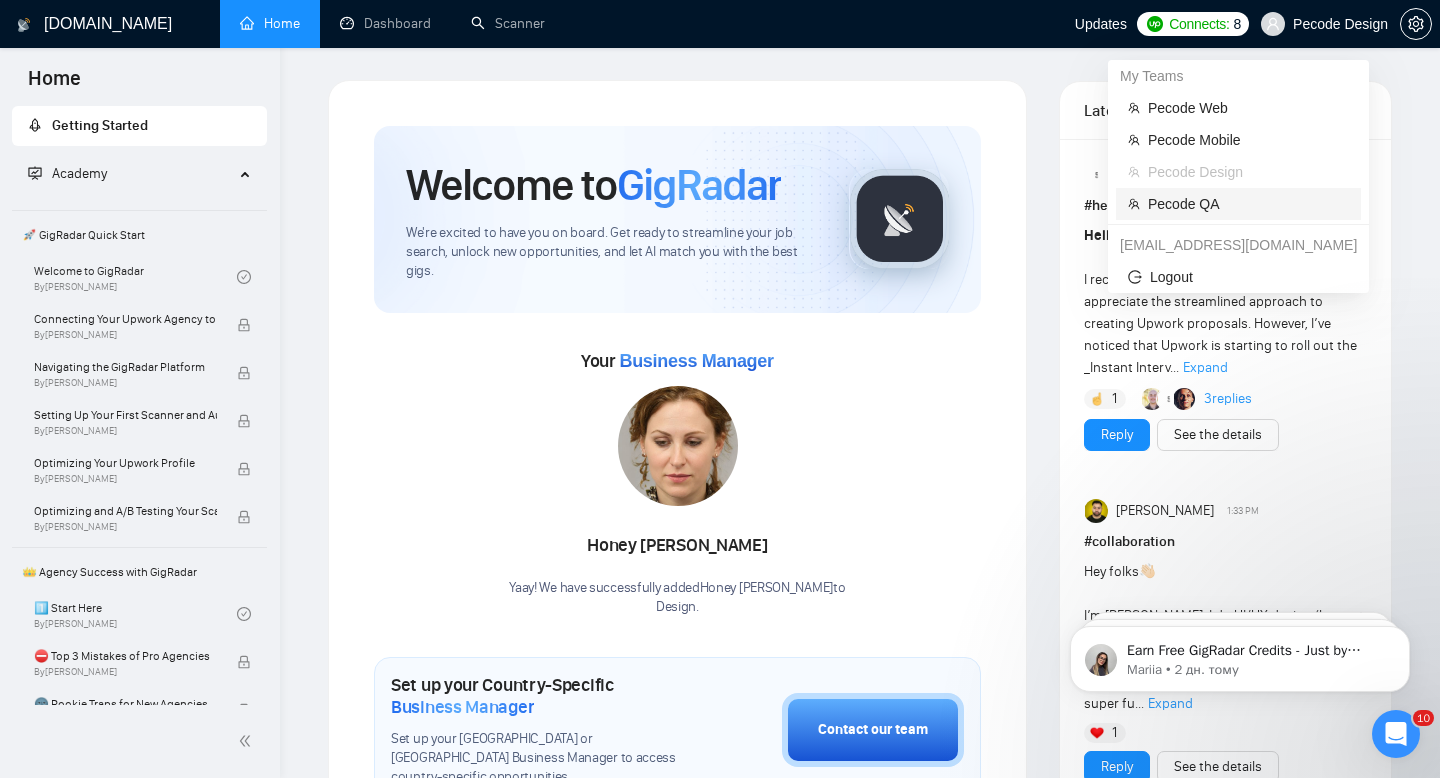 click on "Pecode QA" at bounding box center (1248, 204) 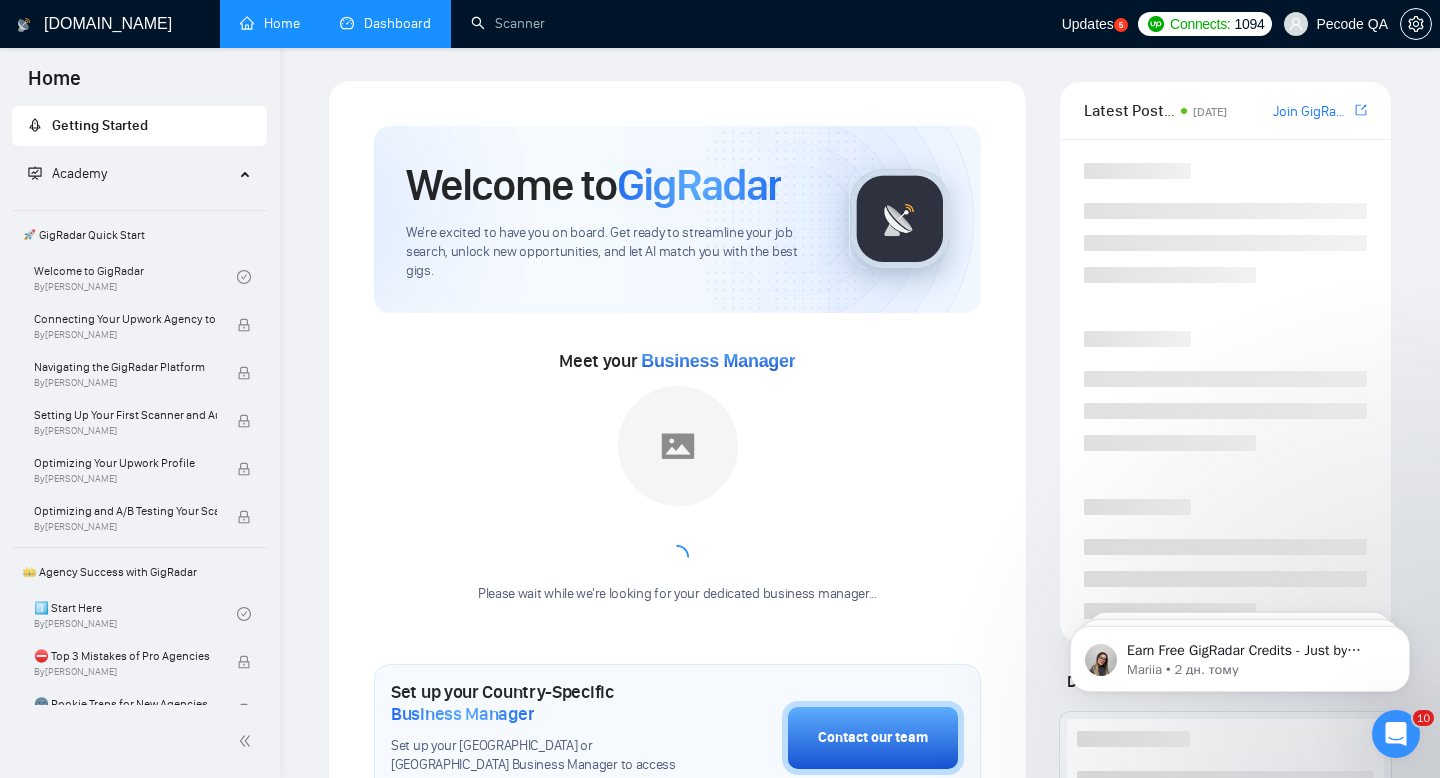 click on "Dashboard" at bounding box center (385, 23) 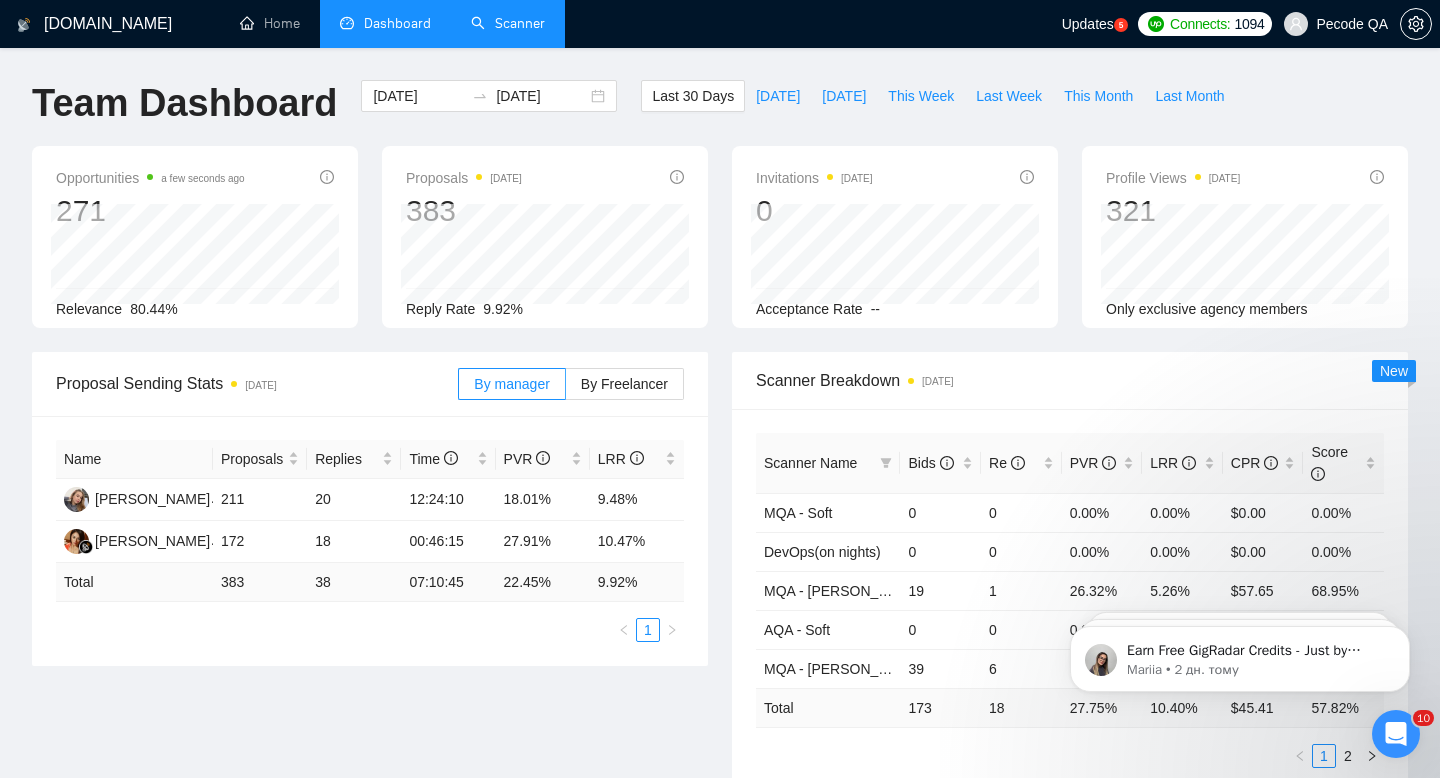 click on "Scanner" at bounding box center [508, 23] 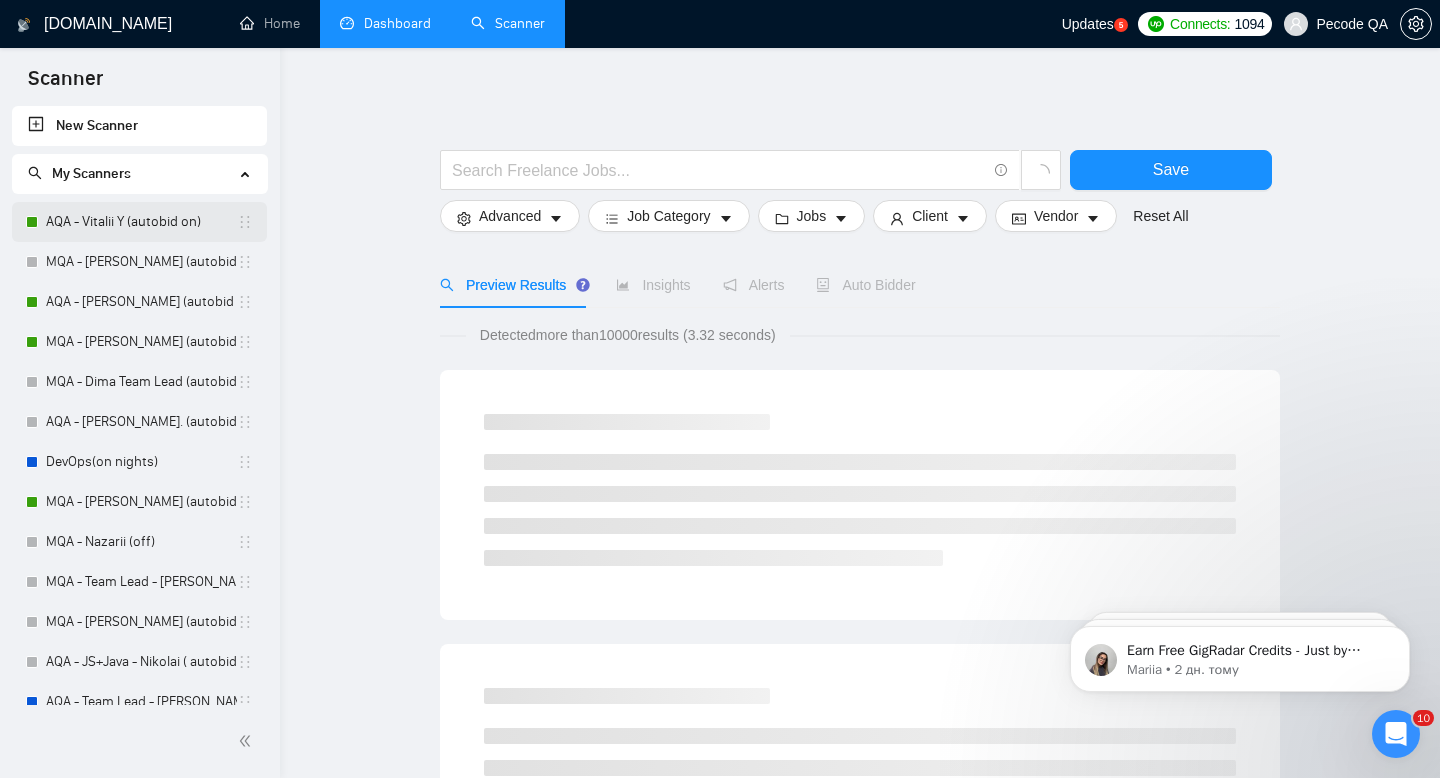 click on "AQA - Vitalii Y (autobid on)" at bounding box center [141, 222] 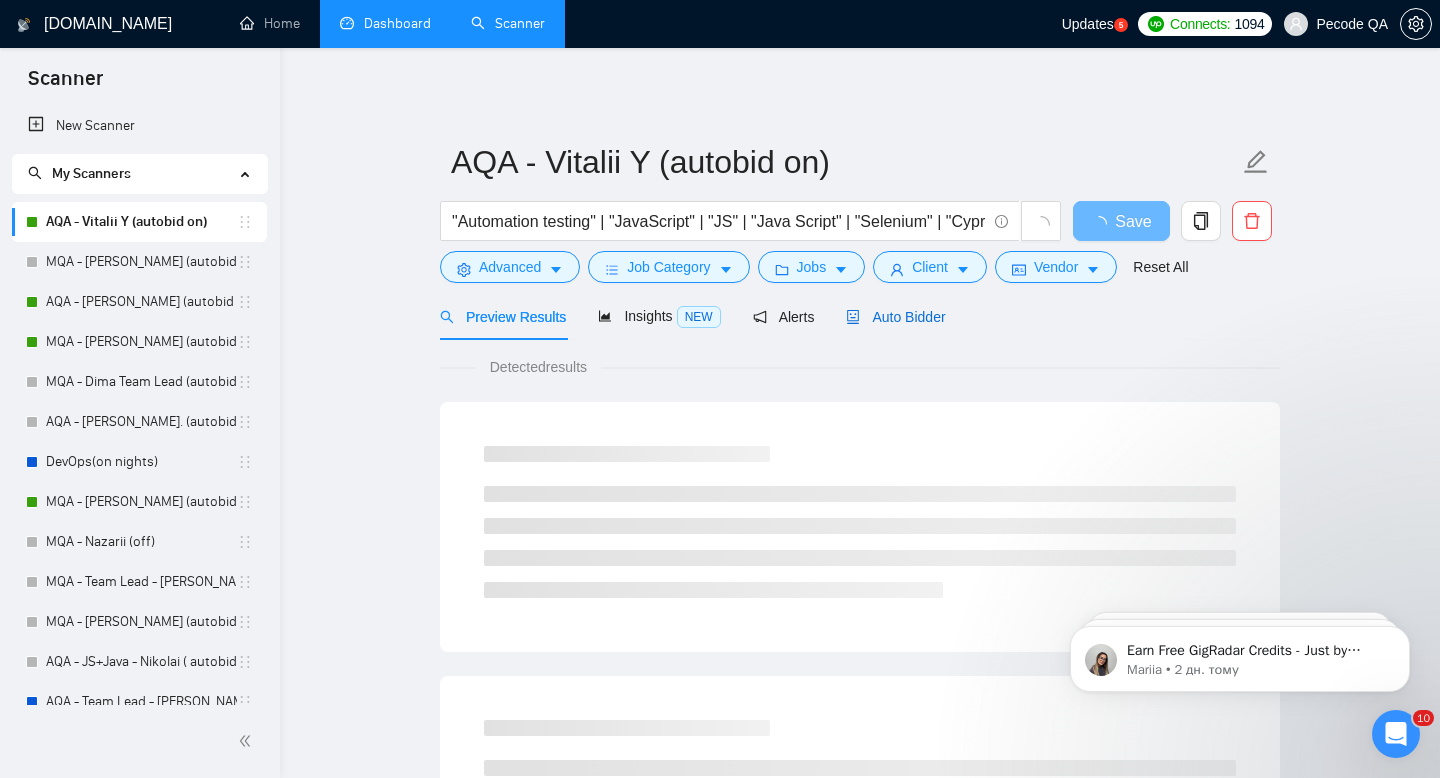 click on "Auto Bidder" at bounding box center (895, 317) 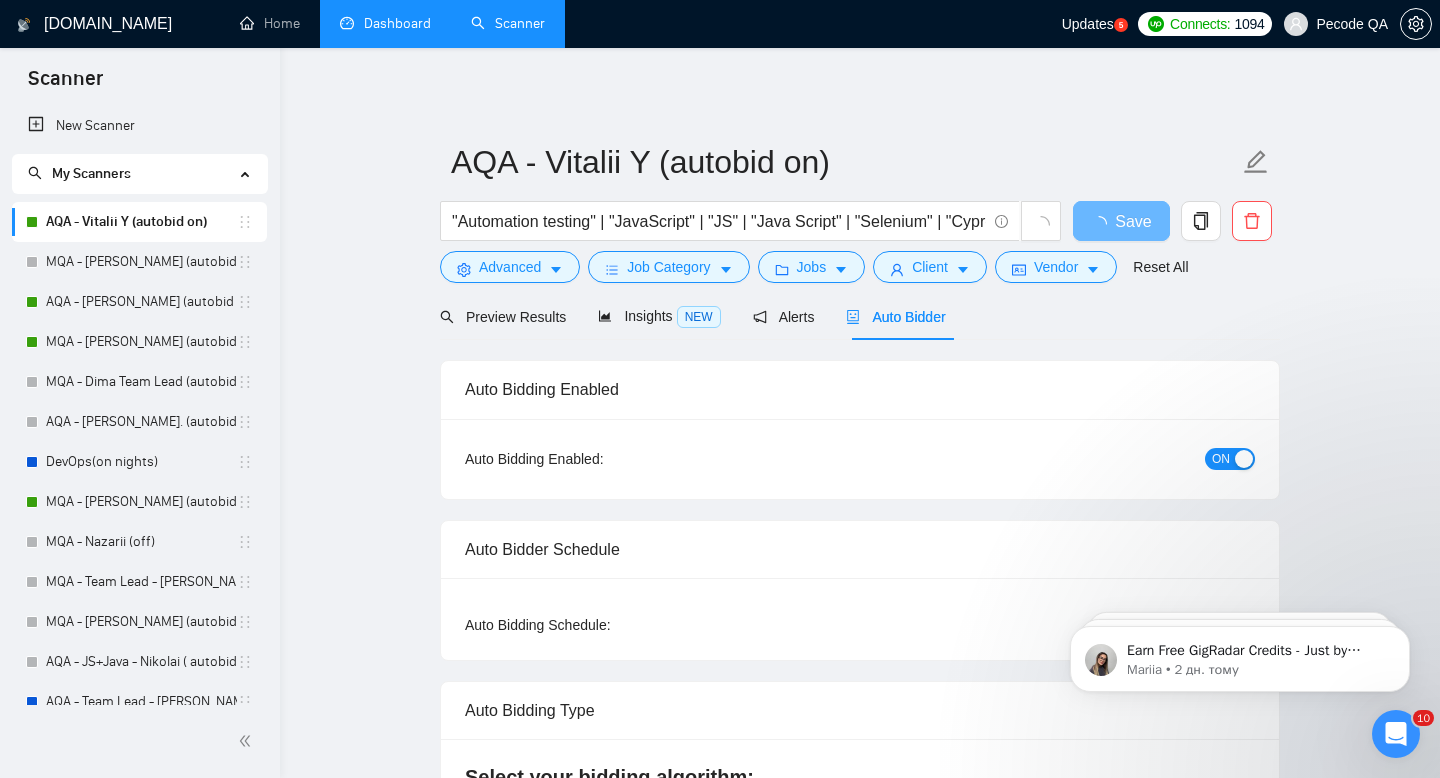 type 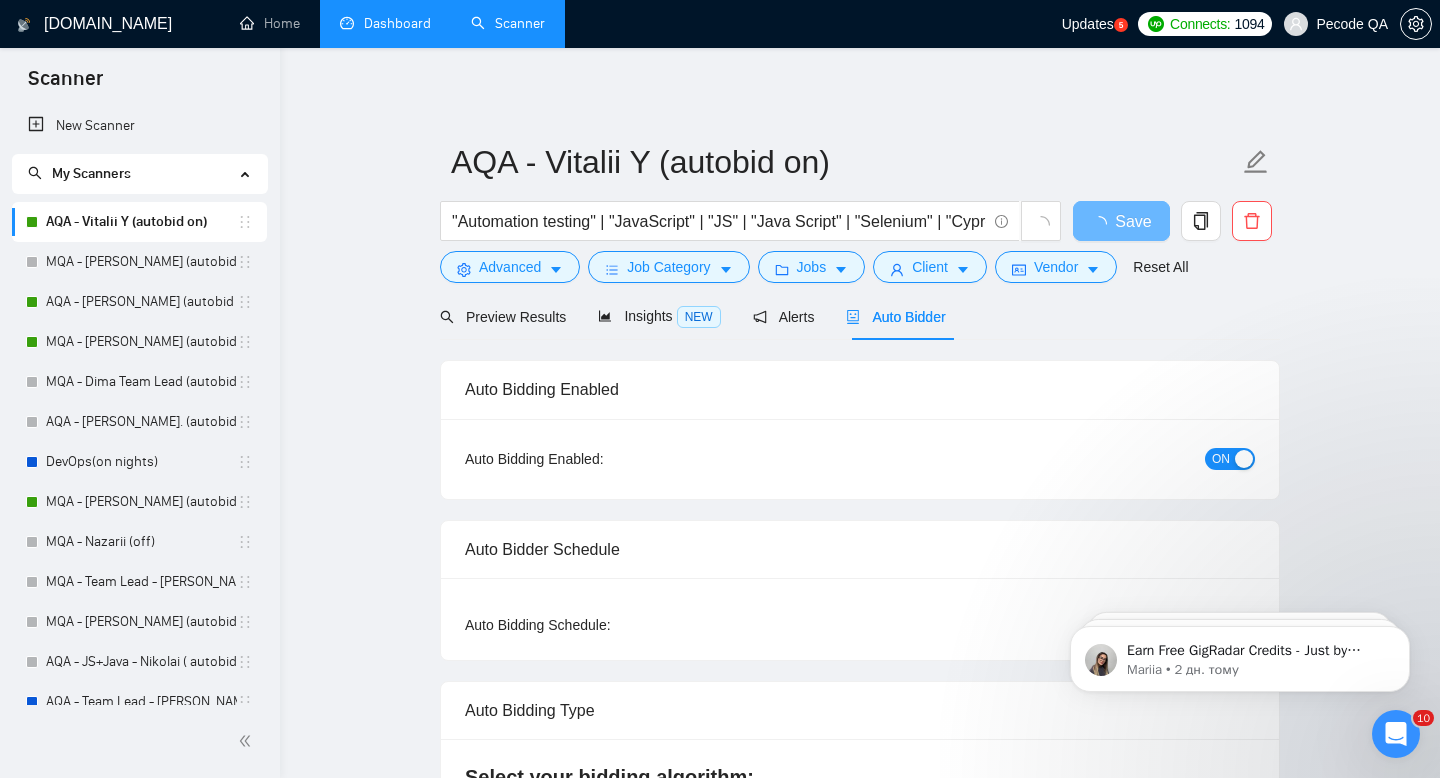 checkbox on "true" 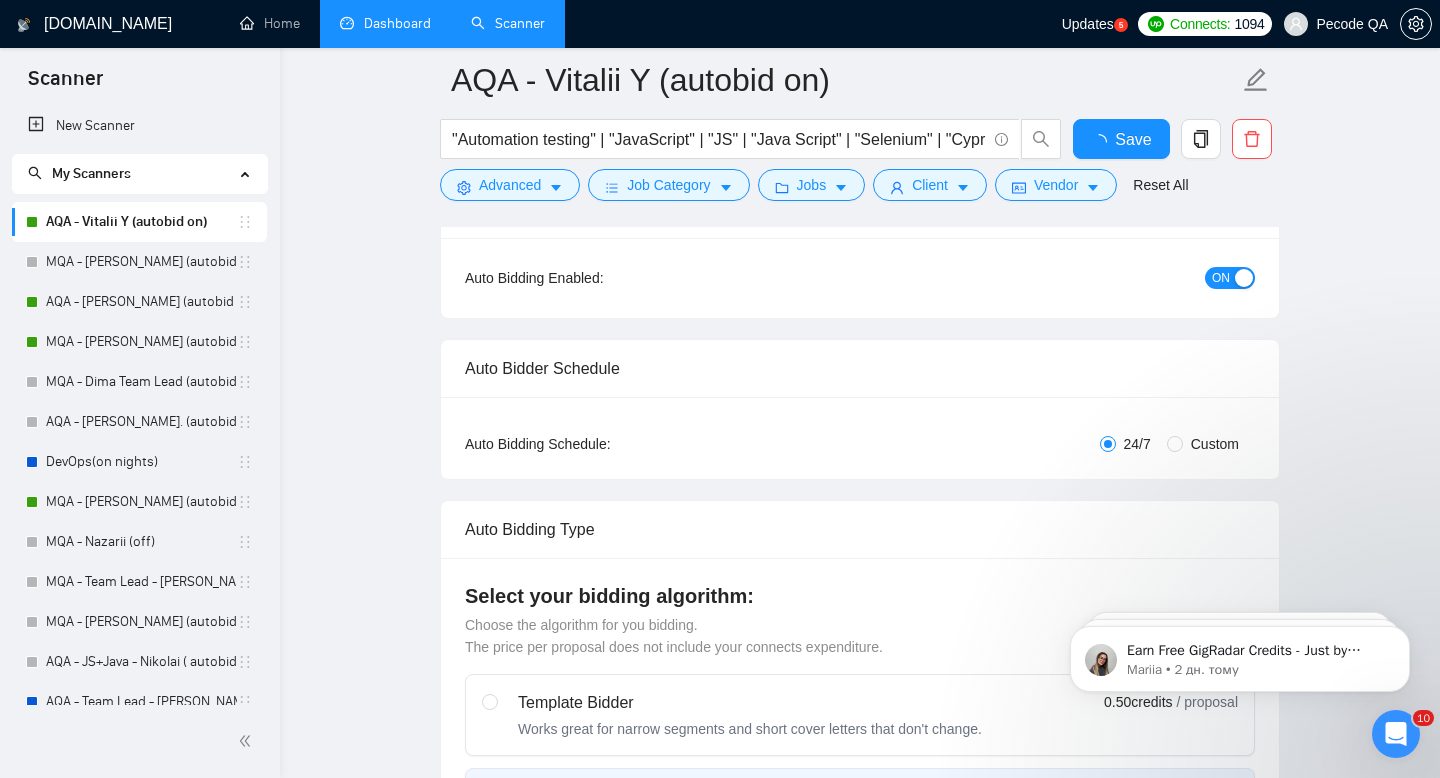 scroll, scrollTop: 280, scrollLeft: 0, axis: vertical 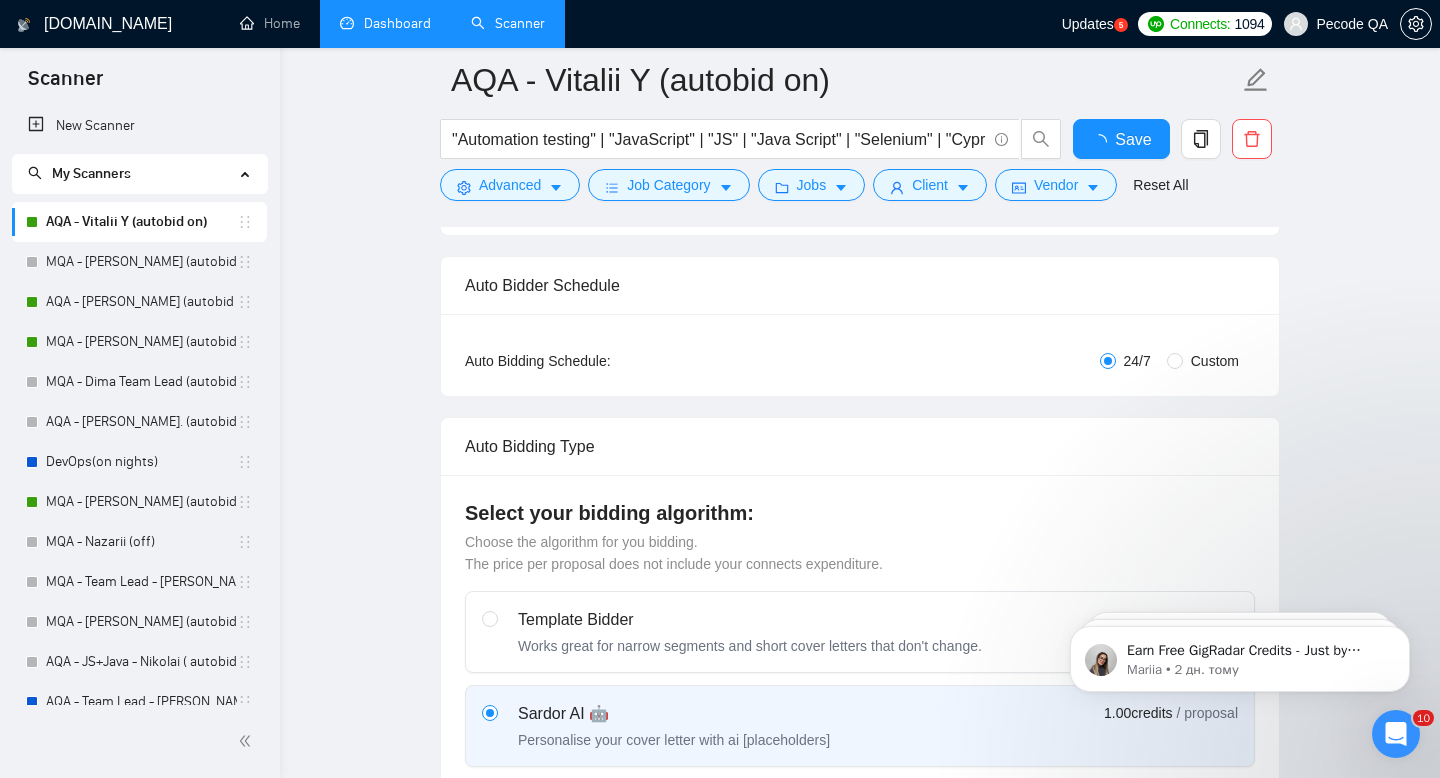 type 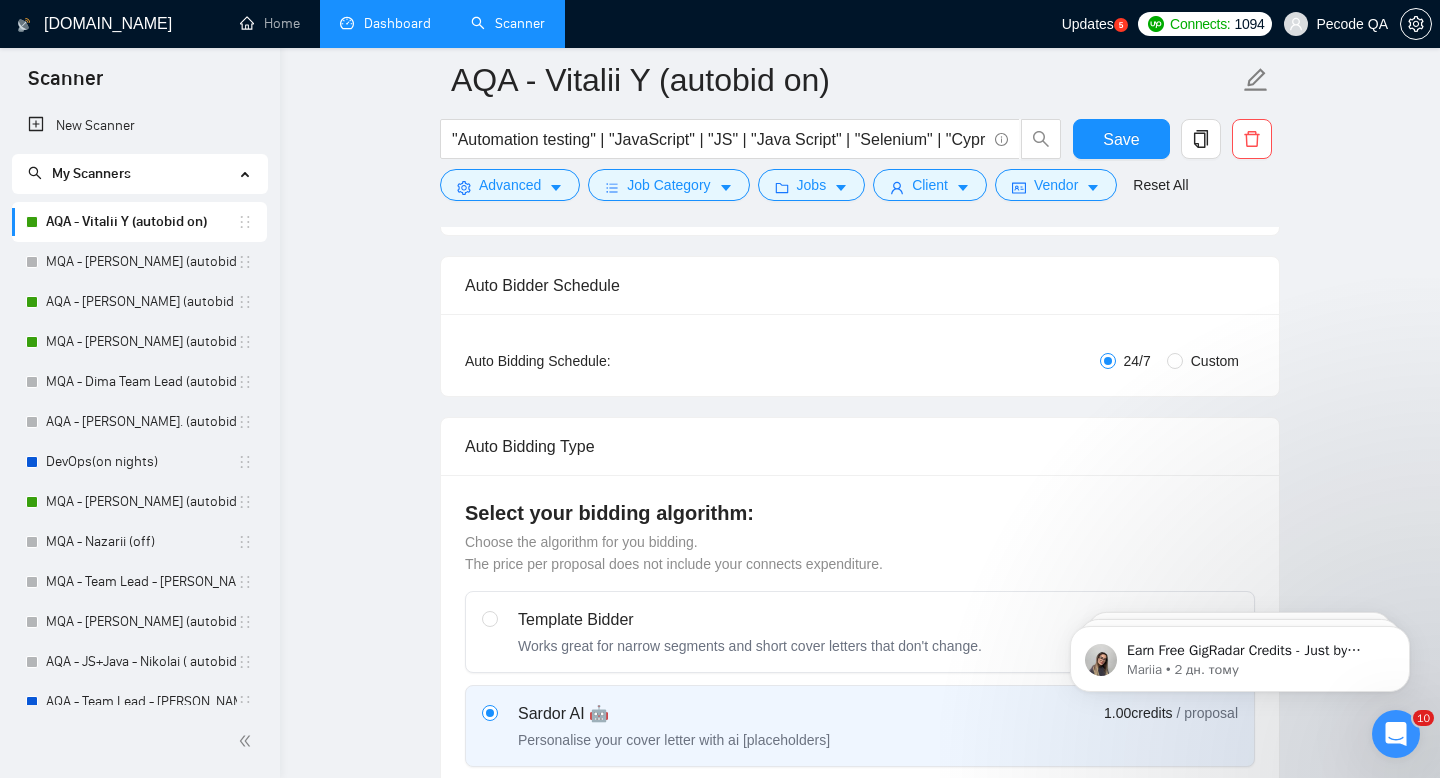 click on "Auto Bidding Type: Automated (recommended) Semi-automated Auto Bidding Schedule: 24/7 Custom Custom Auto Bidder Schedule Repeat every week [DATE] [DATE] [DATE] [DATE] [DATE] [DATE] [DATE] Active Hours ( [GEOGRAPHIC_DATA]/[GEOGRAPHIC_DATA] ): From: To: ( 24  hours) [GEOGRAPHIC_DATA]/[GEOGRAPHIC_DATA]" at bounding box center [860, 355] 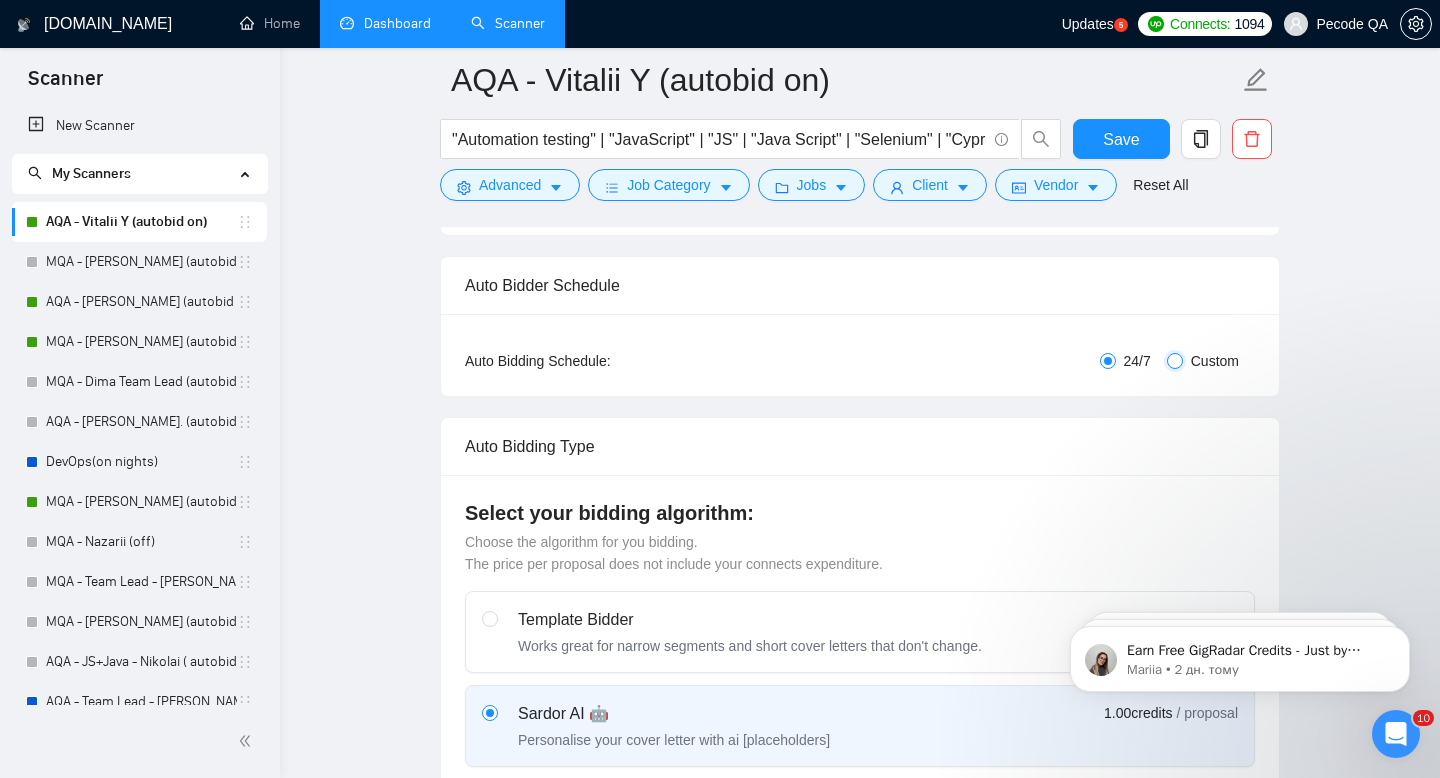 click on "Custom" at bounding box center (1175, 361) 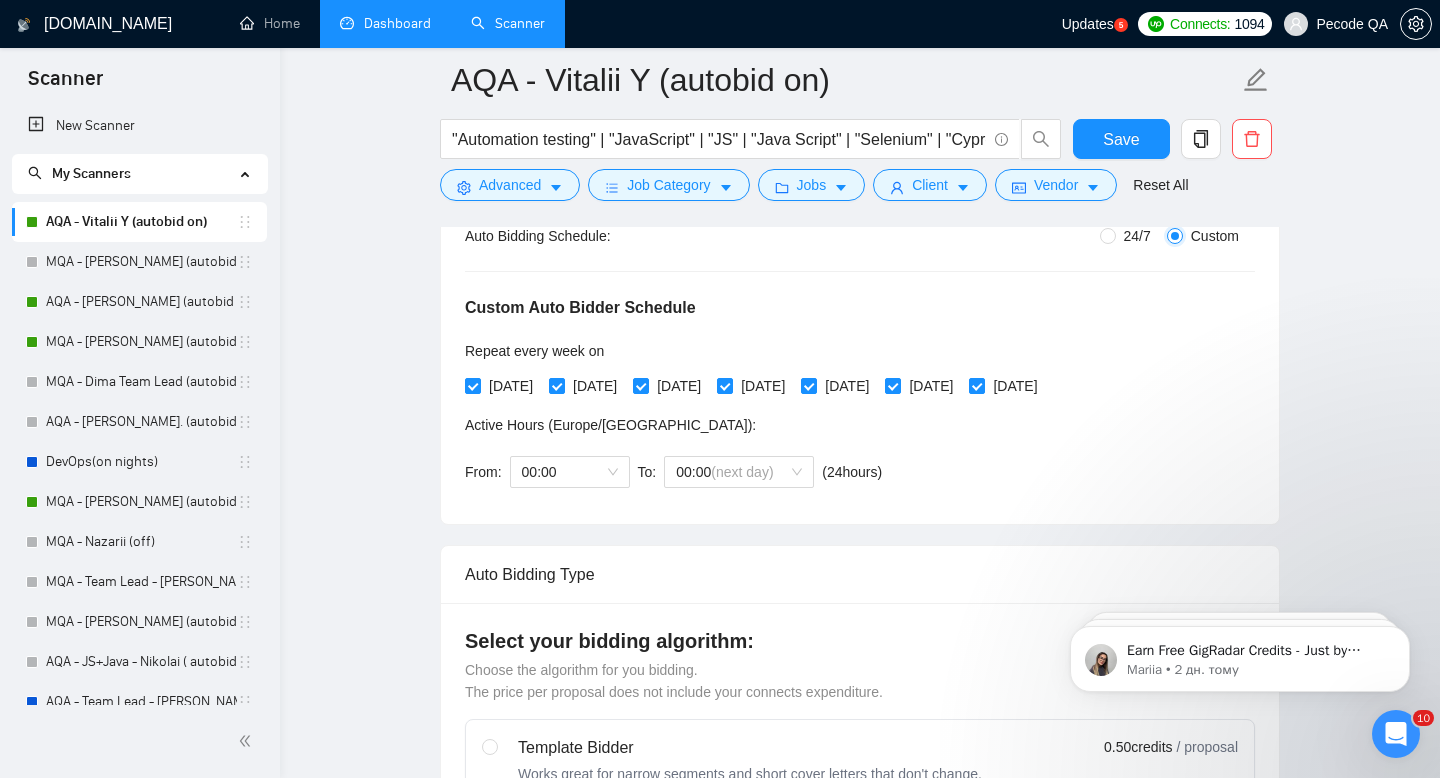scroll, scrollTop: 415, scrollLeft: 0, axis: vertical 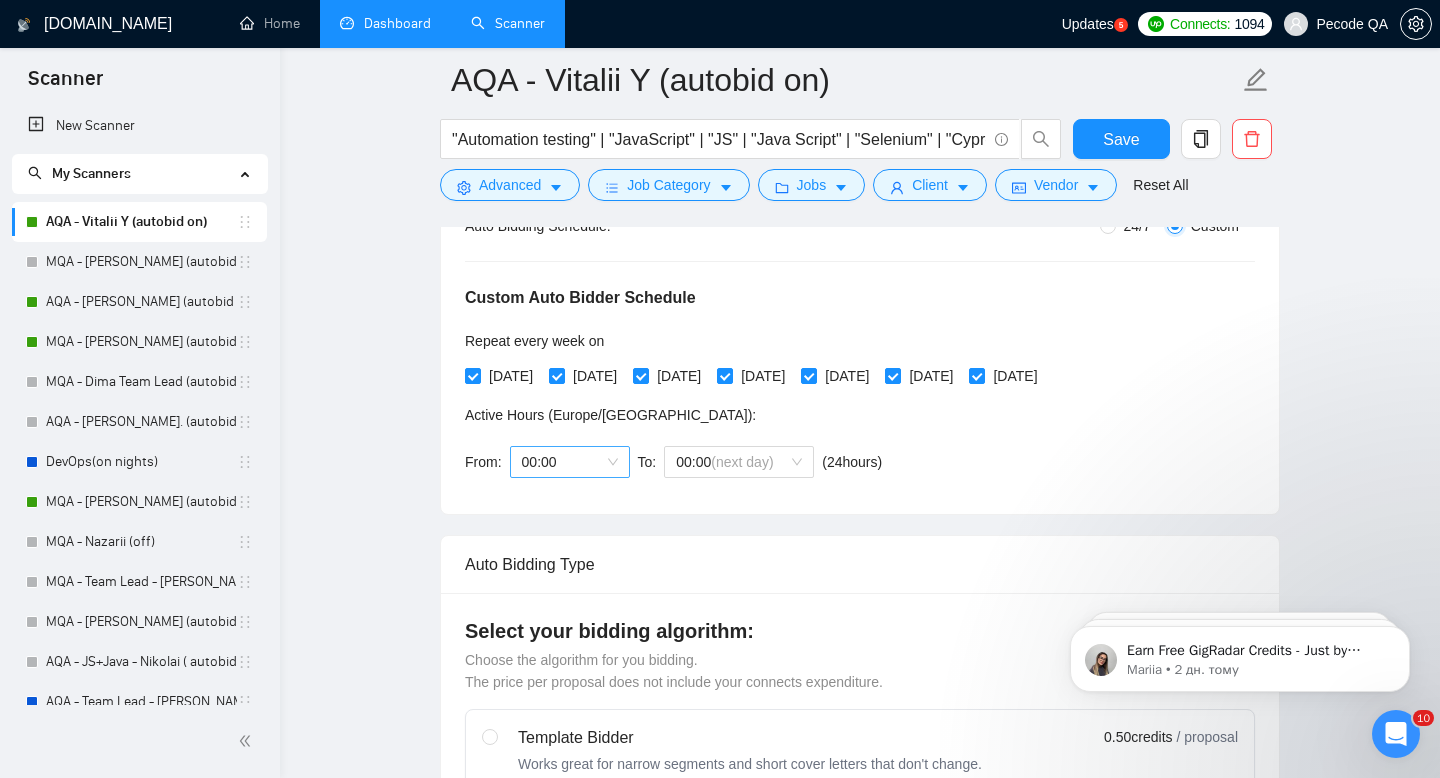 click on "00:00" at bounding box center [570, 462] 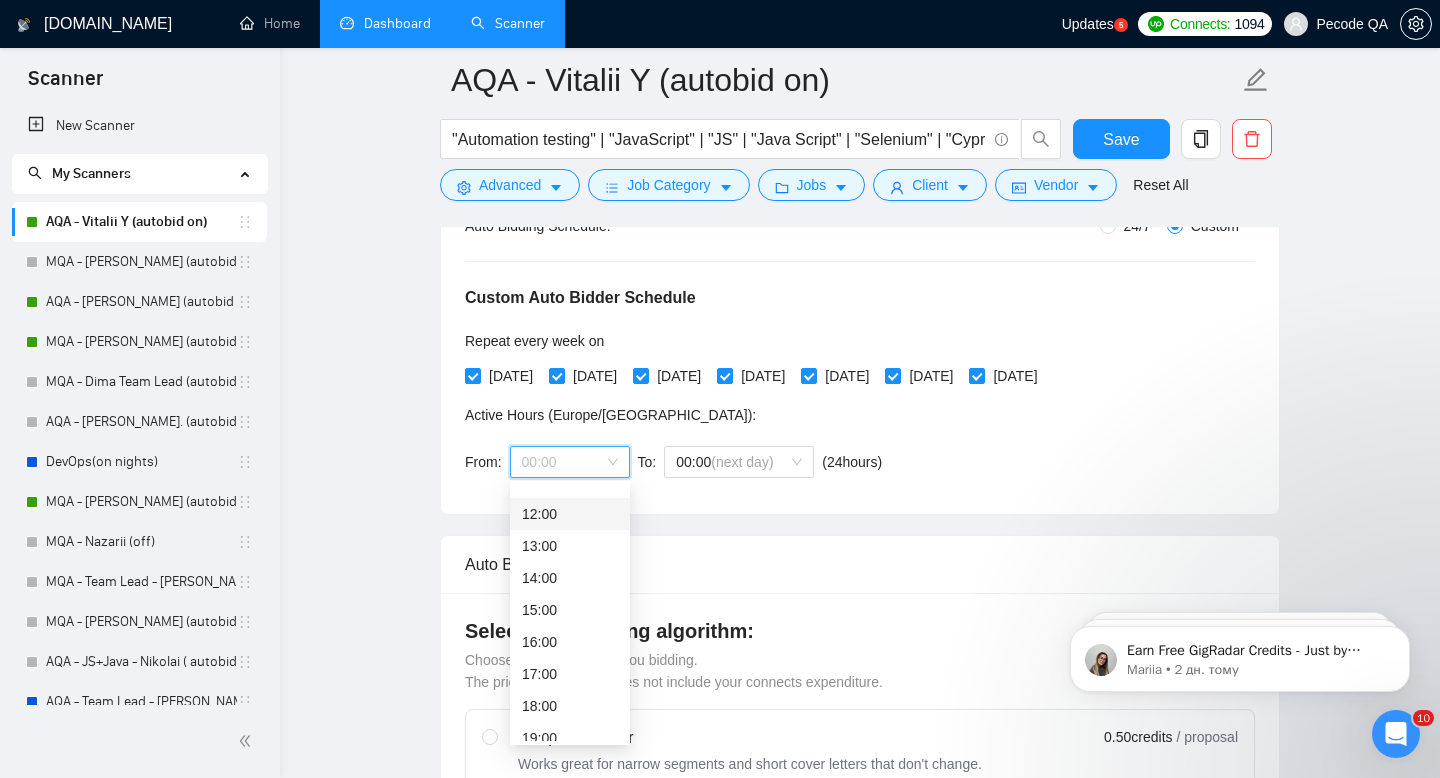 scroll, scrollTop: 385, scrollLeft: 0, axis: vertical 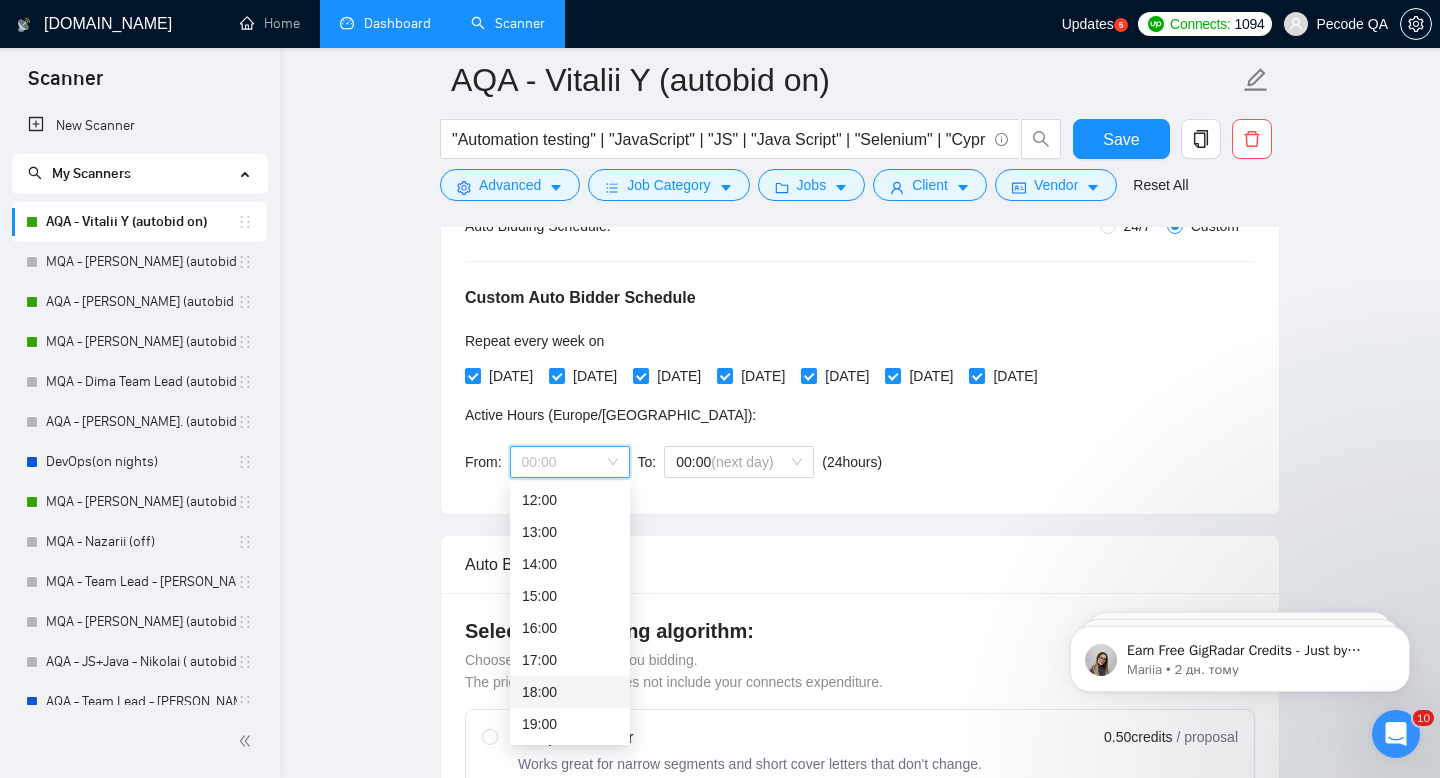 click on "18:00" at bounding box center (570, 692) 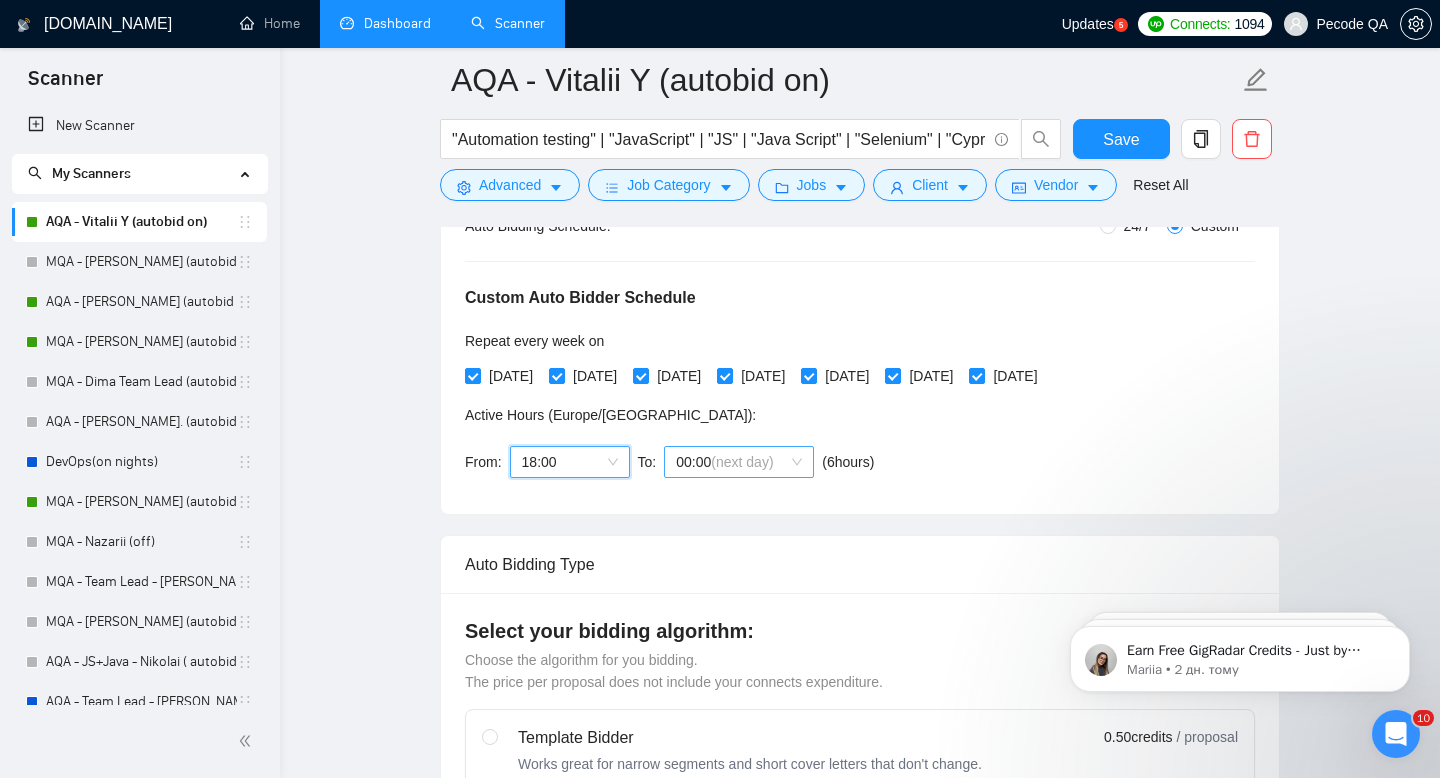 click on "(next day)" at bounding box center [742, 462] 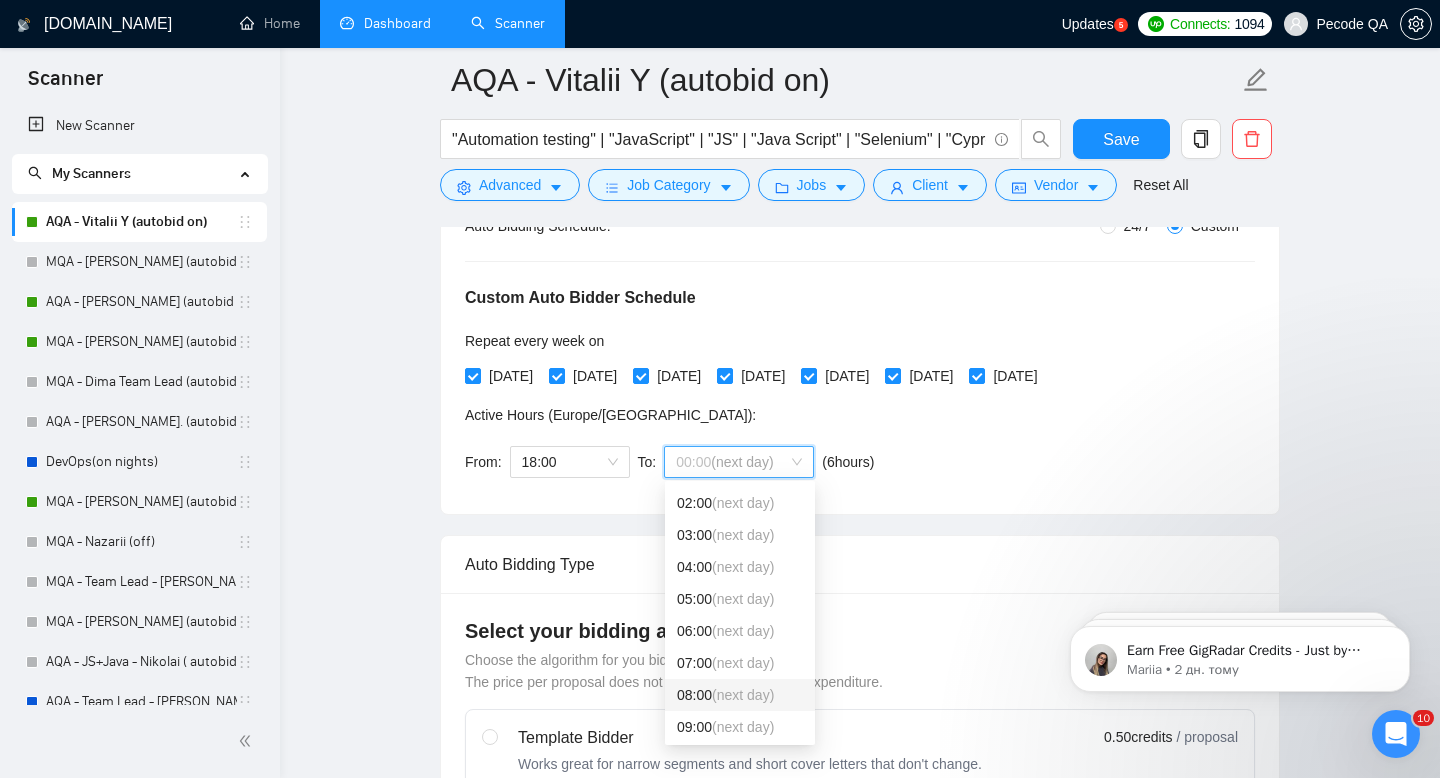 scroll, scrollTop: 69, scrollLeft: 0, axis: vertical 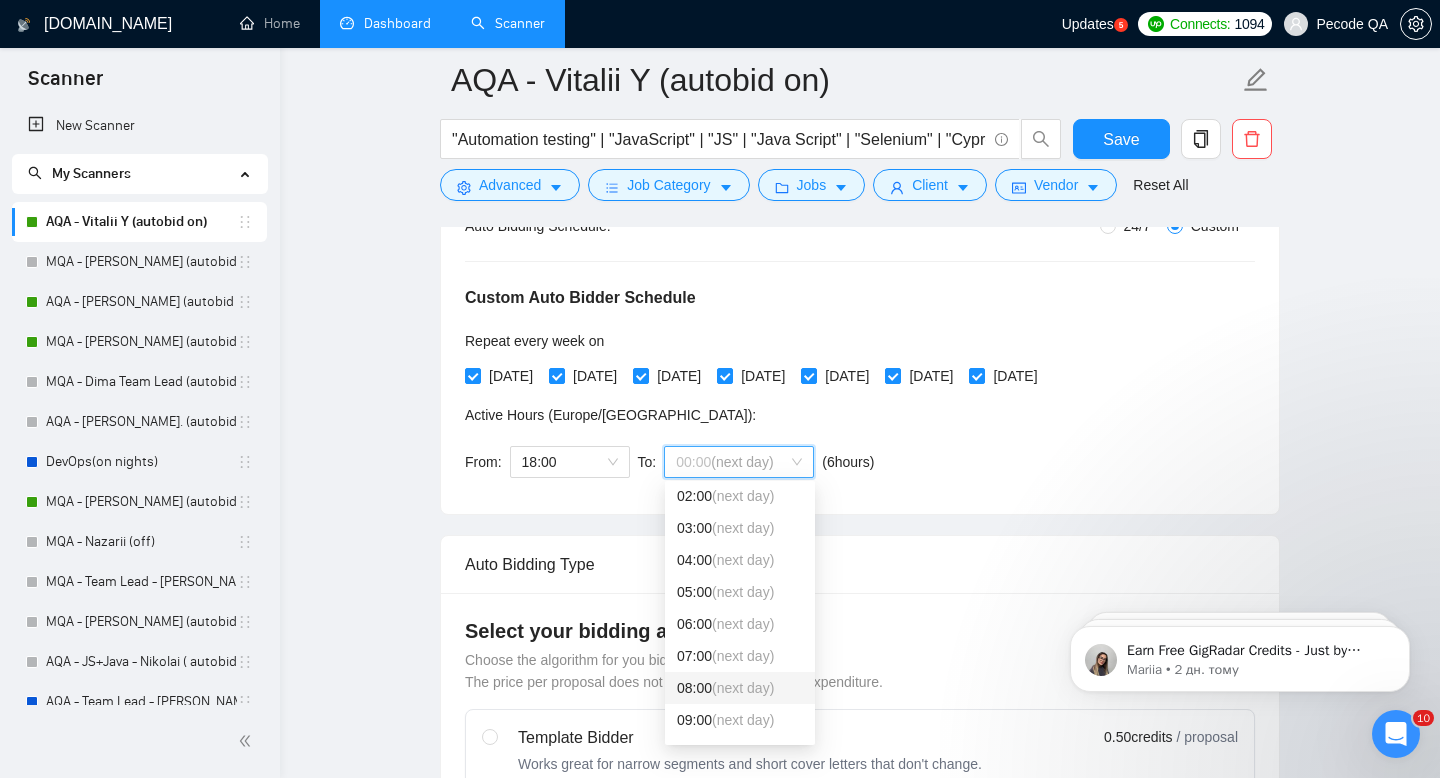 click on "(next day)" at bounding box center [743, 720] 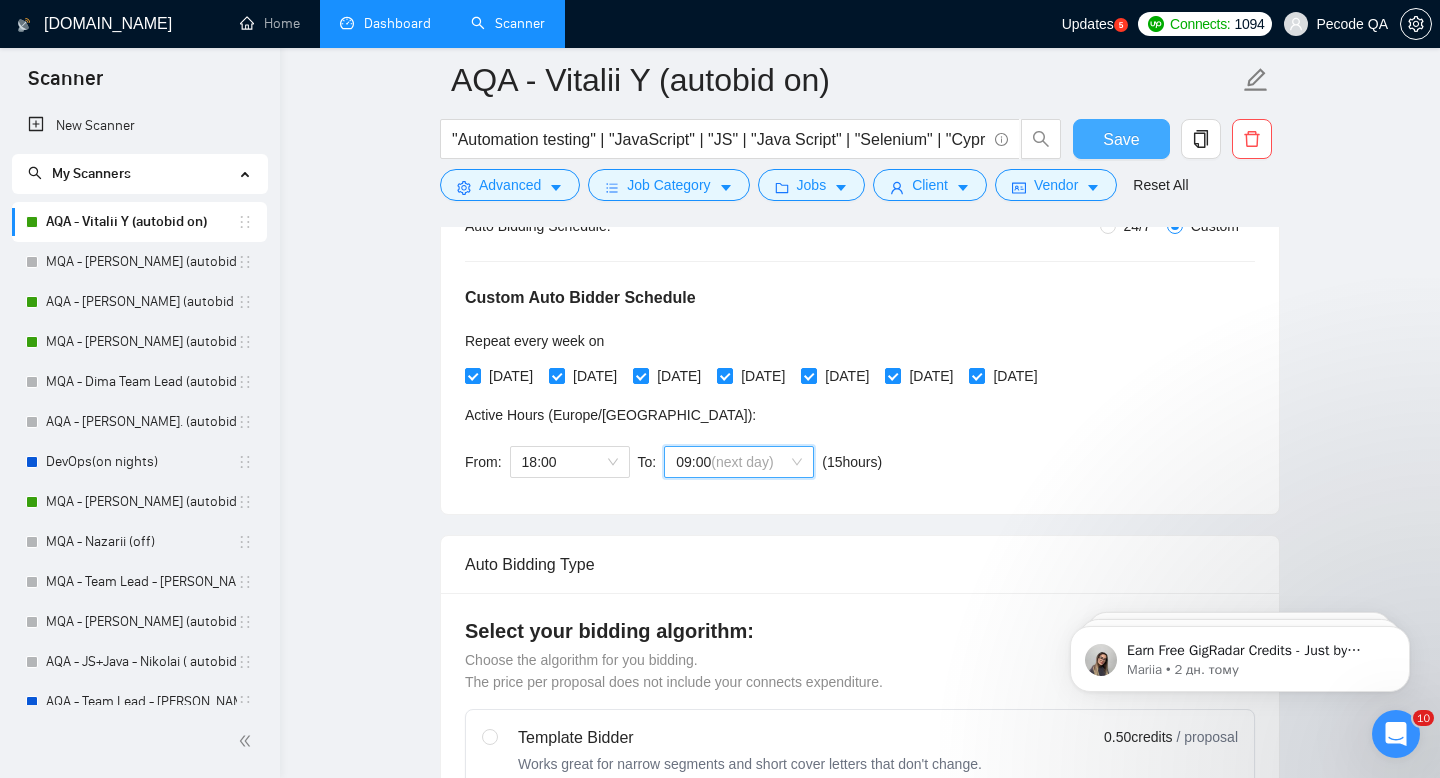 click on "Save" at bounding box center (1121, 139) 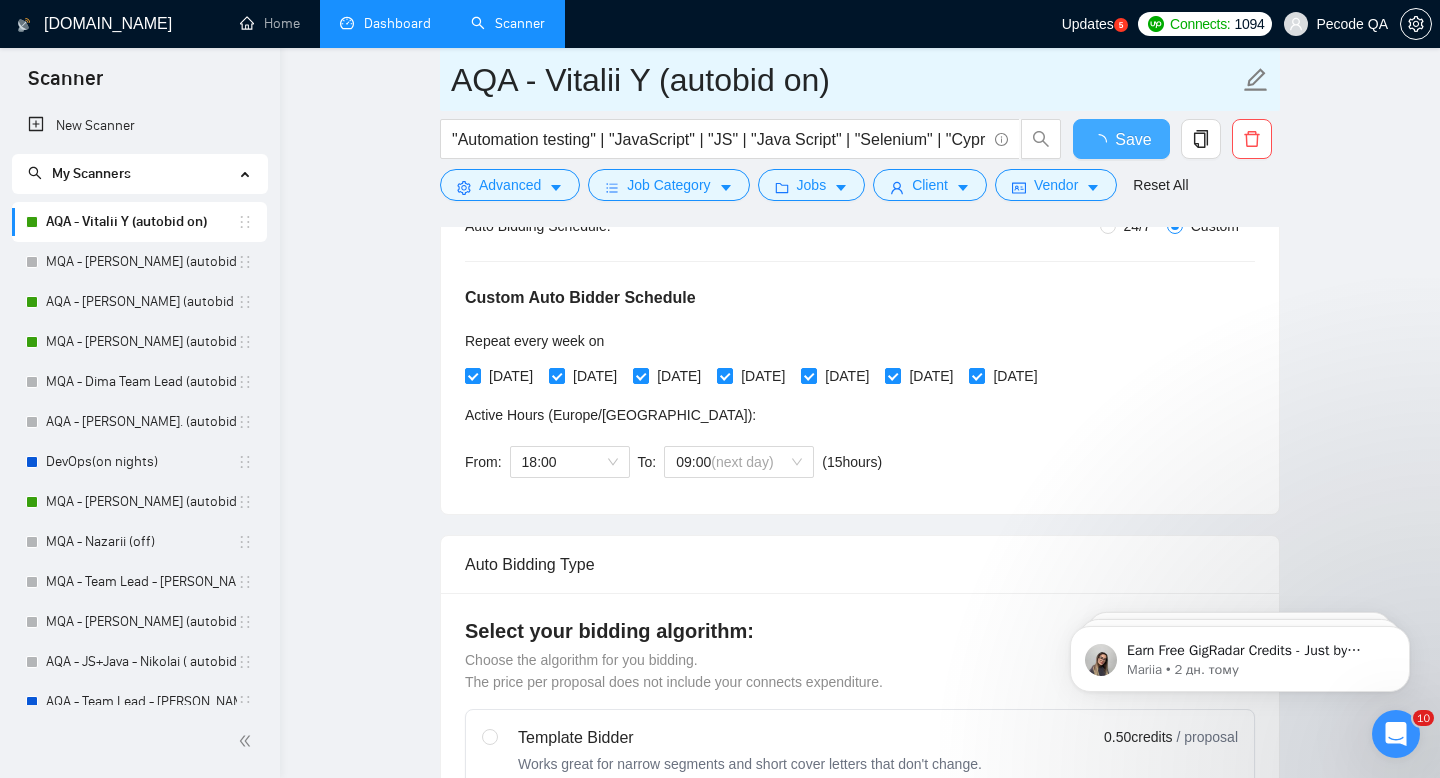 type 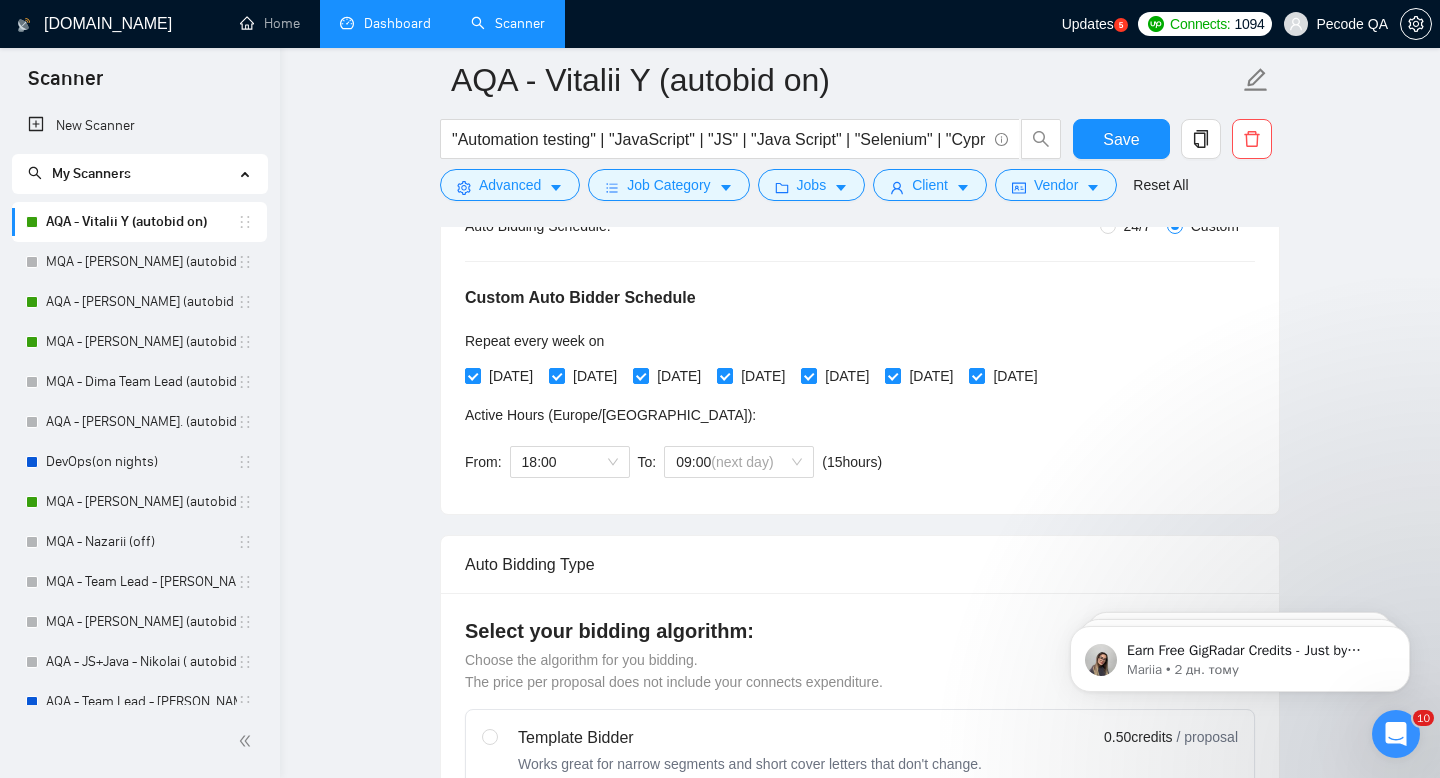 click on "Dashboard" at bounding box center [385, 23] 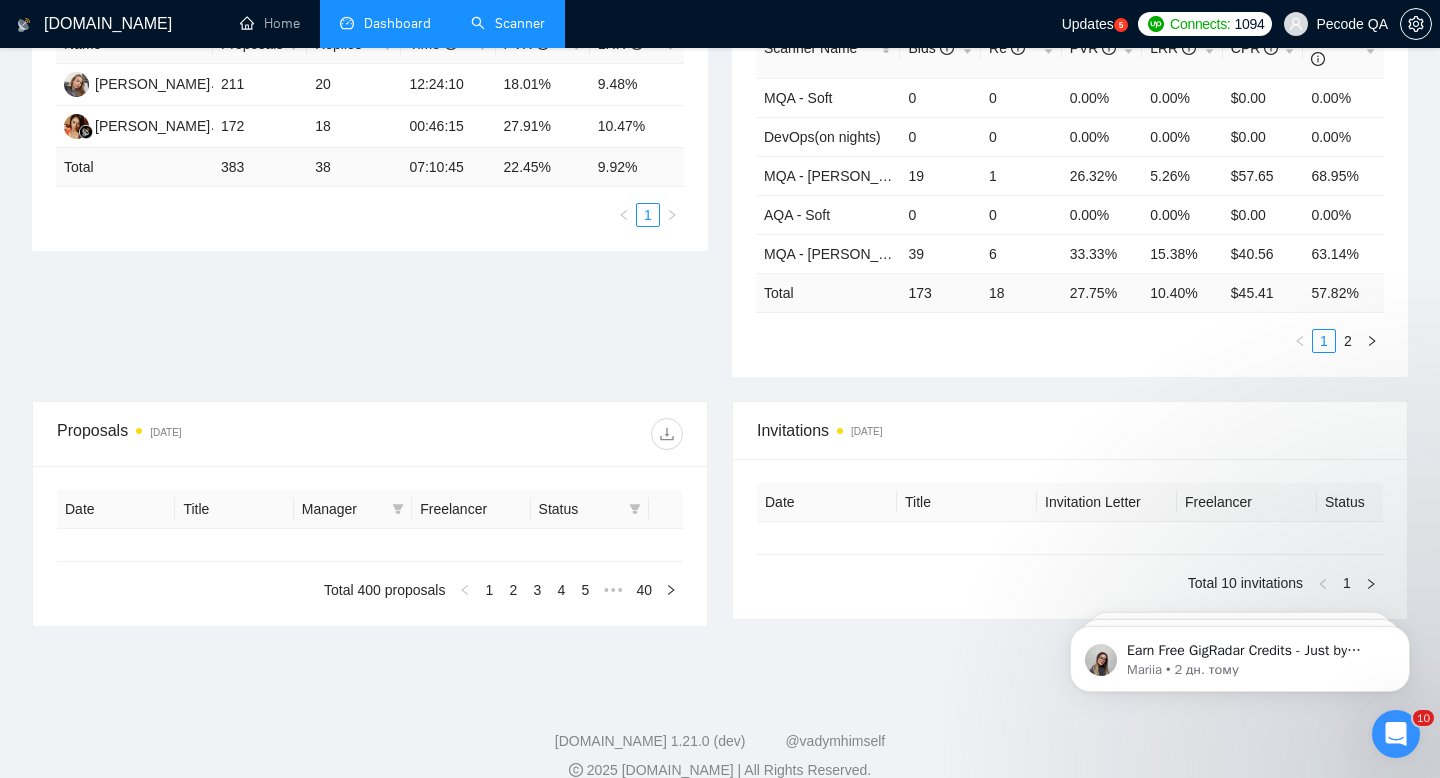 type on "[DATE]" 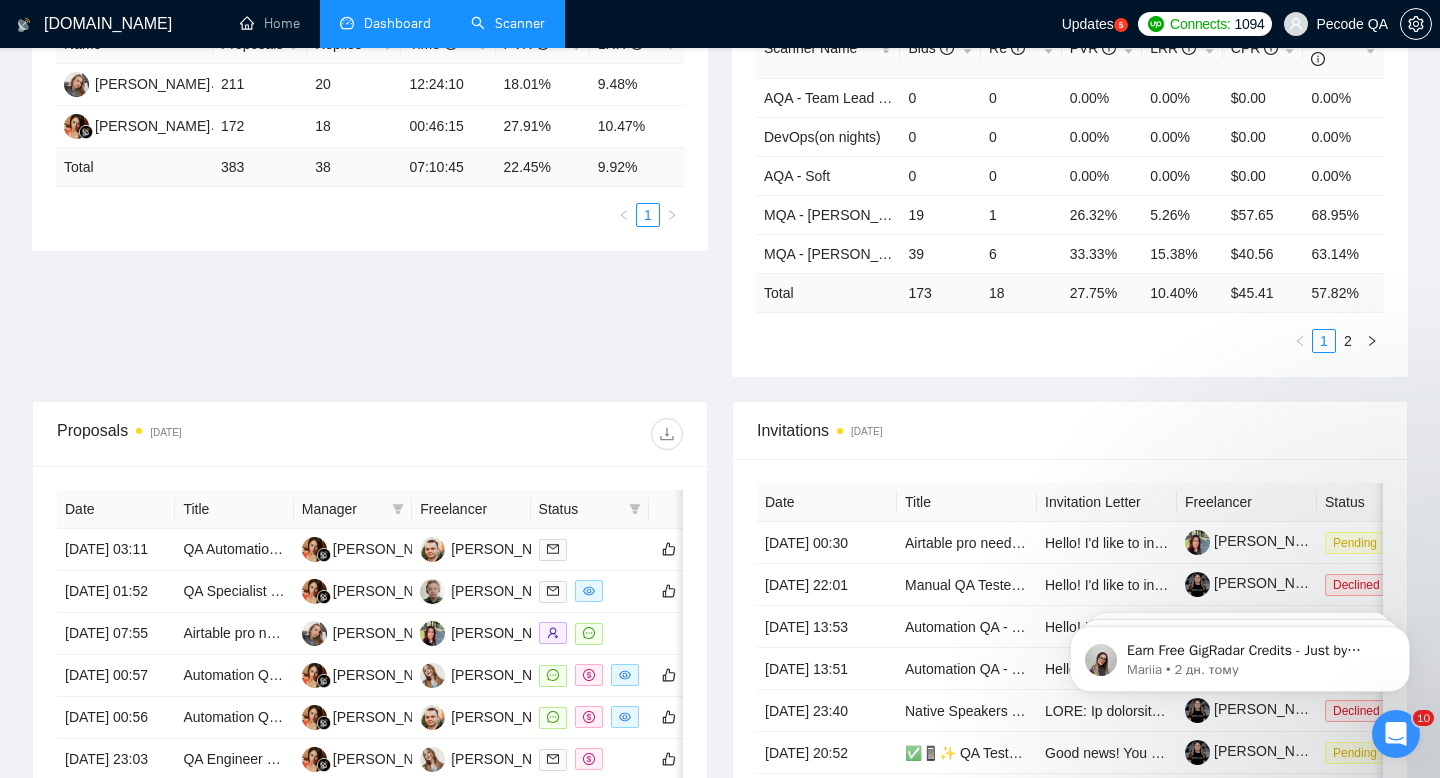 click on "Scanner" at bounding box center (508, 23) 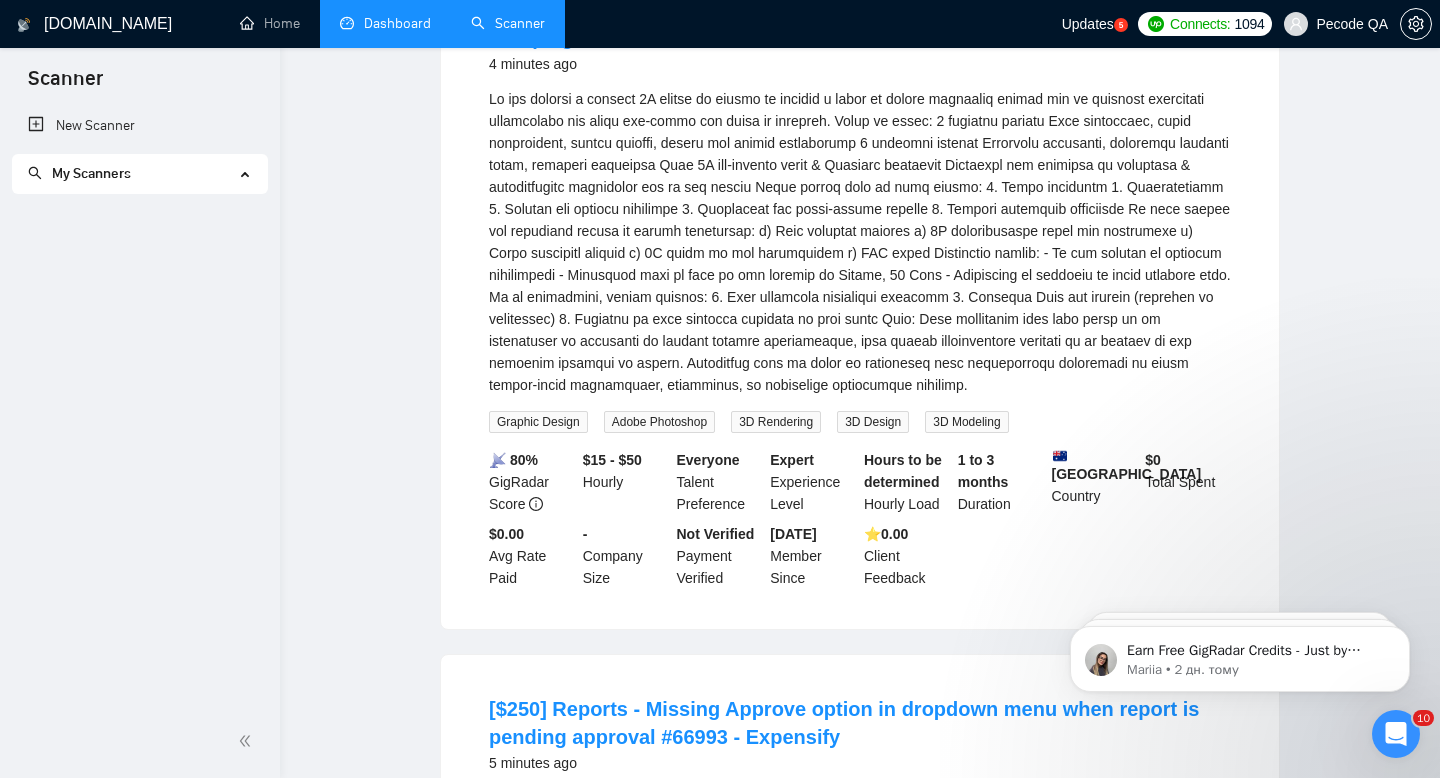 scroll, scrollTop: 0, scrollLeft: 0, axis: both 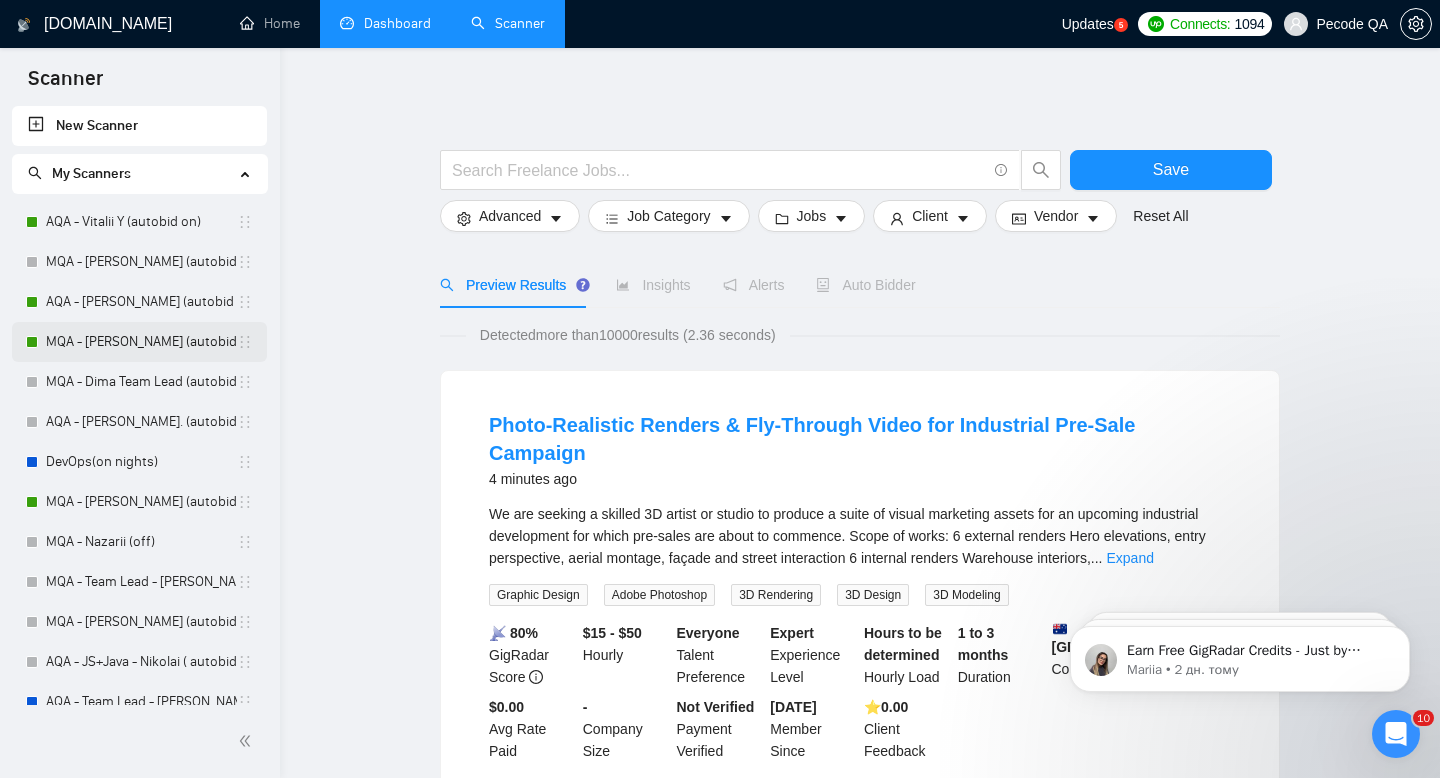 click on "MQA - [PERSON_NAME] (autobid on)" at bounding box center [141, 342] 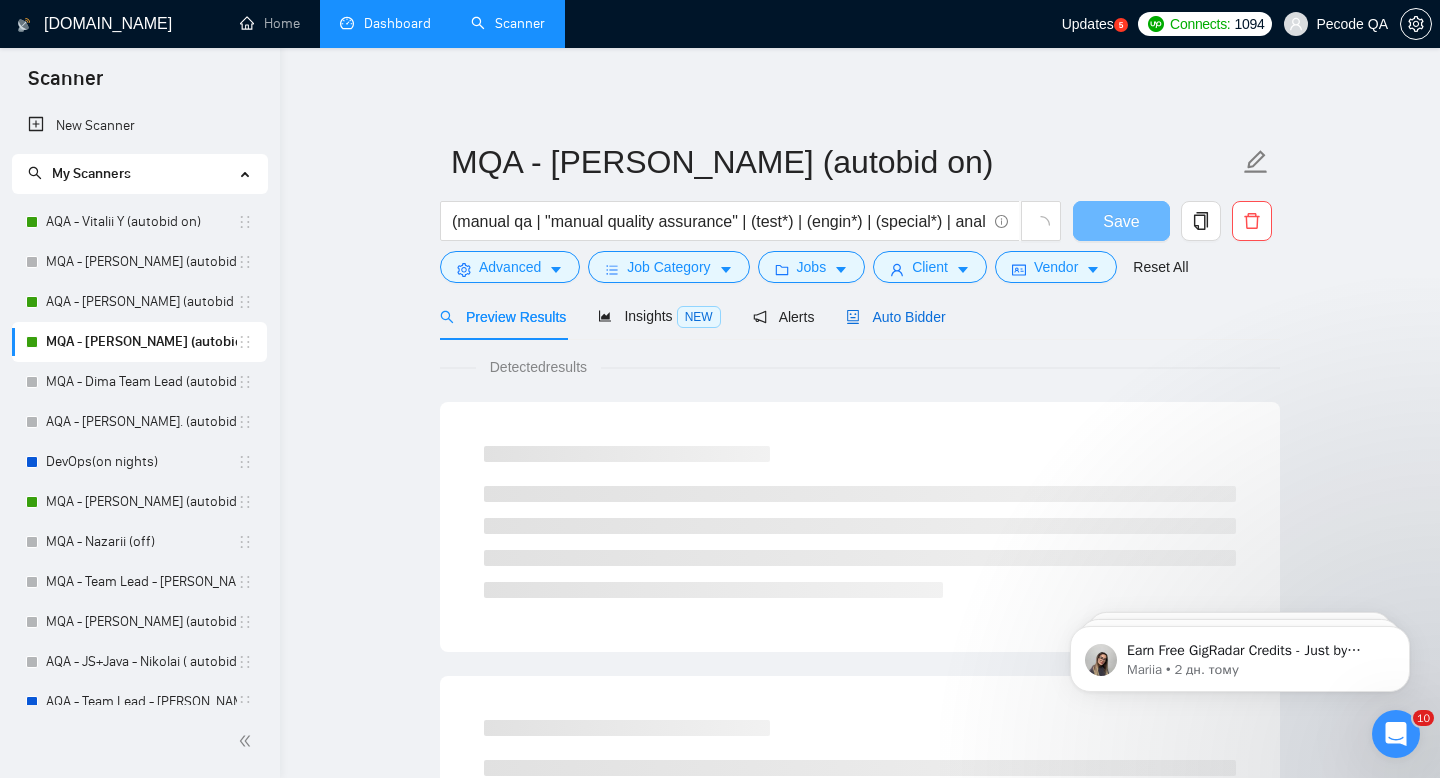 click on "Auto Bidder" at bounding box center [895, 317] 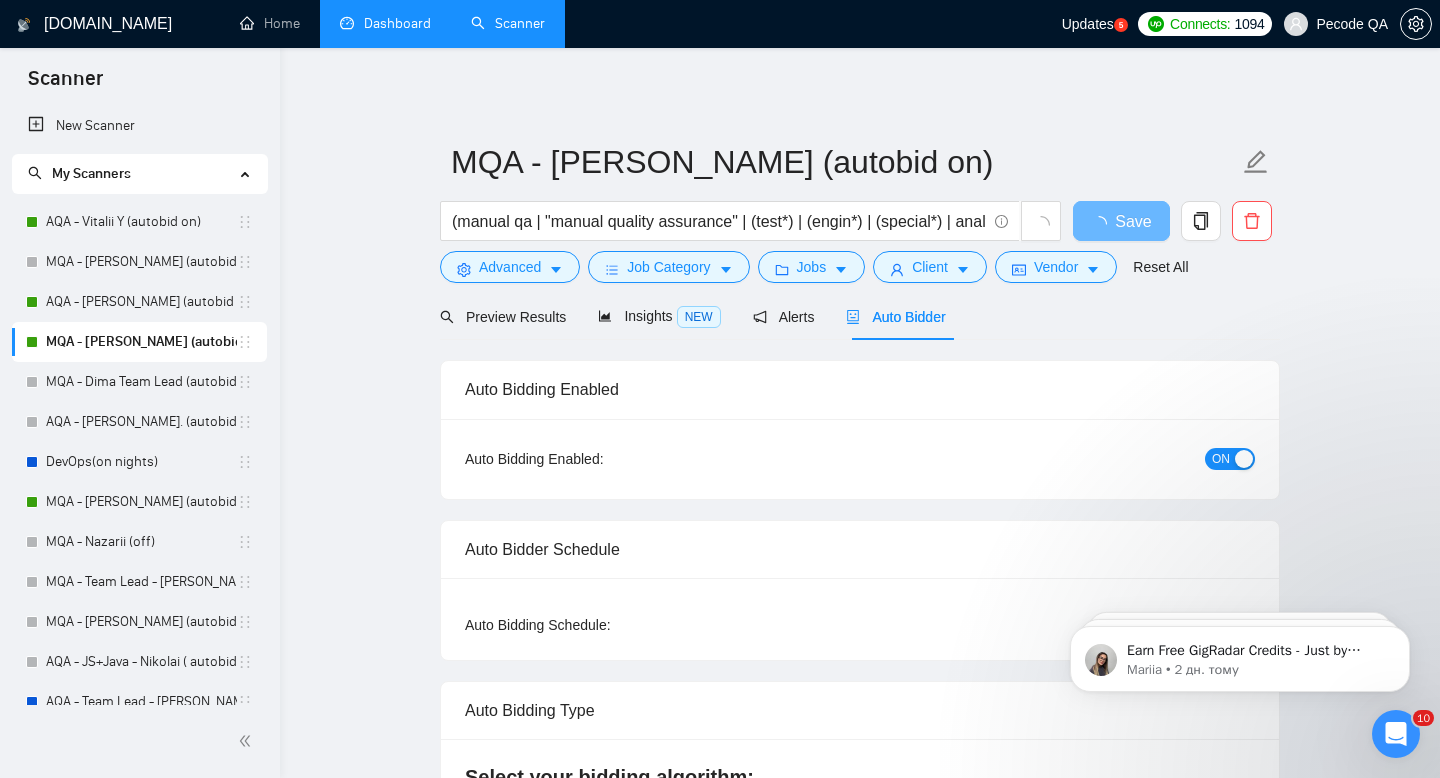 type 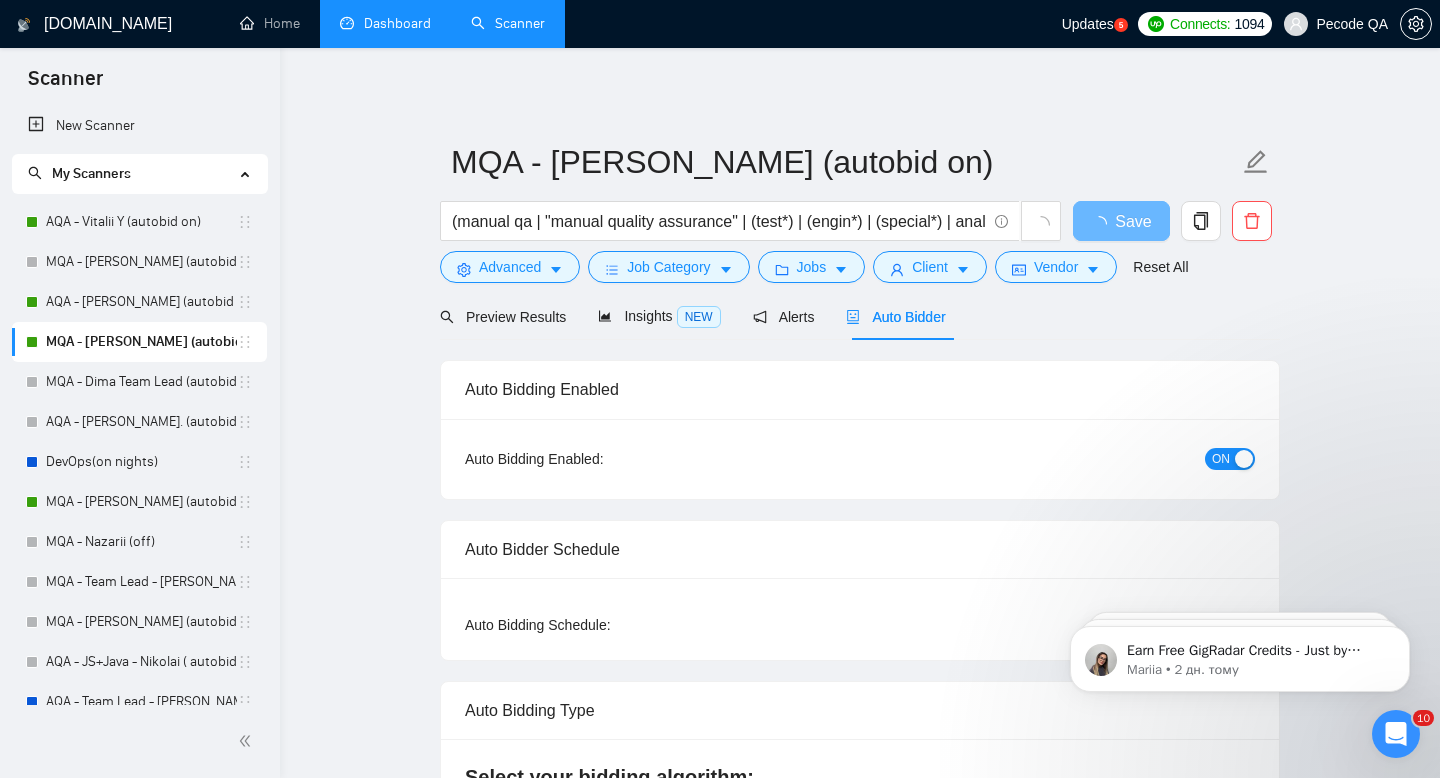 checkbox on "true" 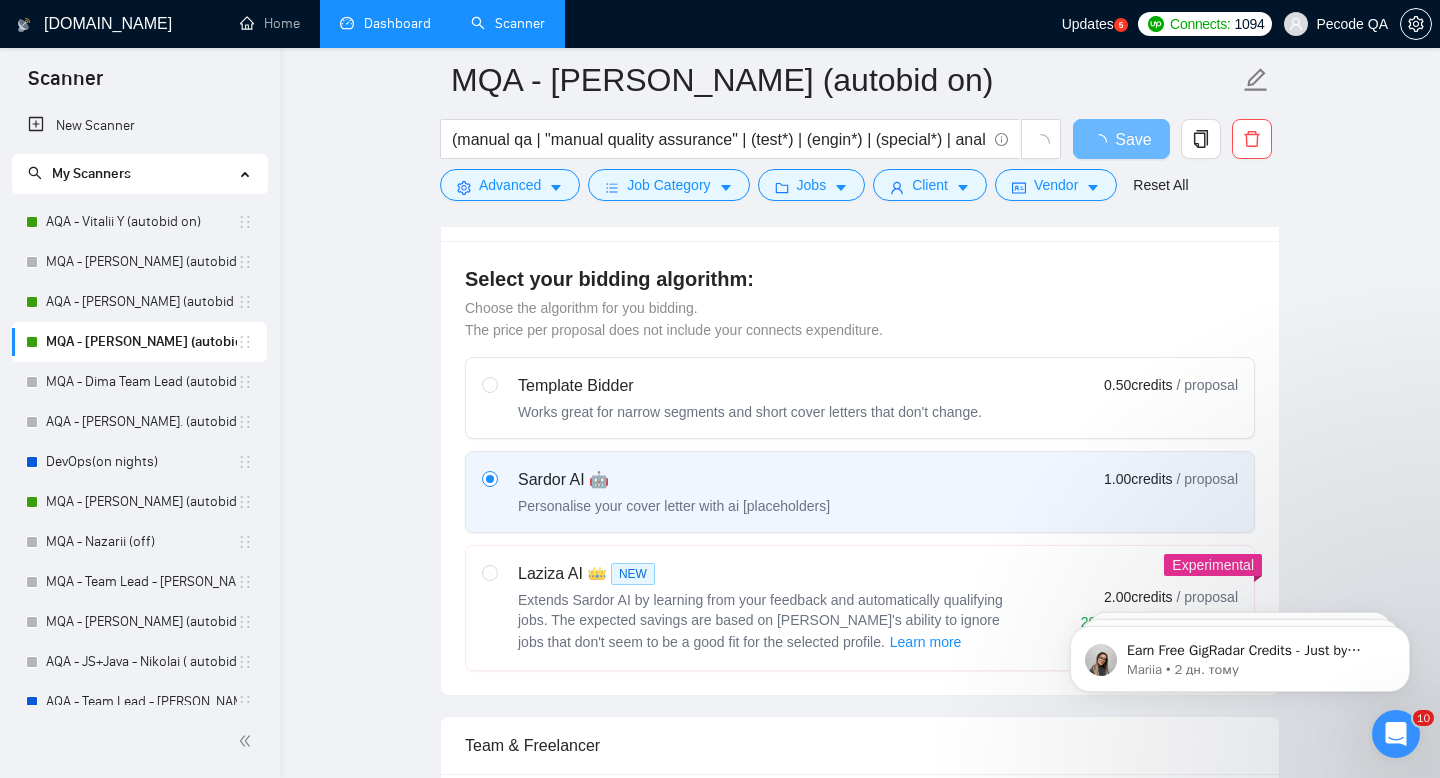 scroll, scrollTop: 335, scrollLeft: 0, axis: vertical 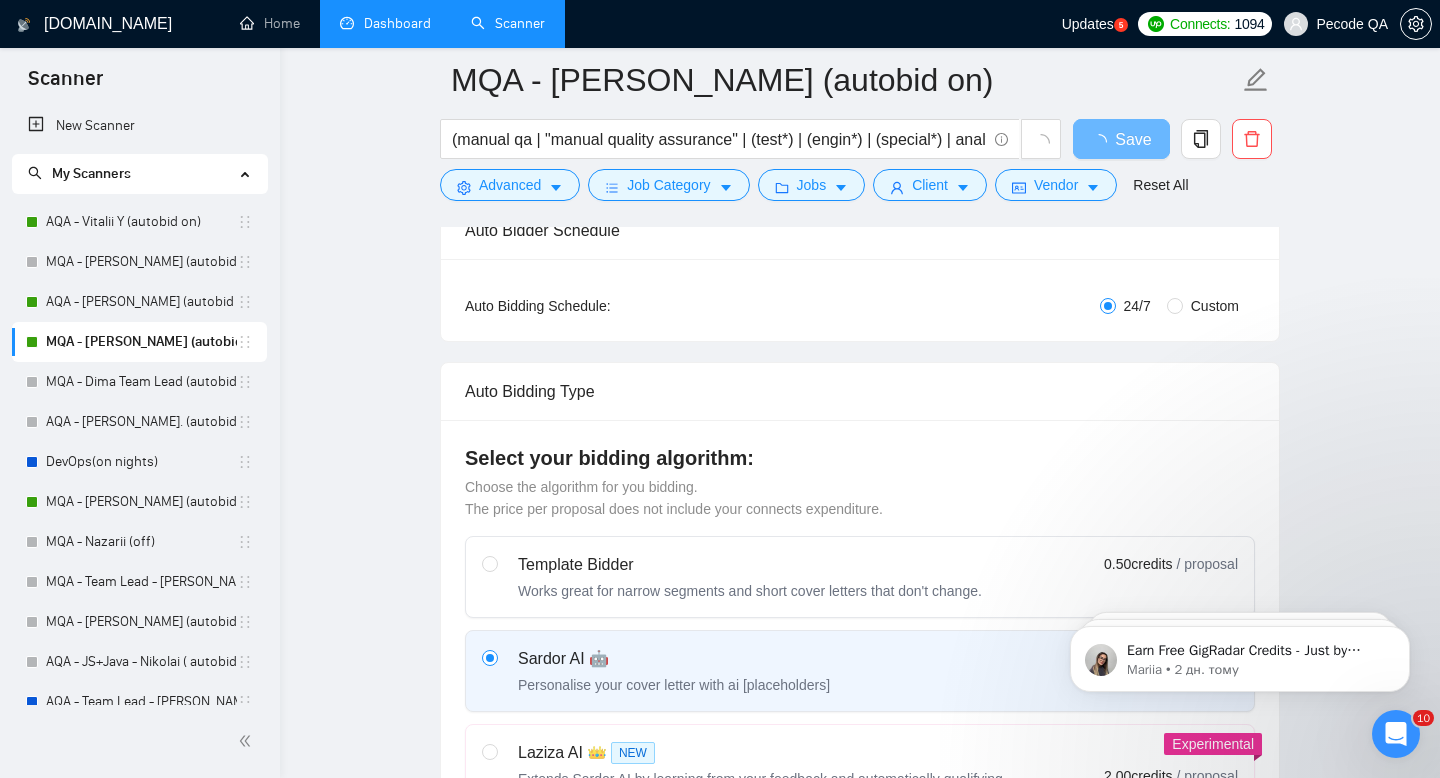 drag, startPoint x: 1196, startPoint y: 315, endPoint x: 1178, endPoint y: 315, distance: 18 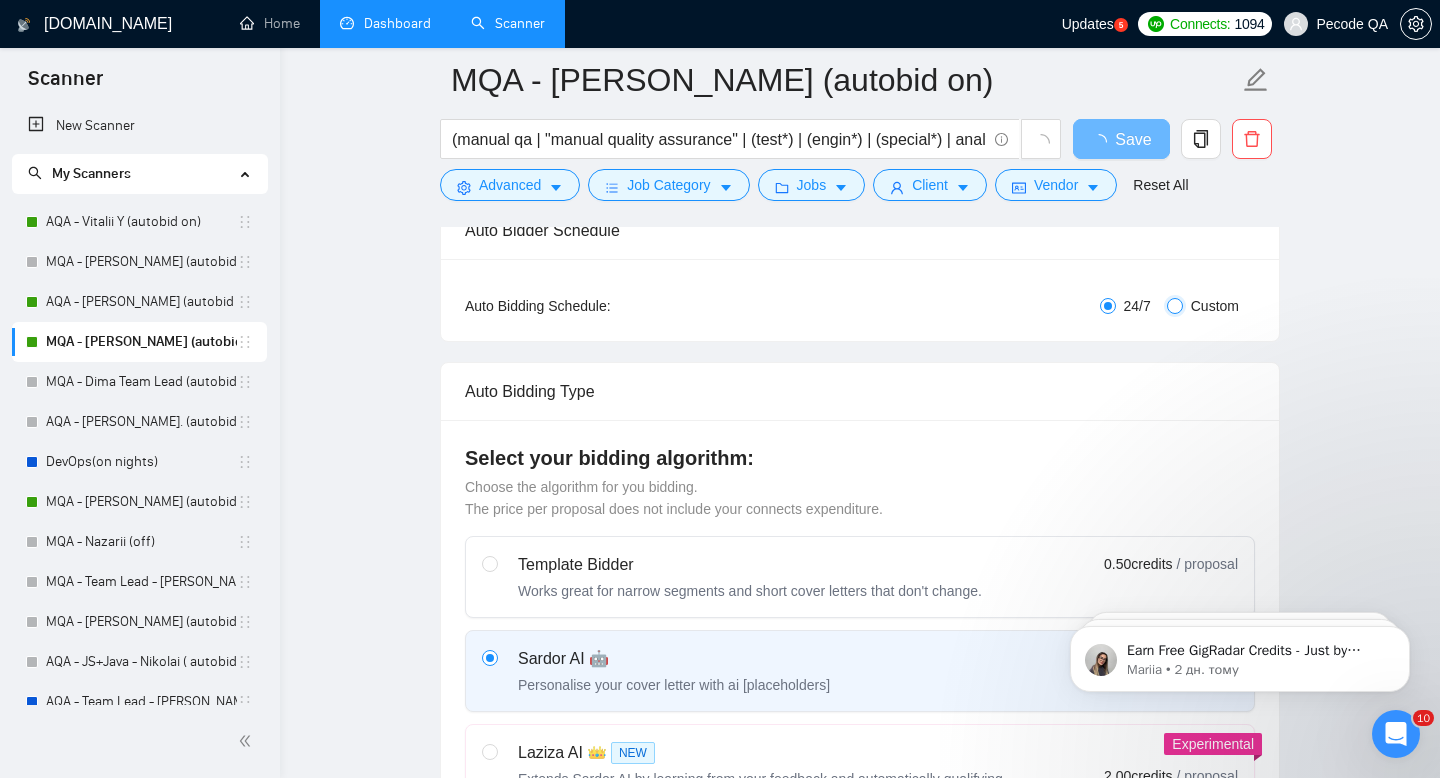 click on "Custom" at bounding box center [1175, 306] 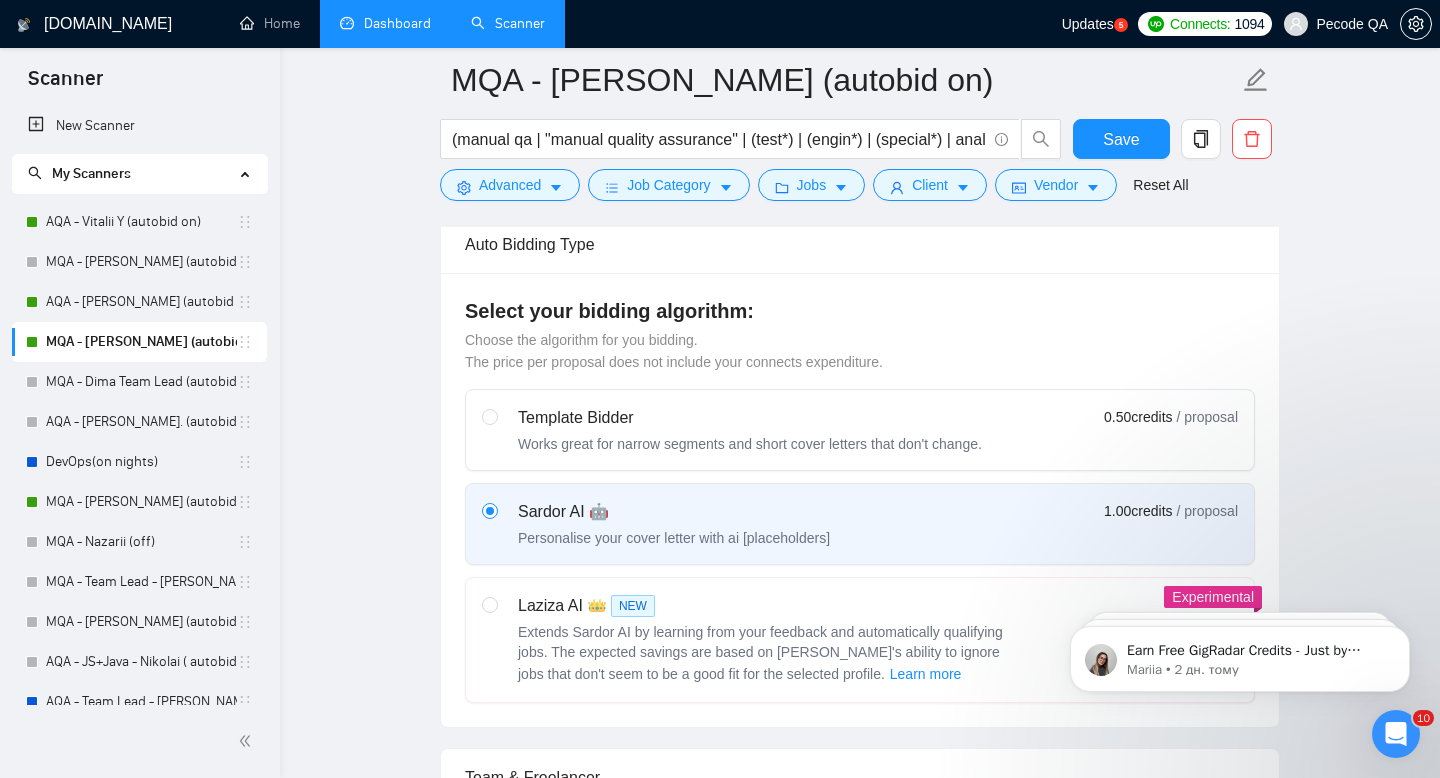 scroll, scrollTop: 640, scrollLeft: 0, axis: vertical 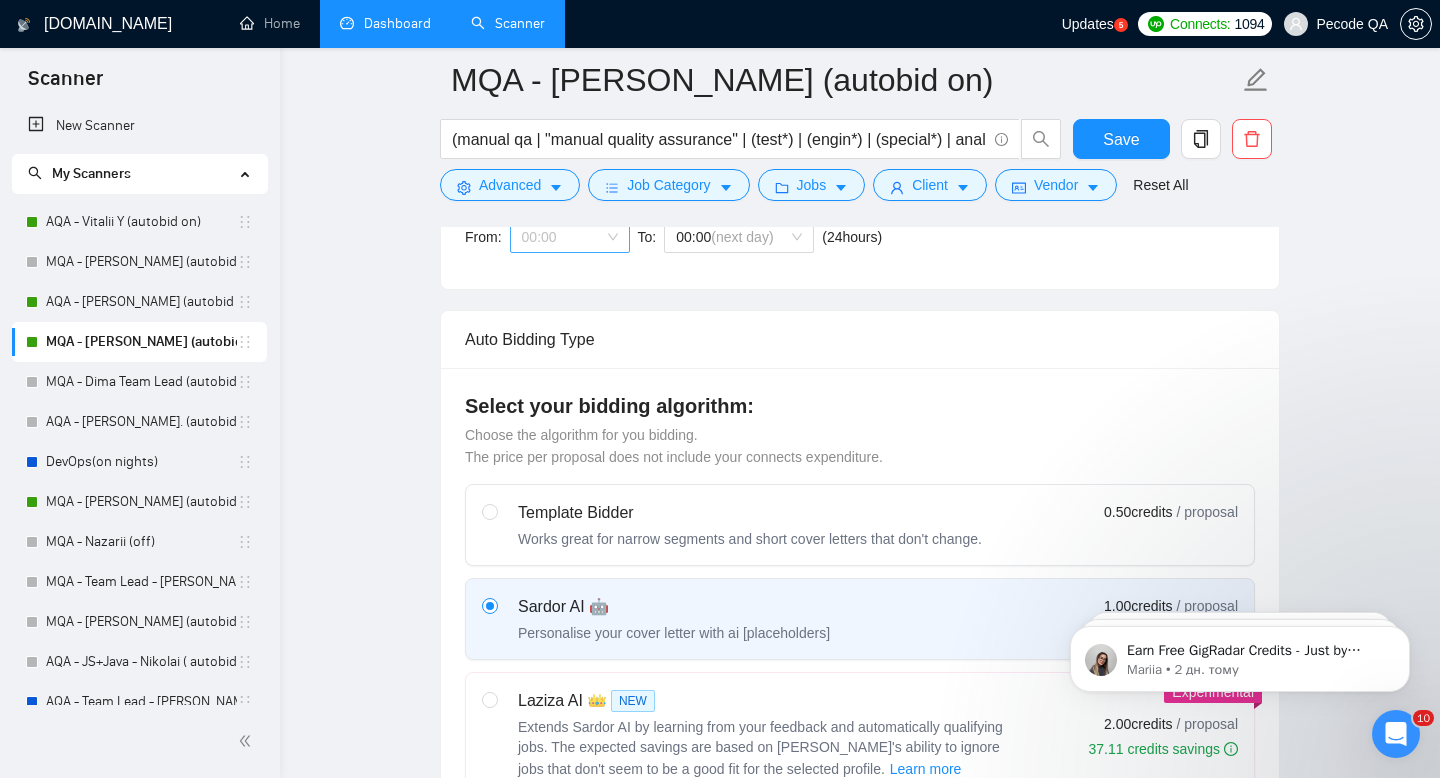 click on "00:00" at bounding box center (570, 237) 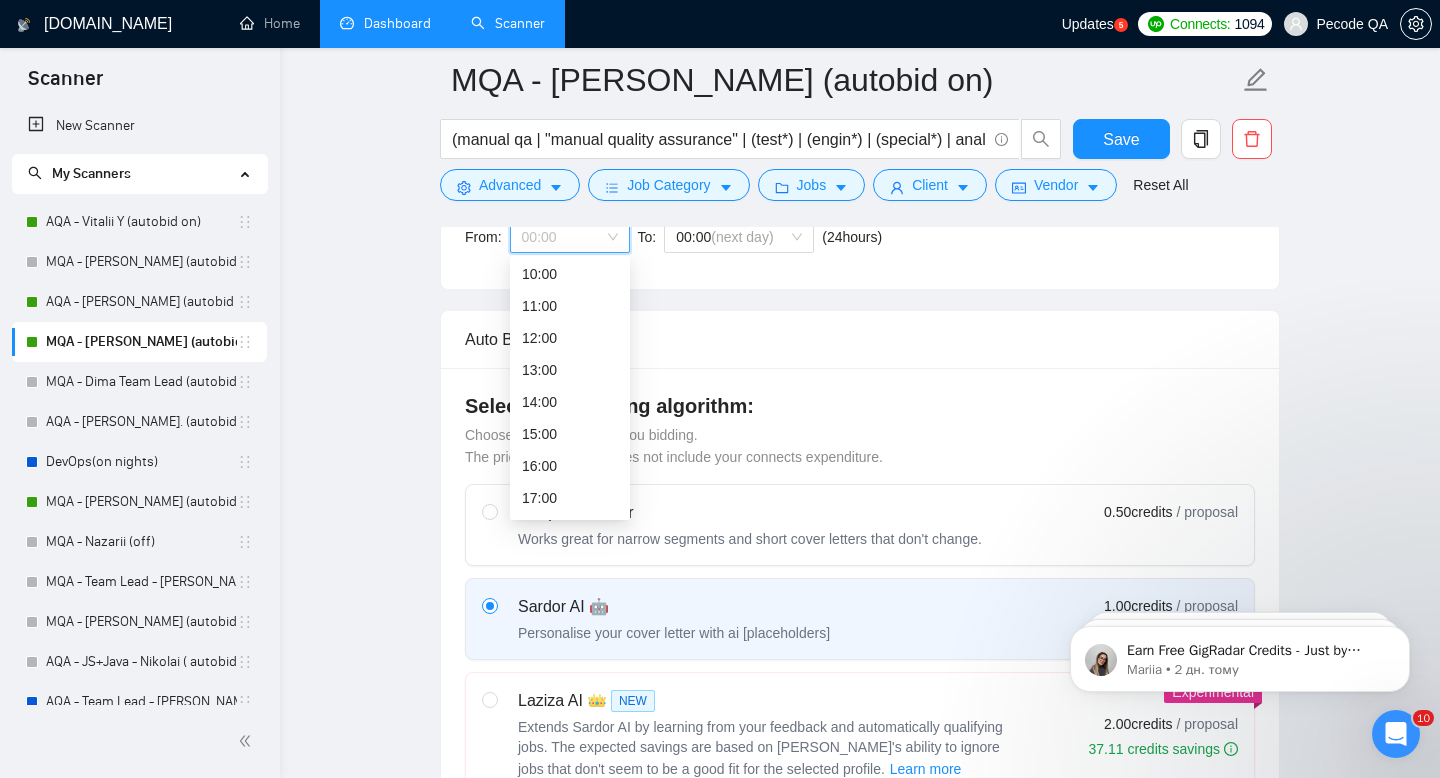scroll, scrollTop: 346, scrollLeft: 0, axis: vertical 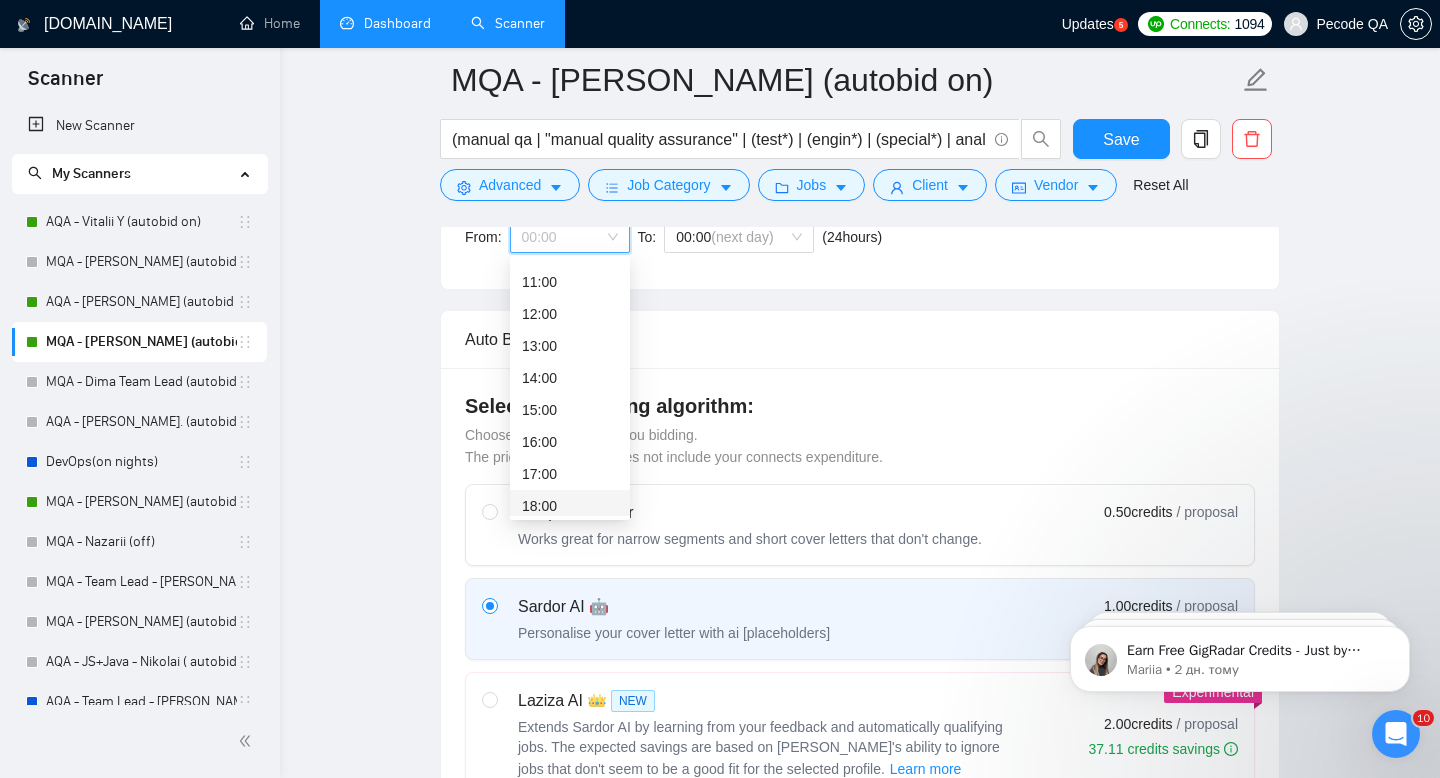 click on "18:00" at bounding box center [570, 506] 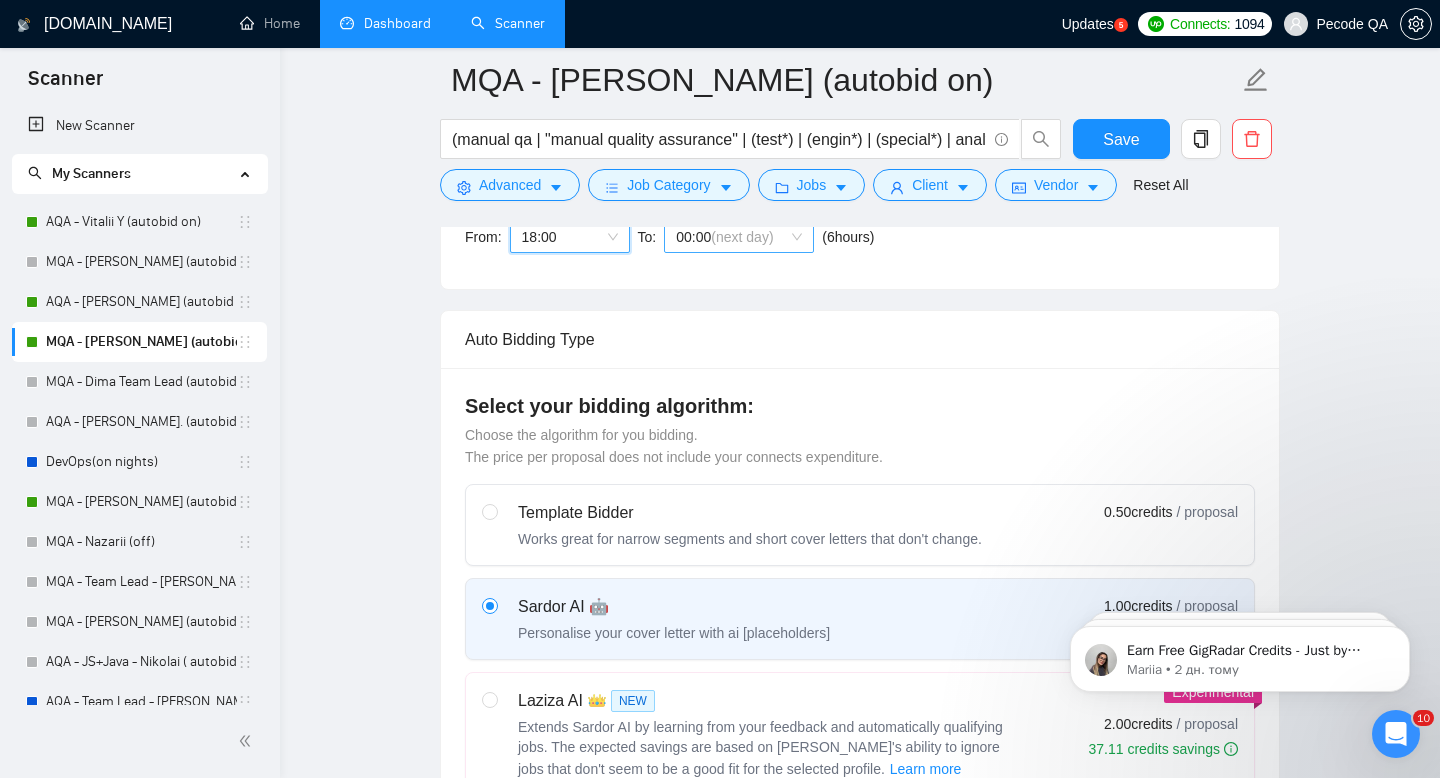 click on "(next day)" at bounding box center (742, 237) 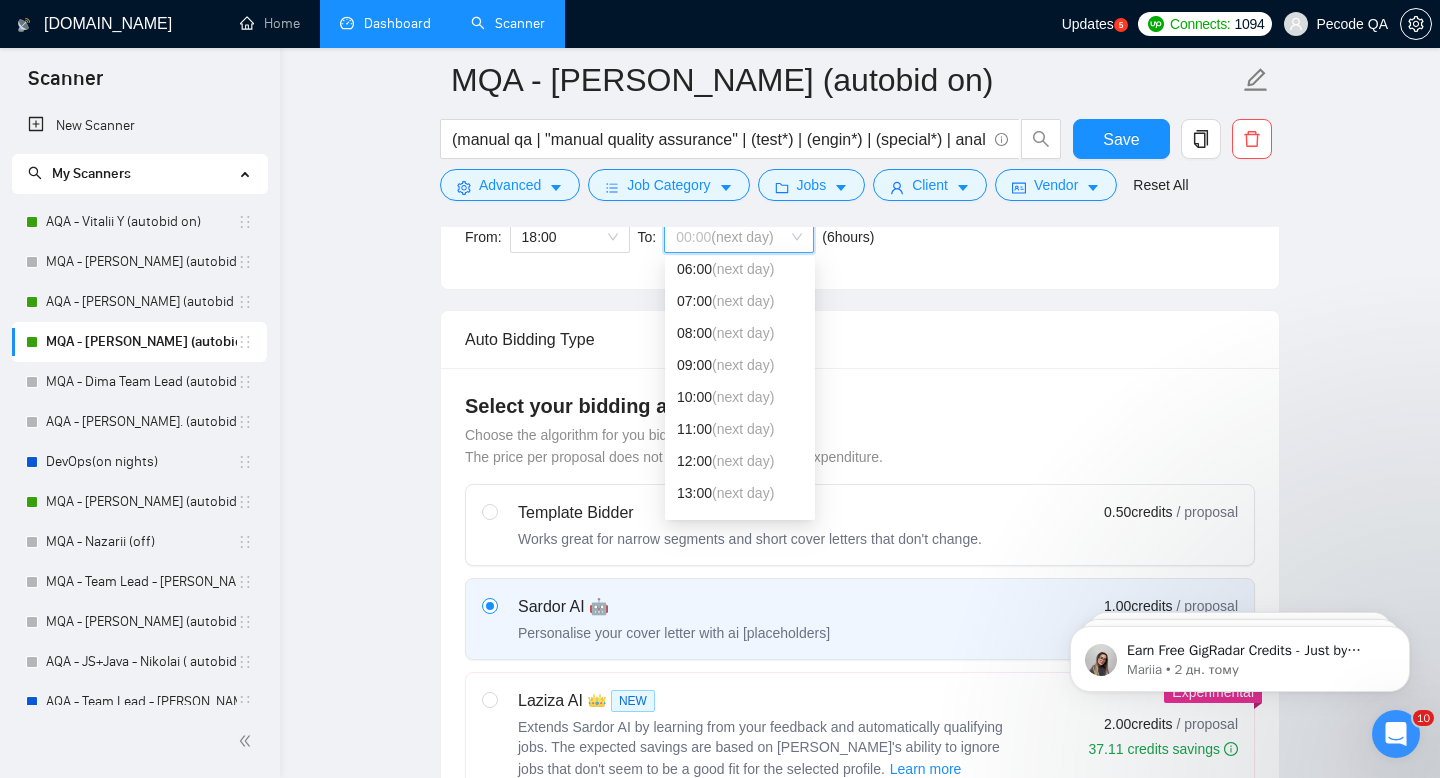 scroll, scrollTop: 220, scrollLeft: 0, axis: vertical 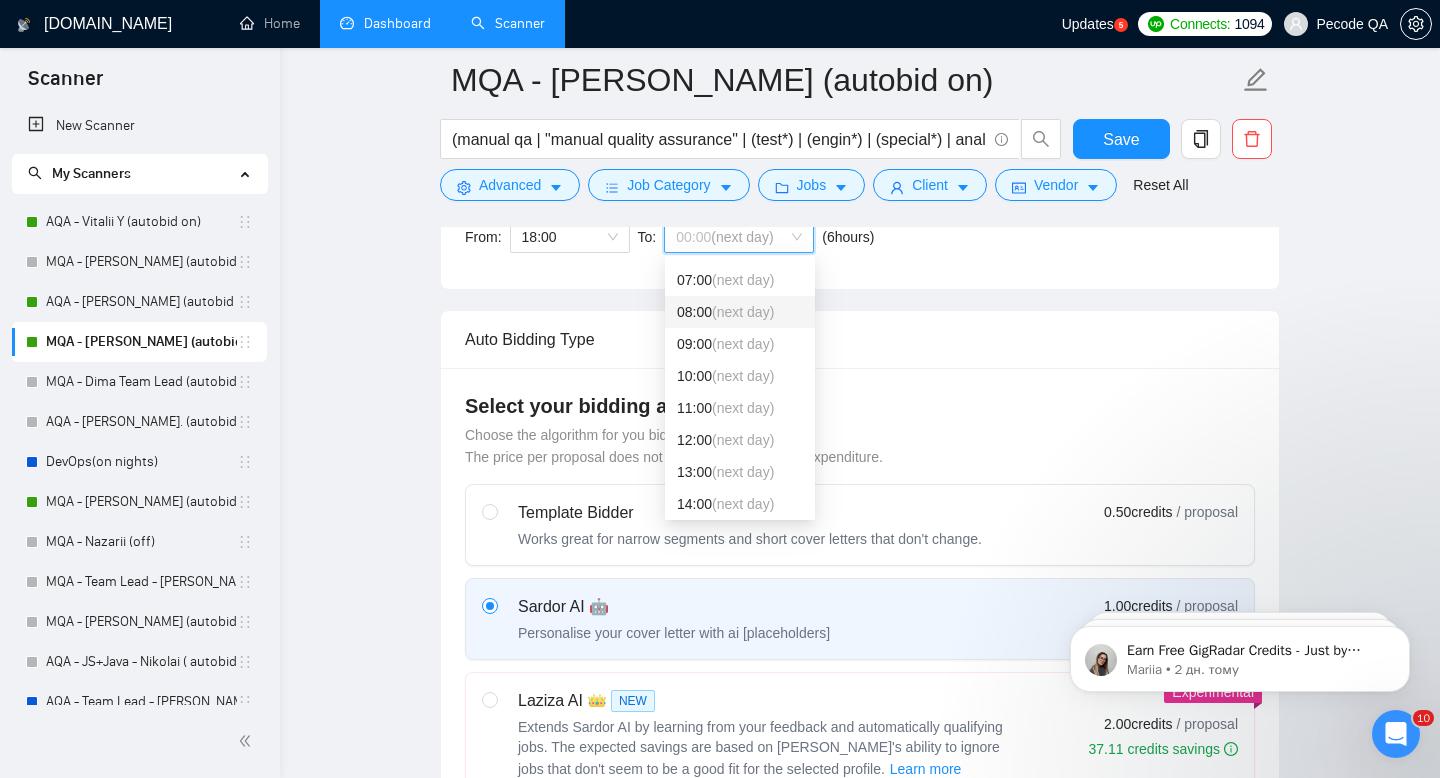 click on "08:00  (next day)" at bounding box center [740, 312] 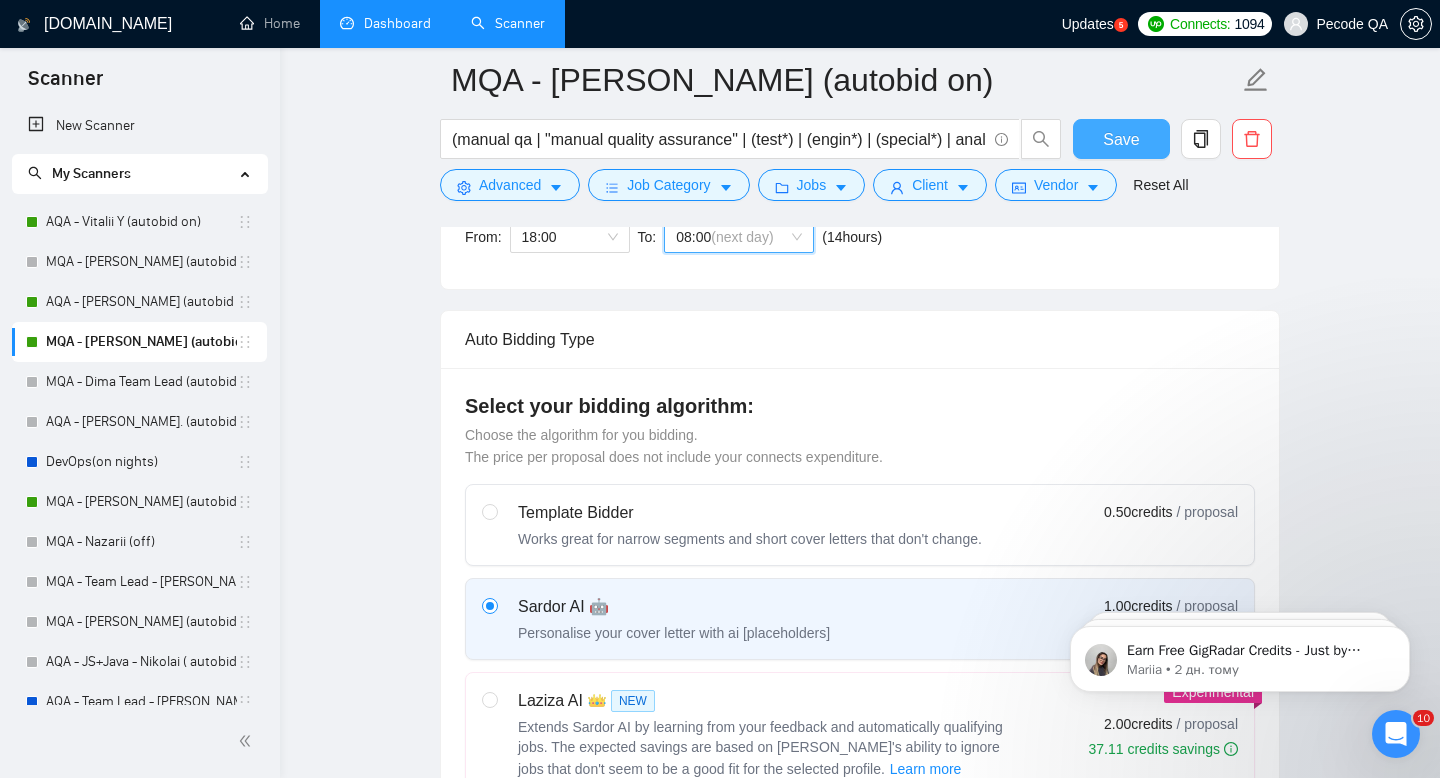 click on "Save" at bounding box center [1121, 139] 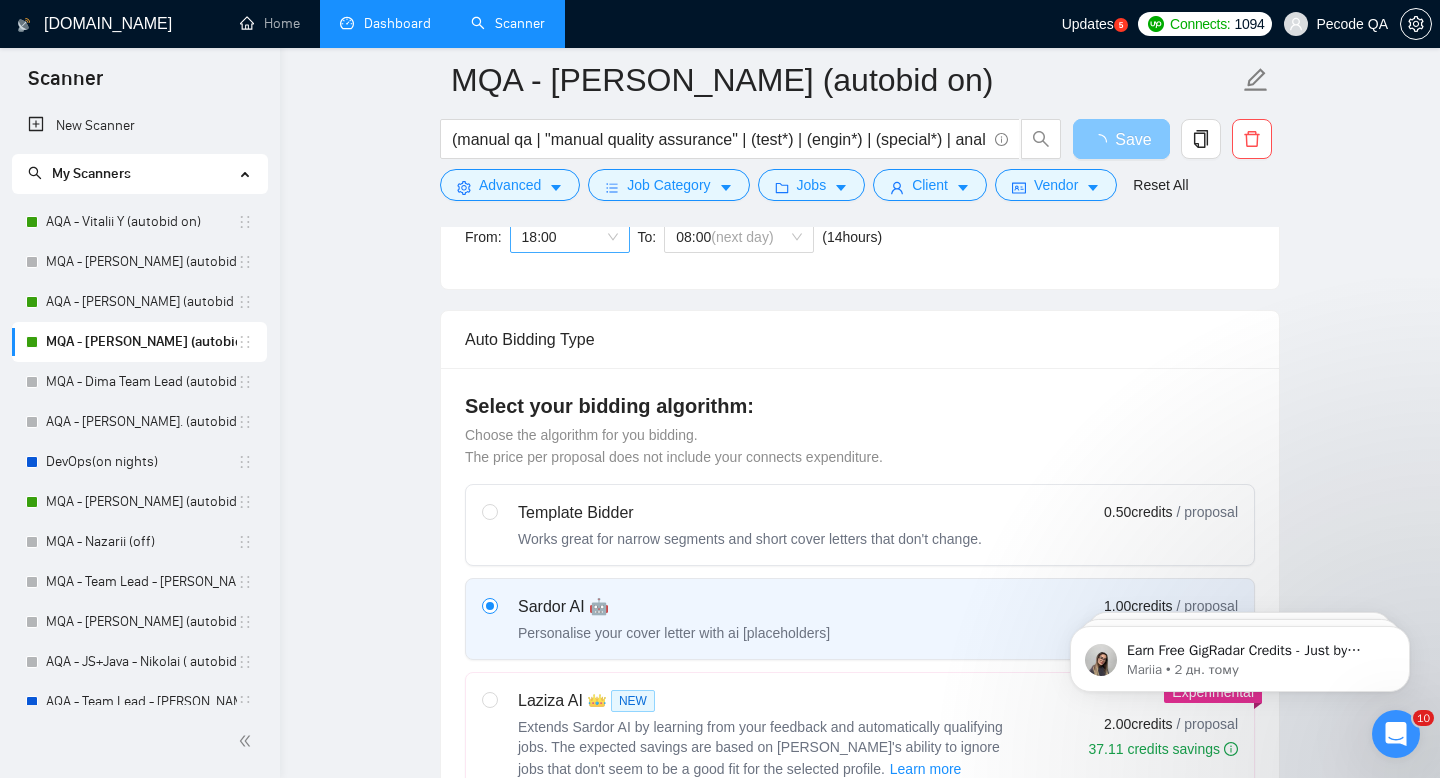 click on "18:00" at bounding box center [570, 237] 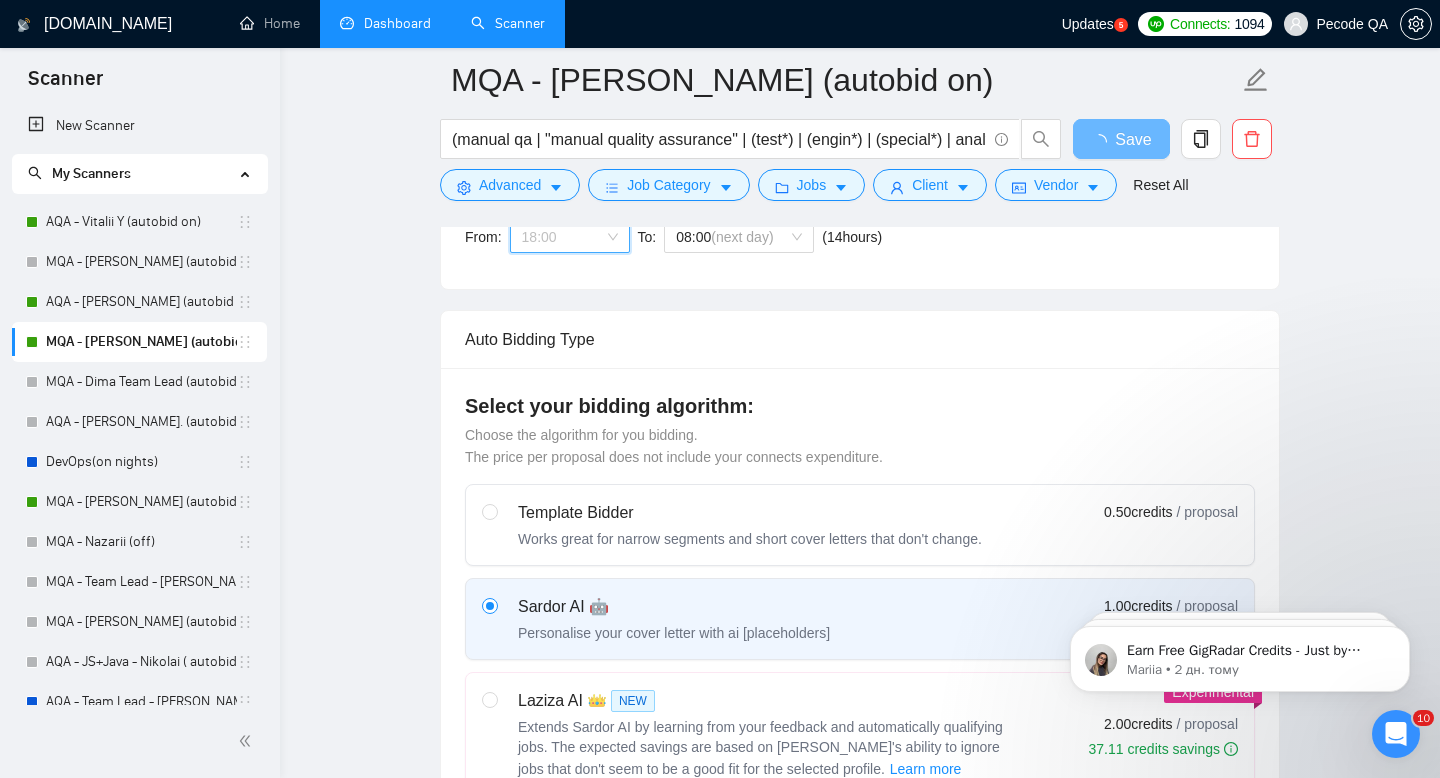 scroll, scrollTop: 352, scrollLeft: 0, axis: vertical 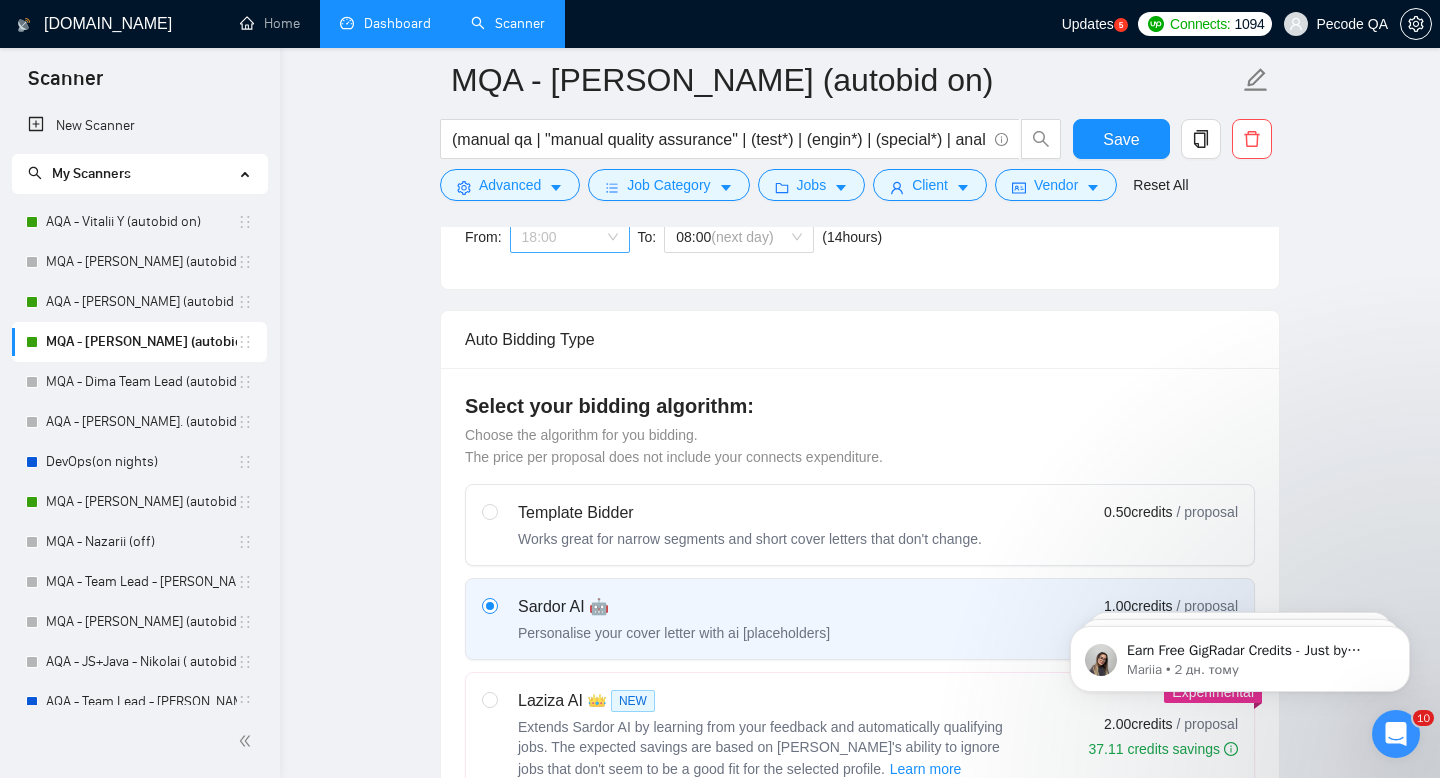 click on "18:00" at bounding box center [570, 237] 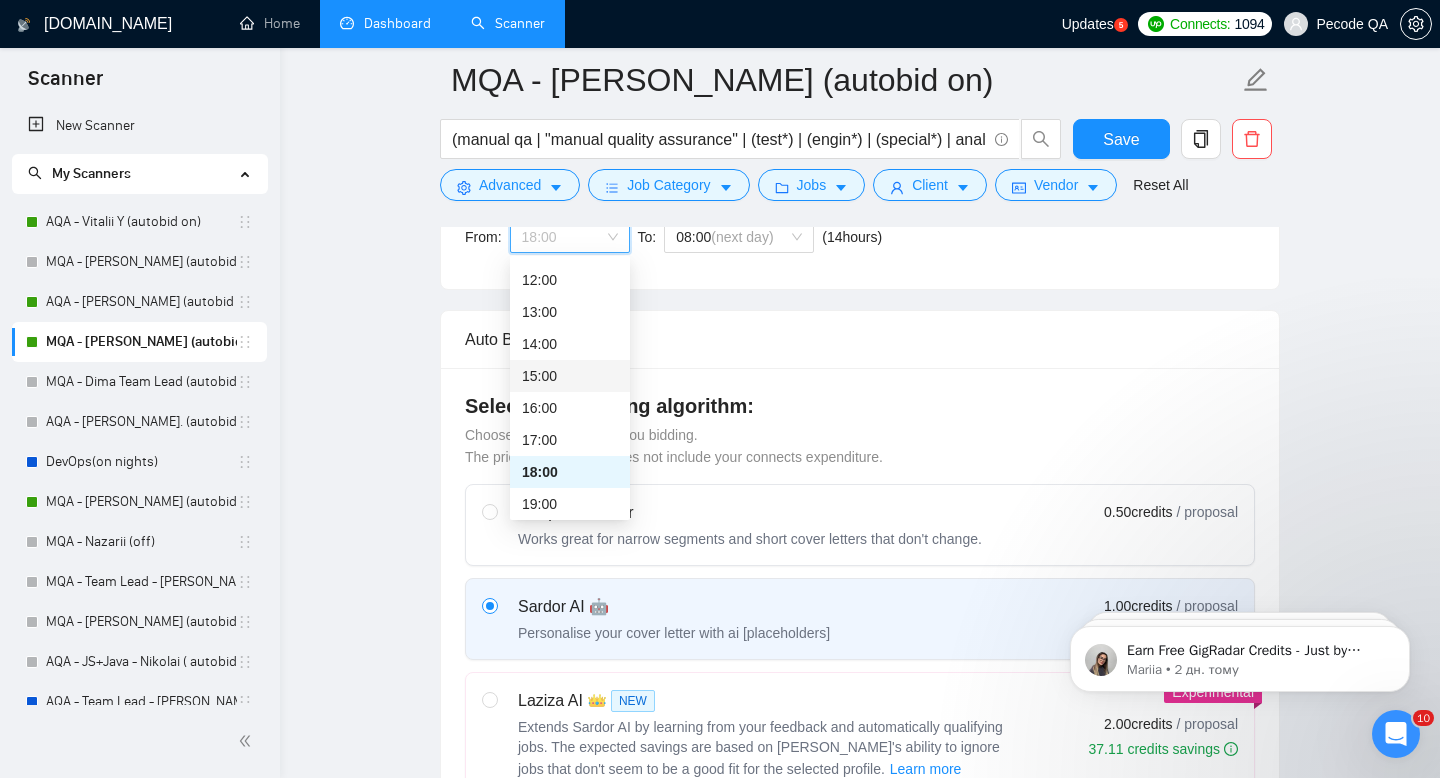scroll, scrollTop: 402, scrollLeft: 0, axis: vertical 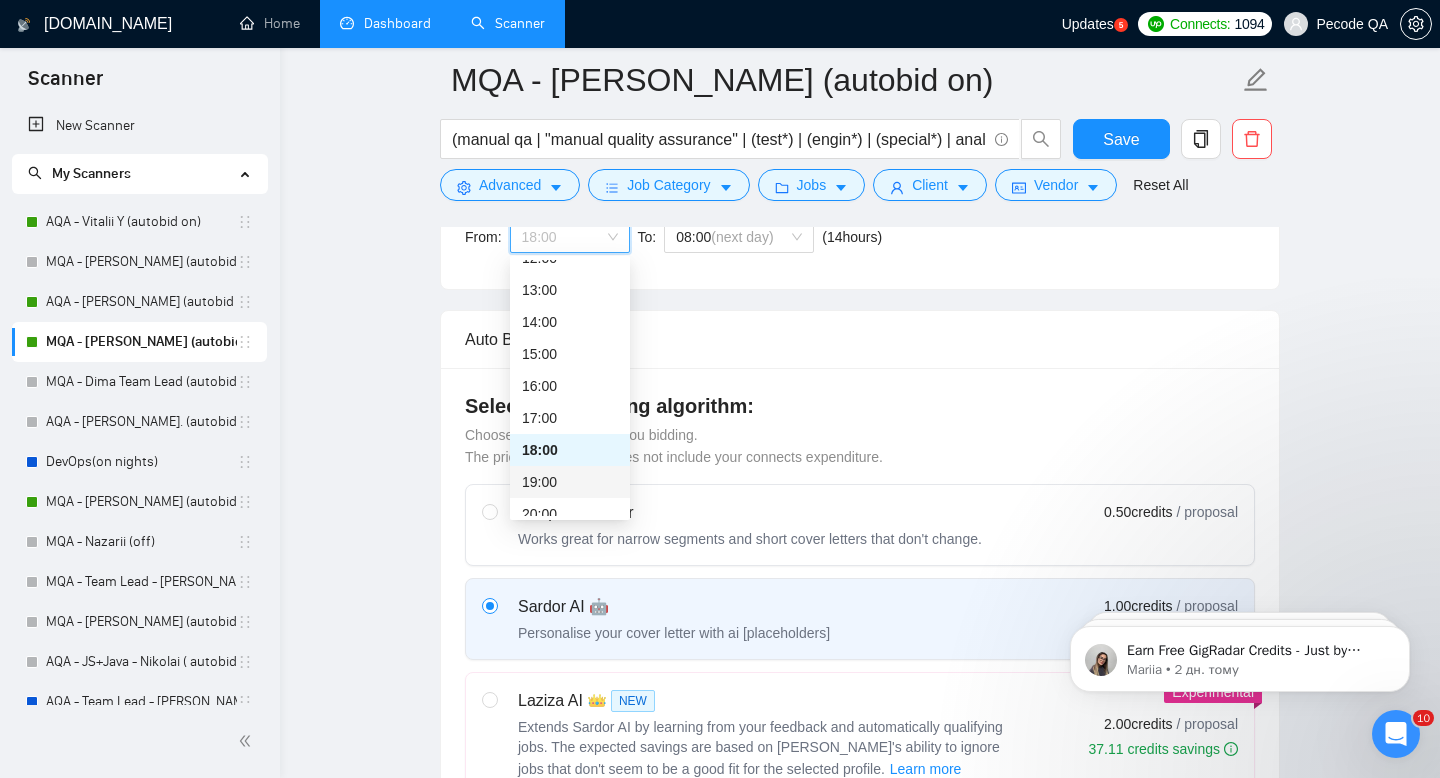 click on "19:00" at bounding box center (570, 482) 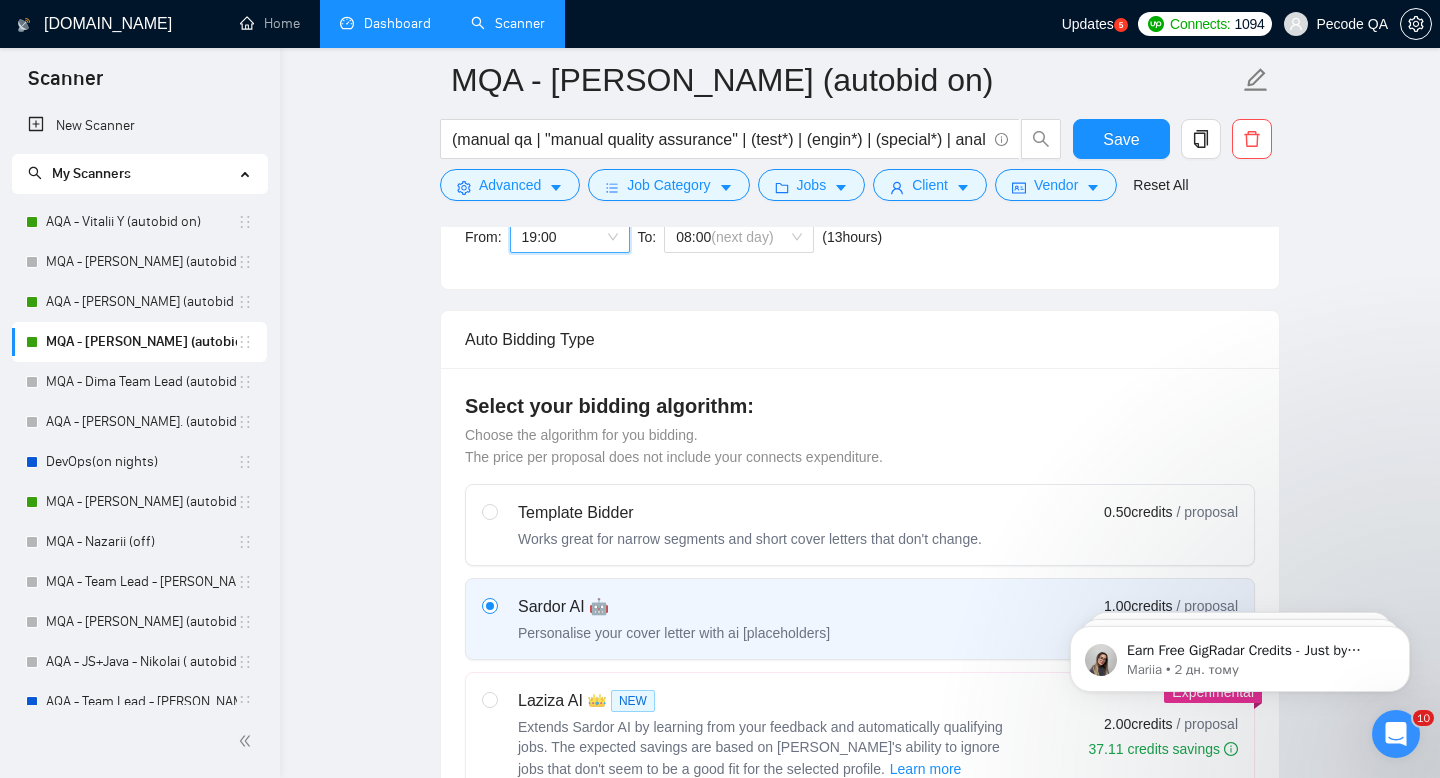 click on "Save" at bounding box center (1121, 144) 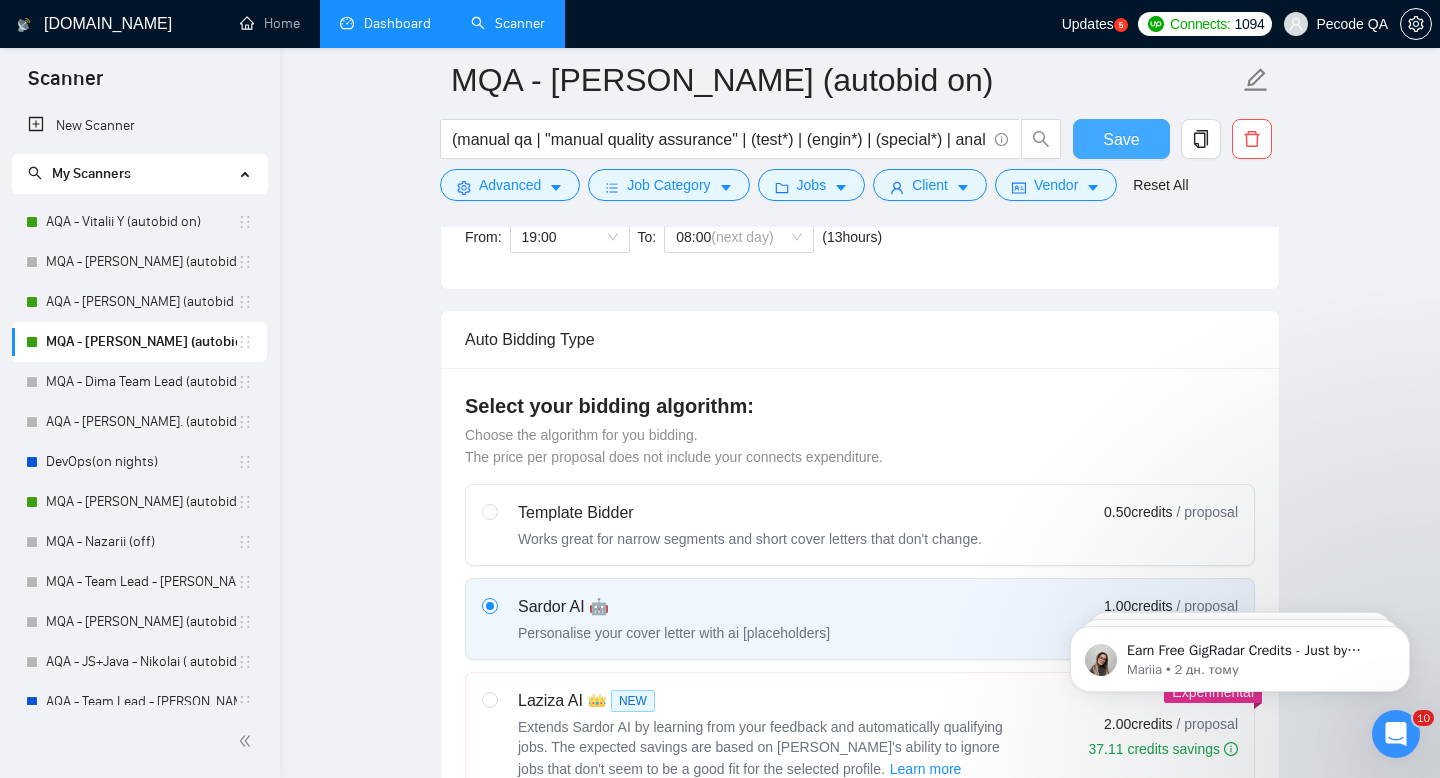 click on "Save" at bounding box center [1121, 139] 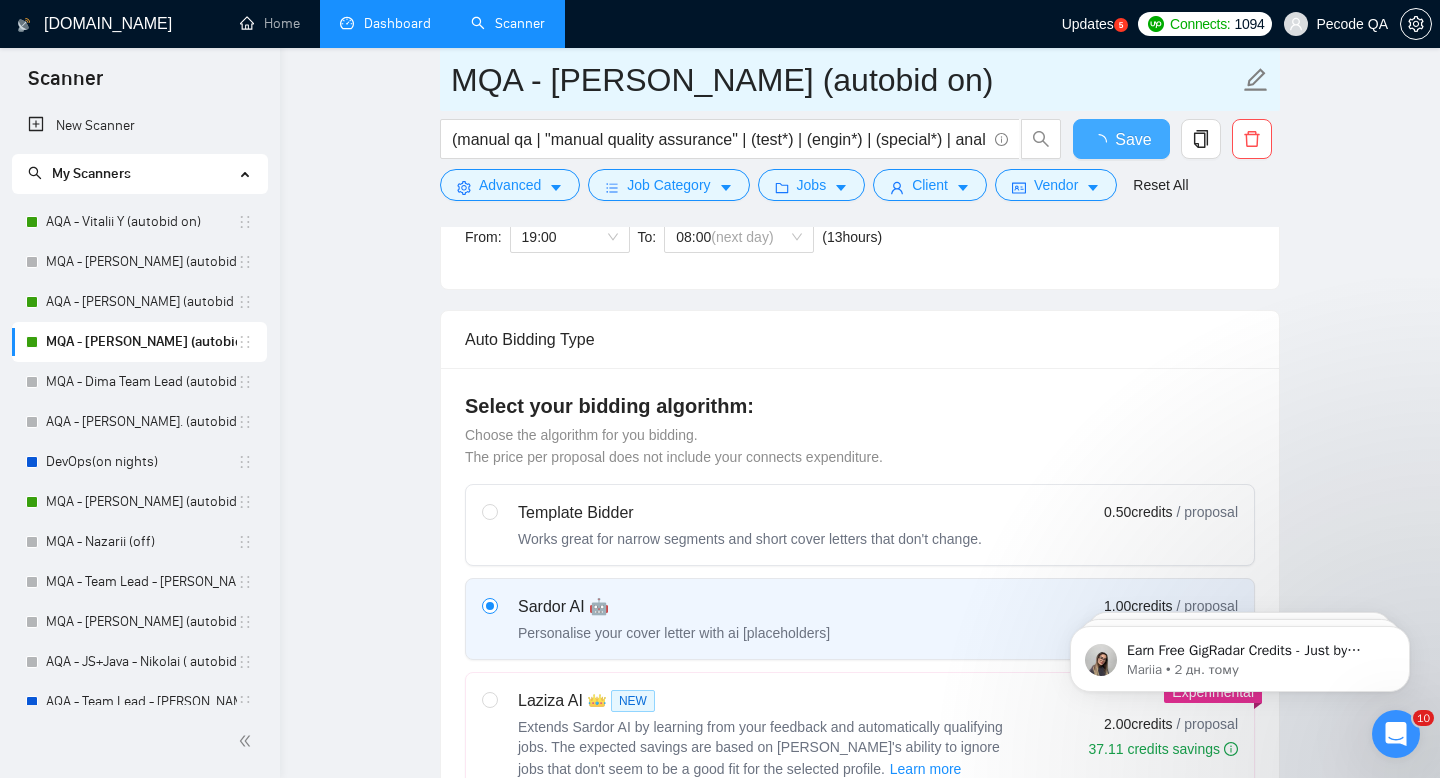 type 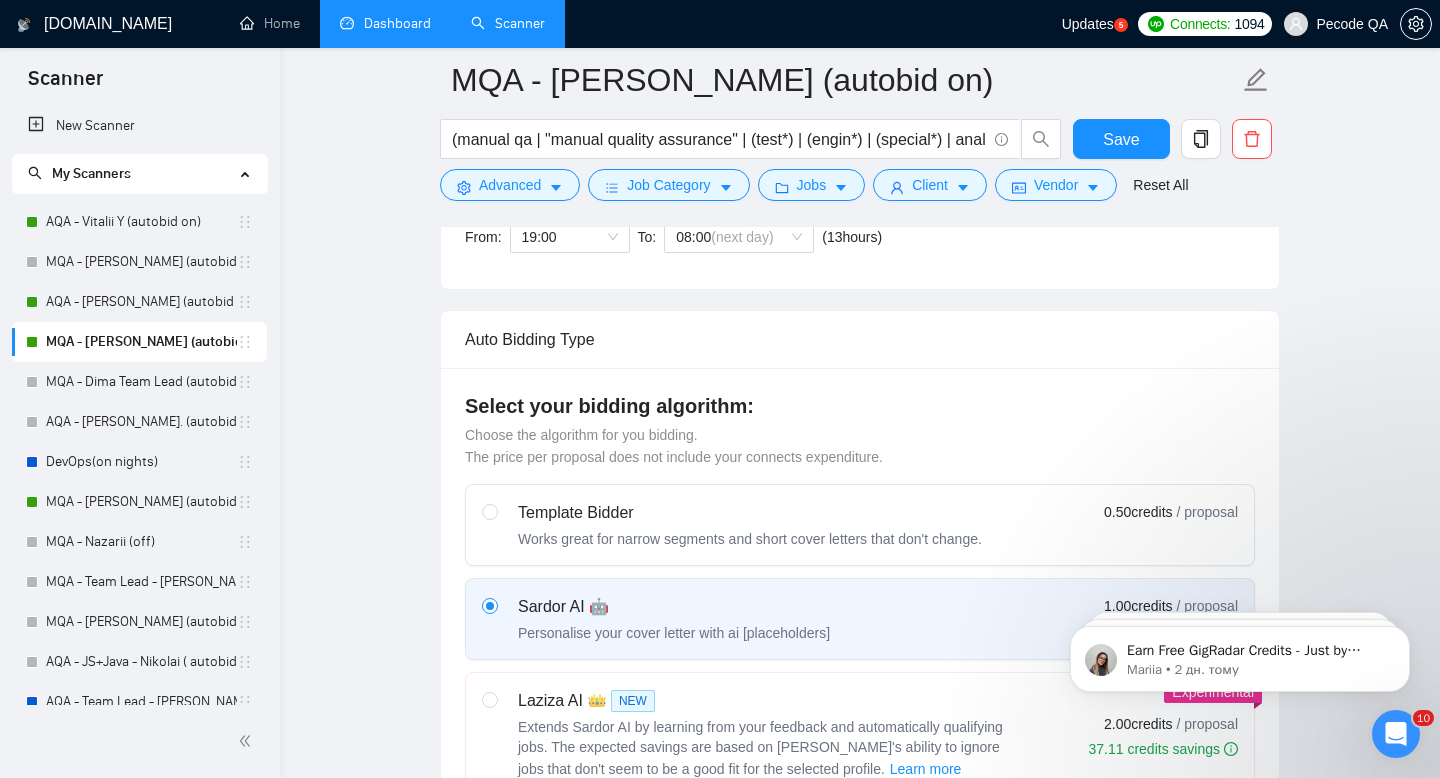 click on "Dashboard" at bounding box center (385, 23) 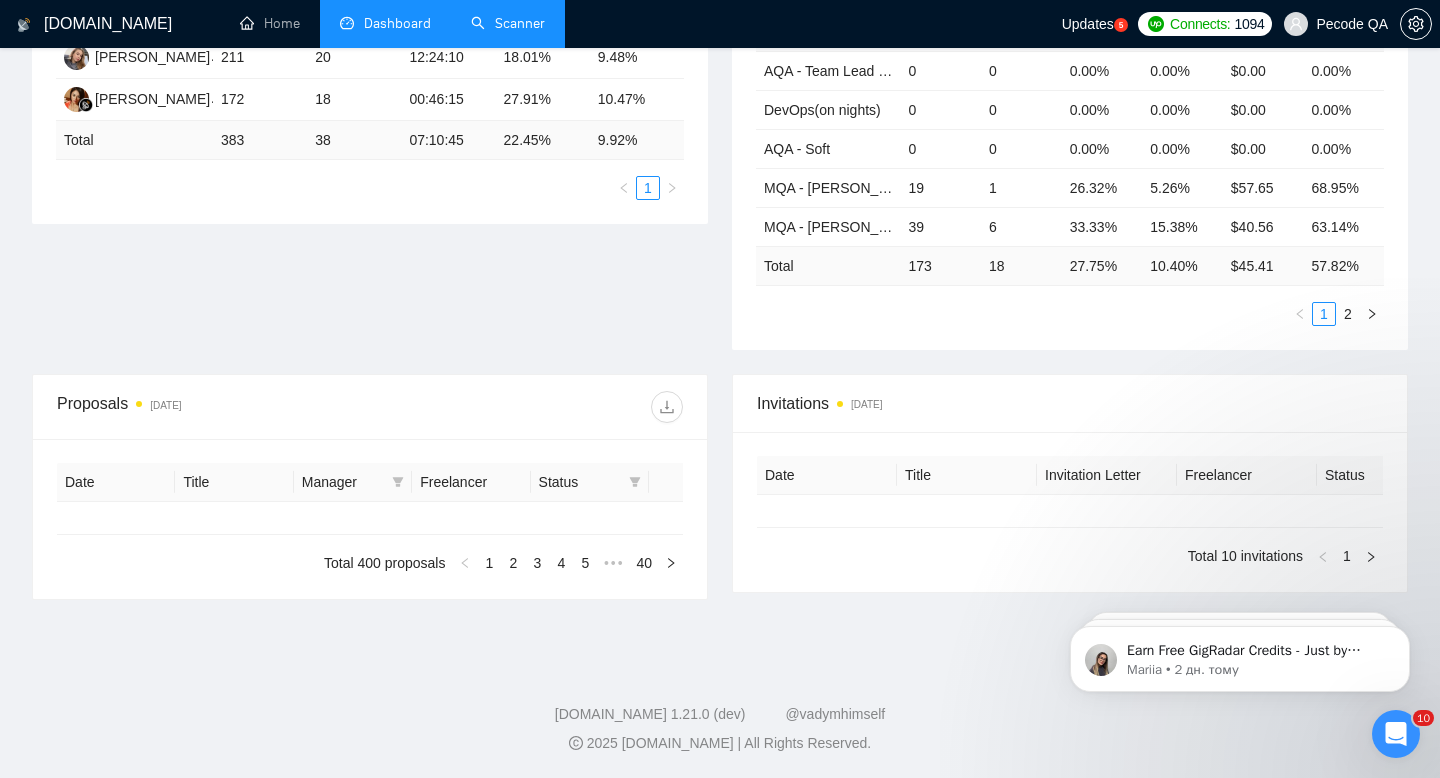 type on "[DATE]" 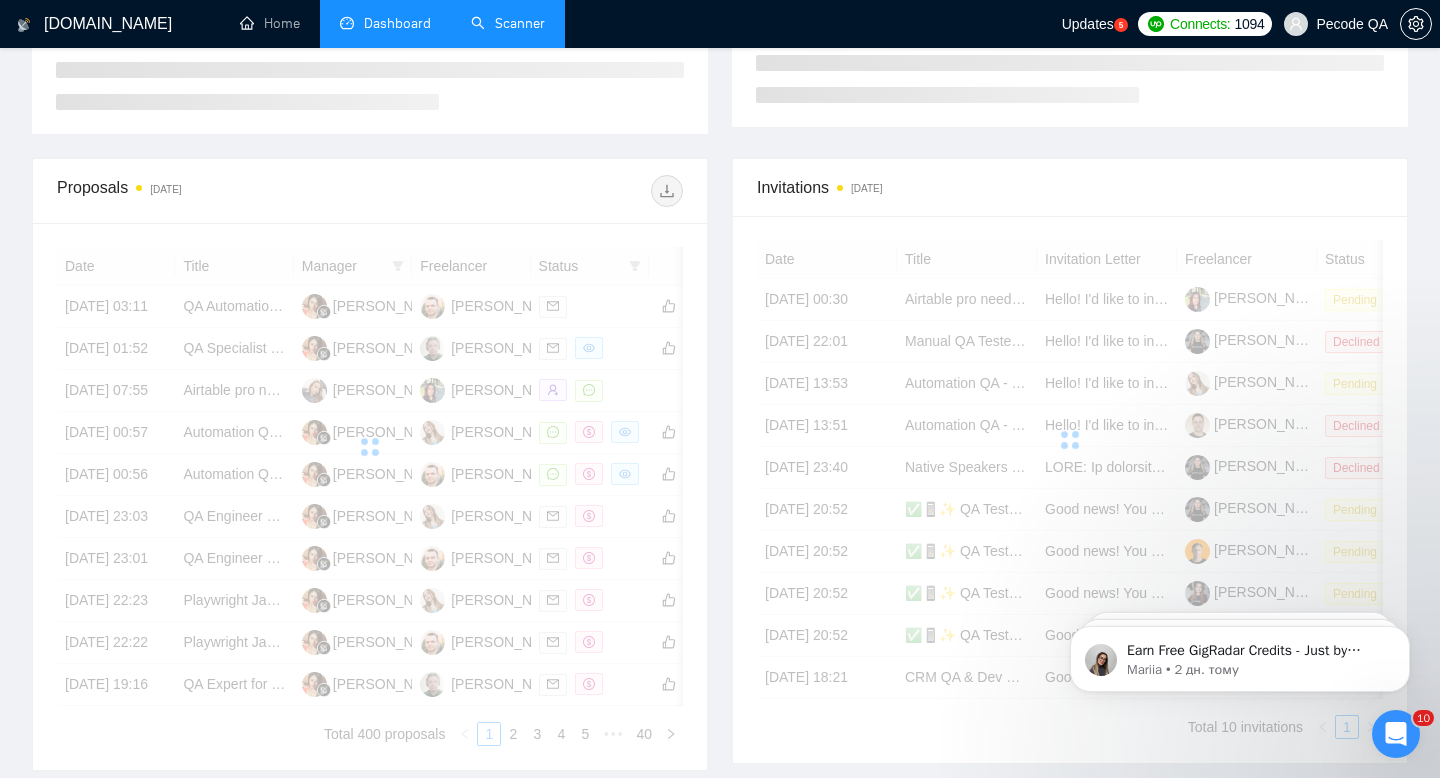 scroll, scrollTop: 442, scrollLeft: 0, axis: vertical 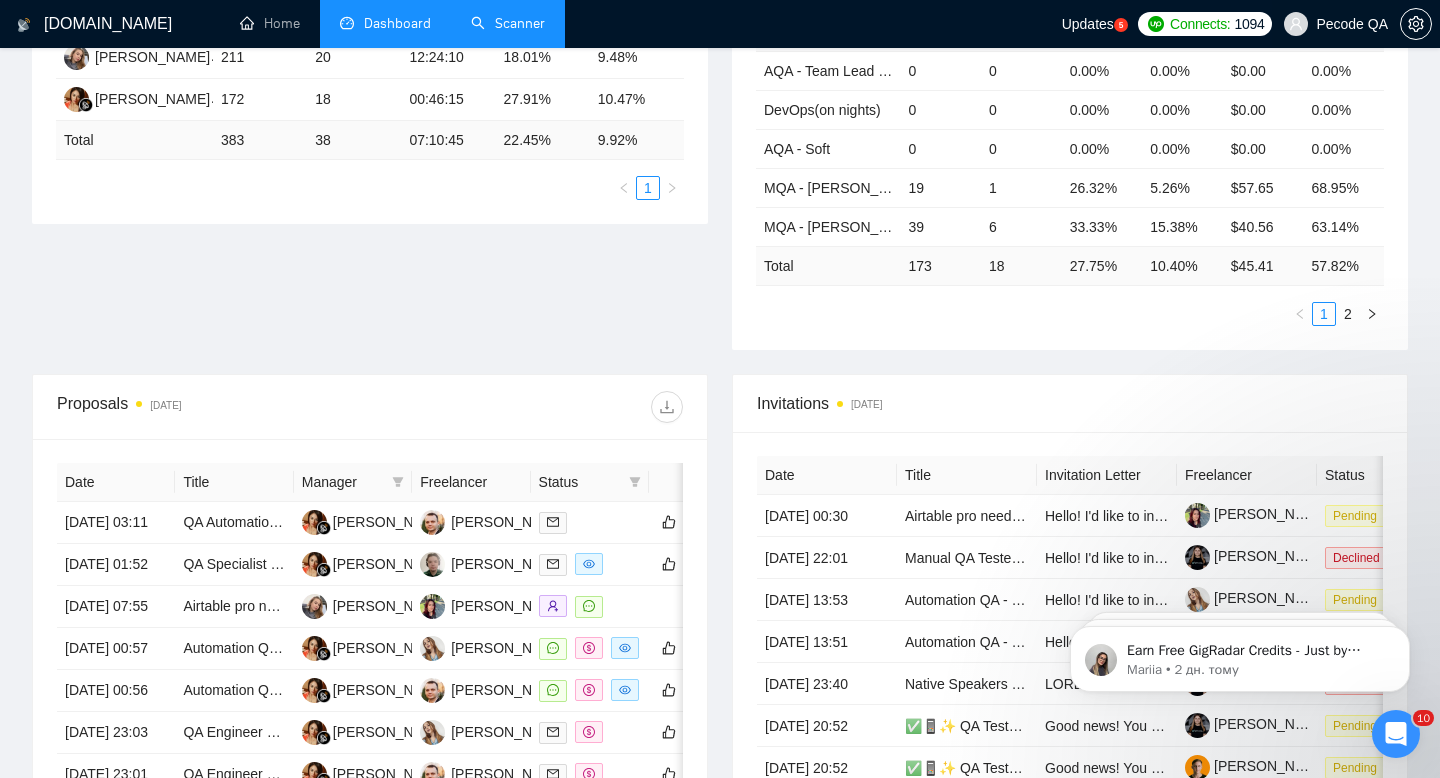 click on "Pecode QA" at bounding box center (1352, 24) 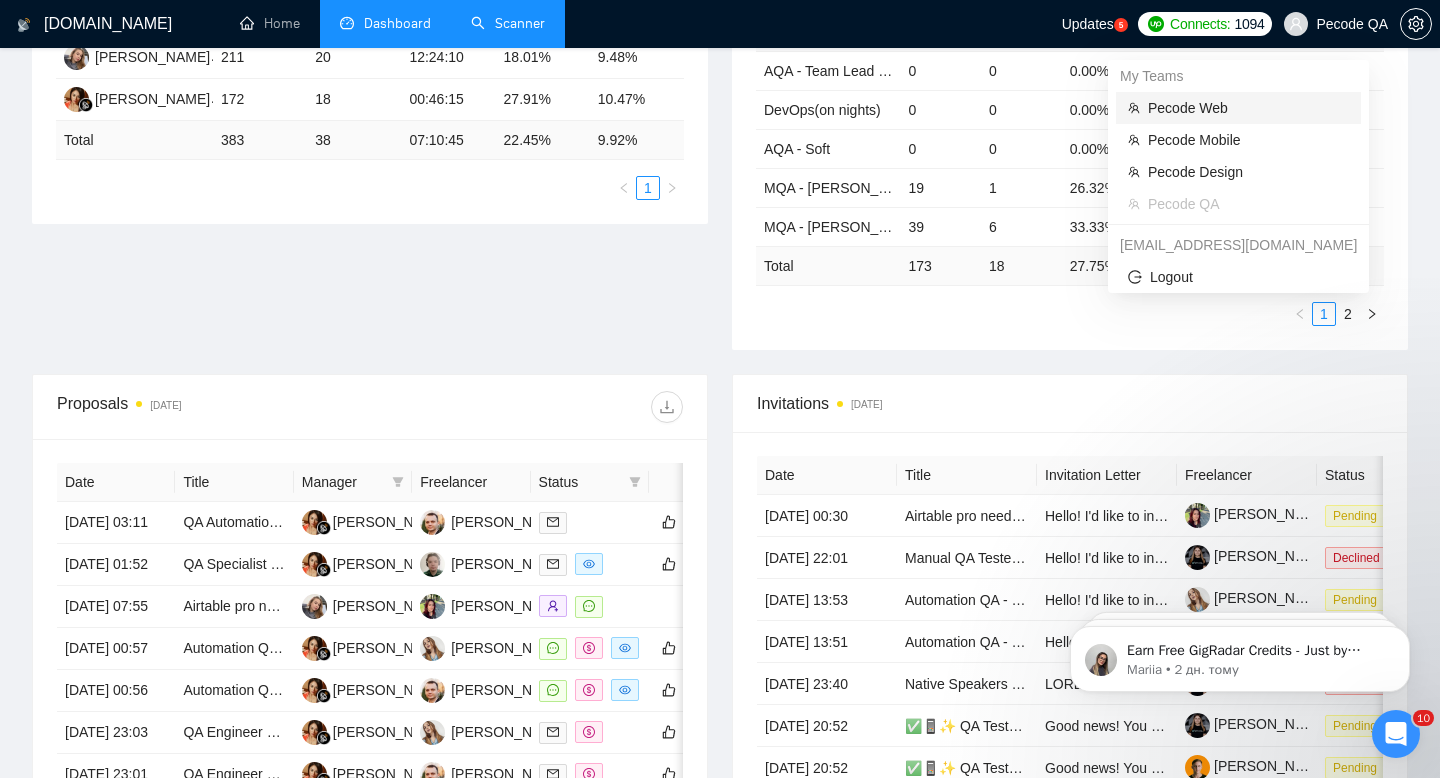 click on "Pecode Web" at bounding box center [1248, 108] 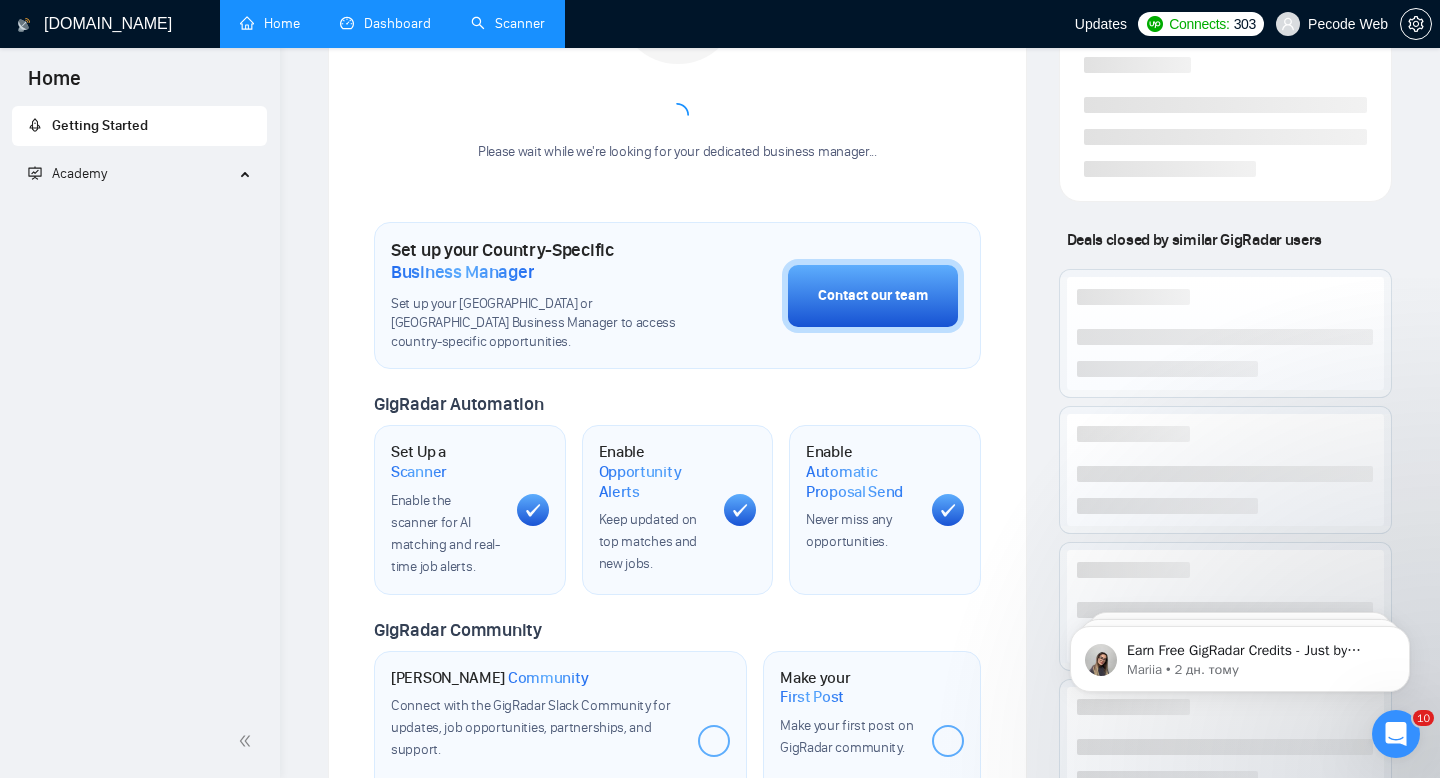 scroll, scrollTop: 0, scrollLeft: 0, axis: both 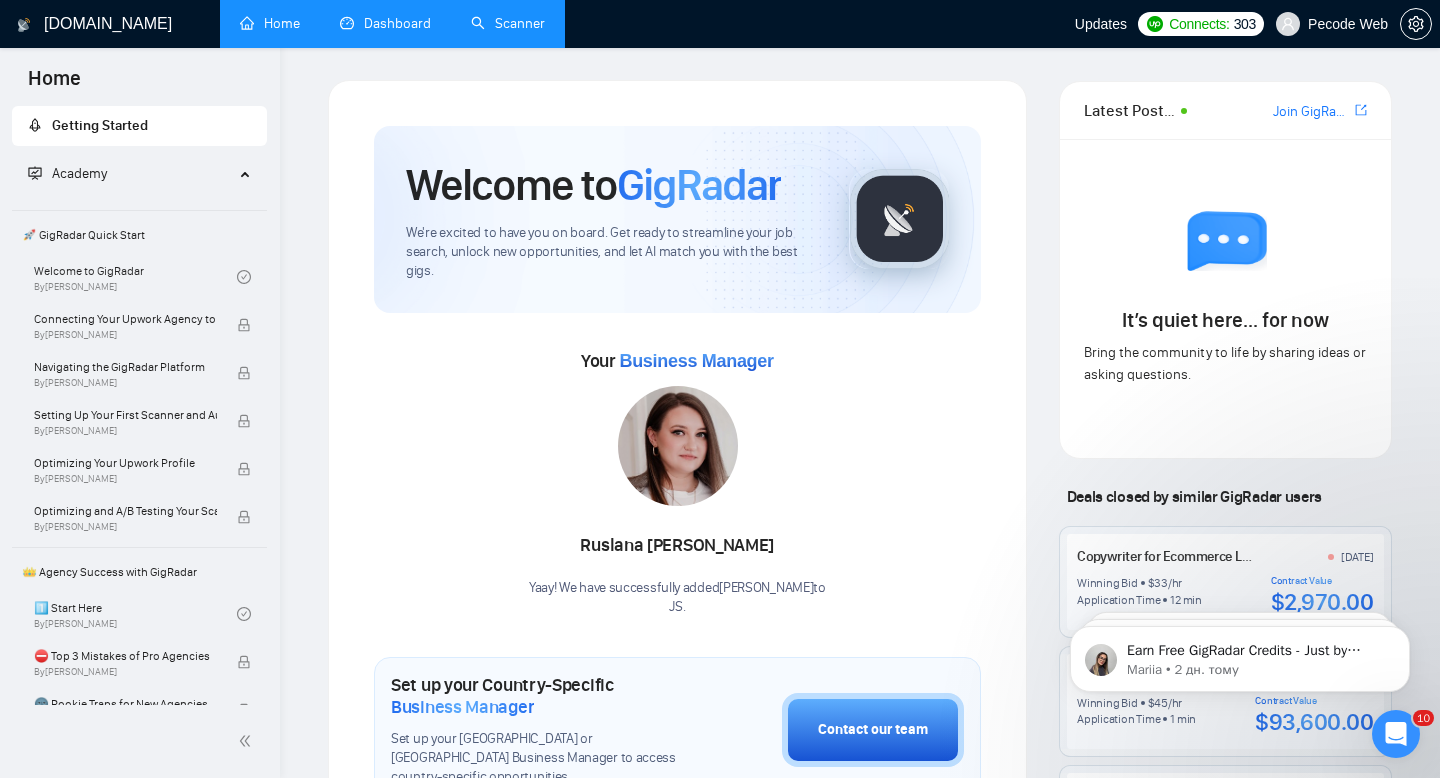 click on "Scanner" at bounding box center [508, 23] 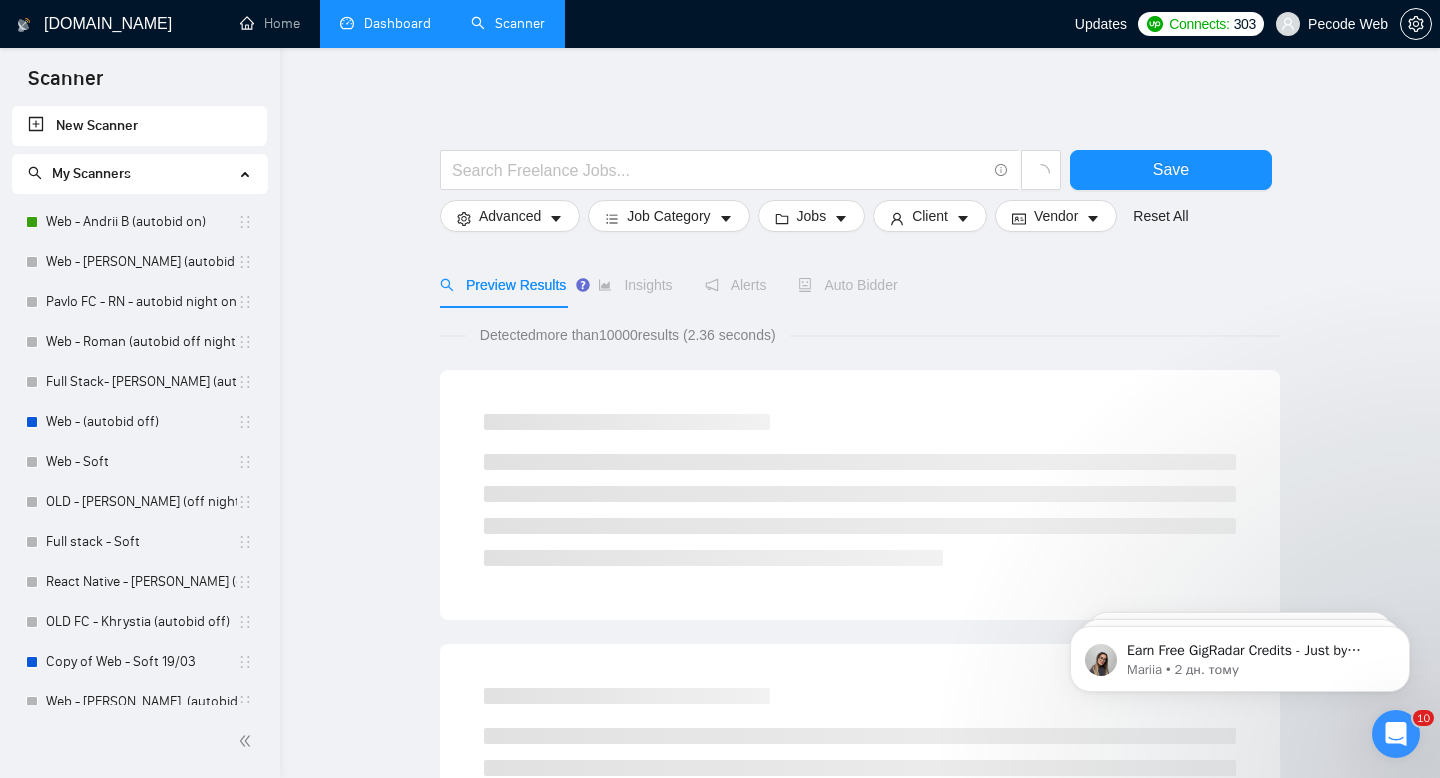click on "My Scanners" at bounding box center [131, 174] 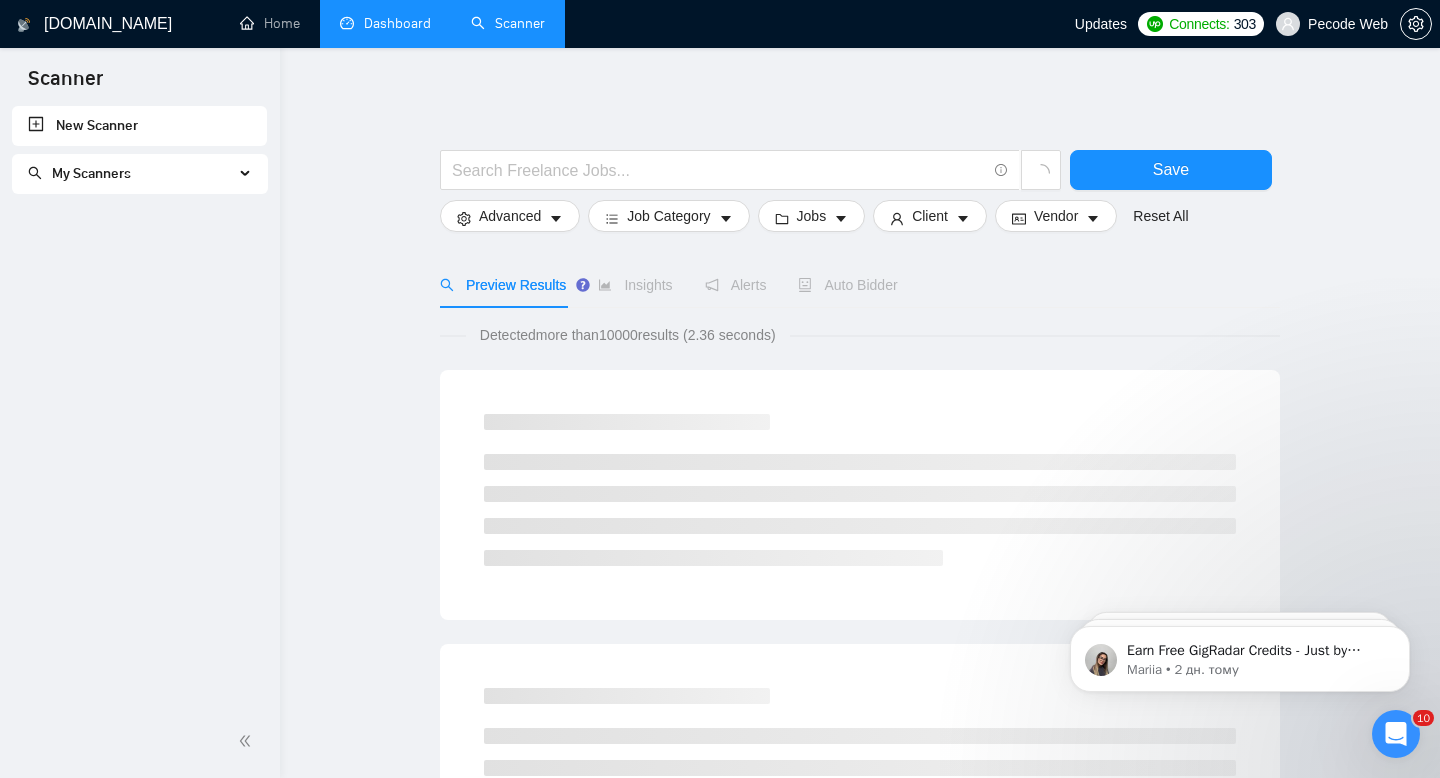 click on "My Scanners" at bounding box center [131, 174] 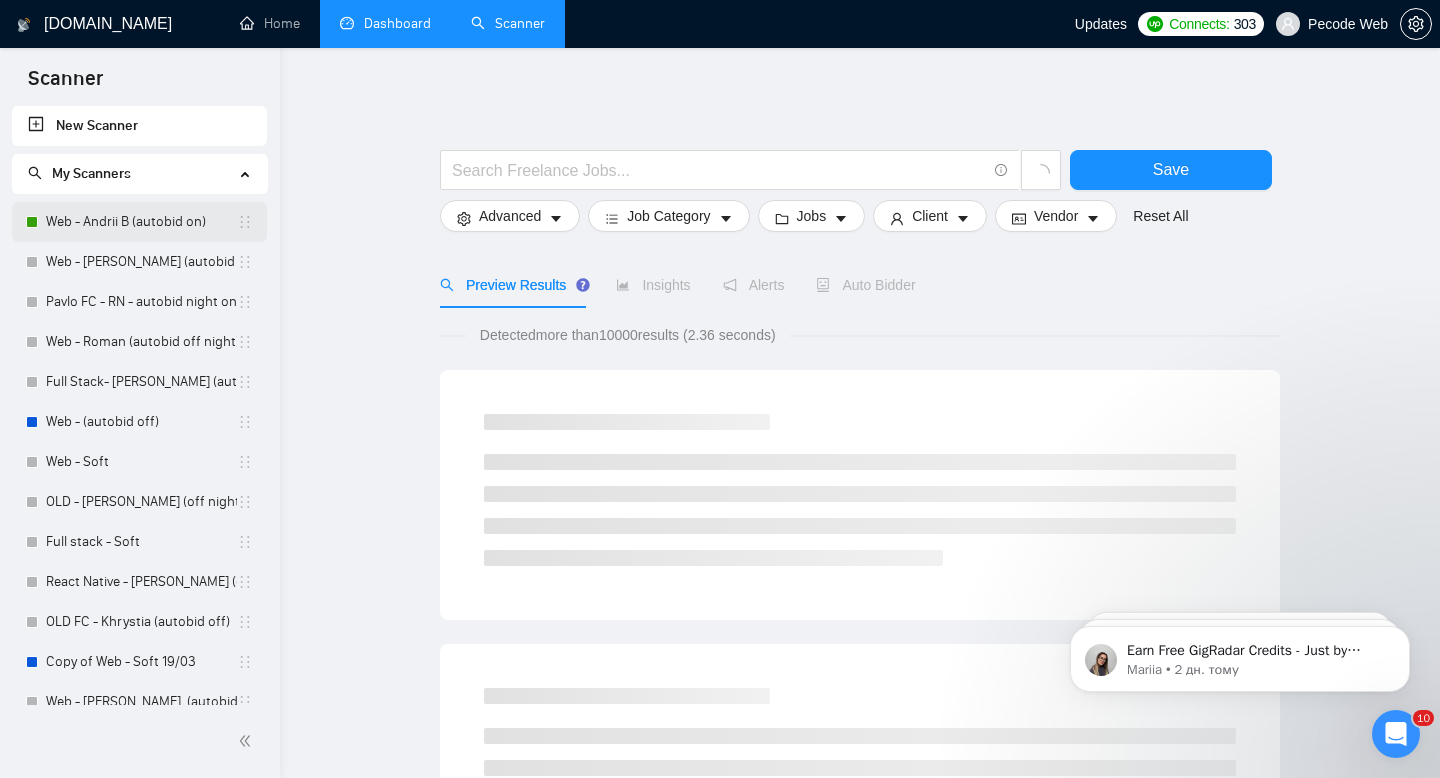 click on "Web - Andrii B (autobid on)" at bounding box center (141, 222) 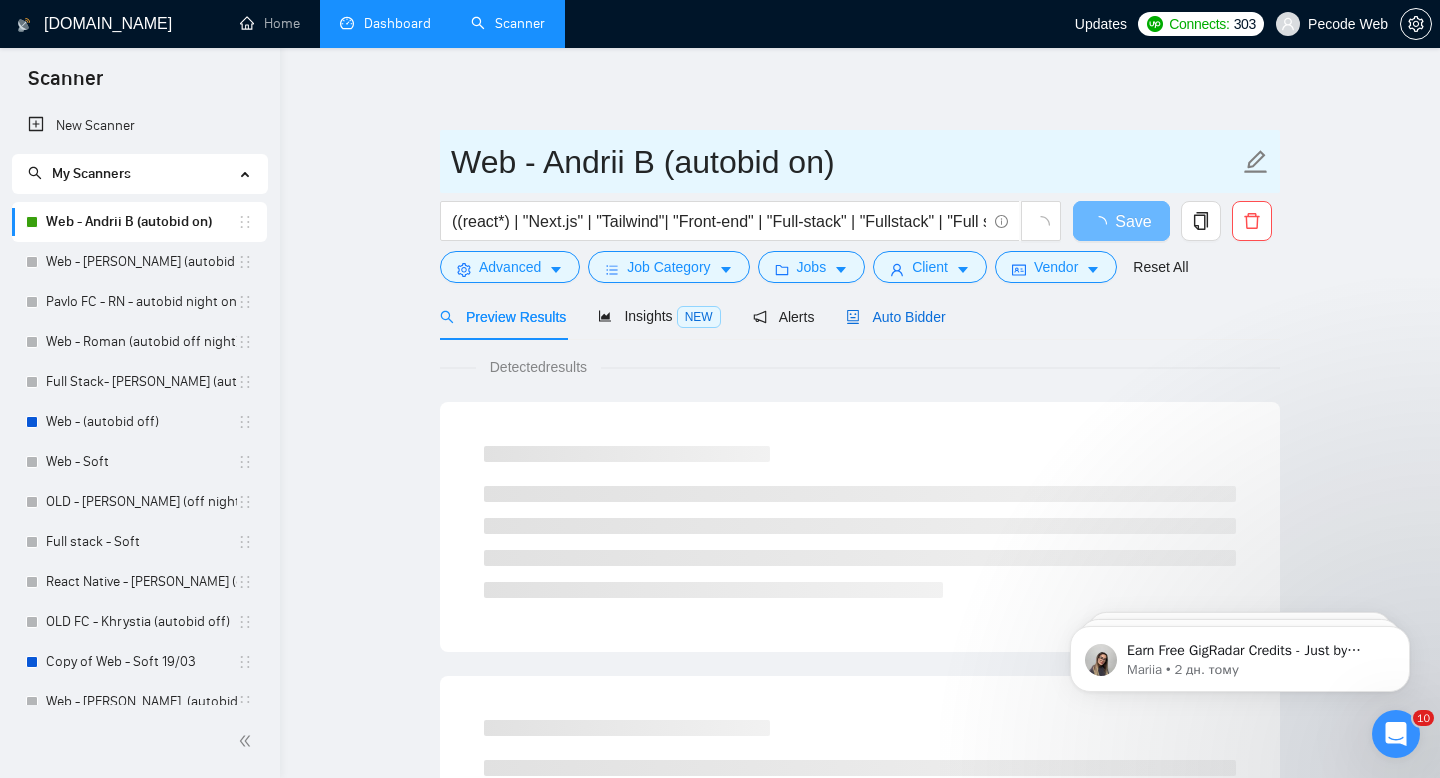 click on "Auto Bidder" at bounding box center (895, 317) 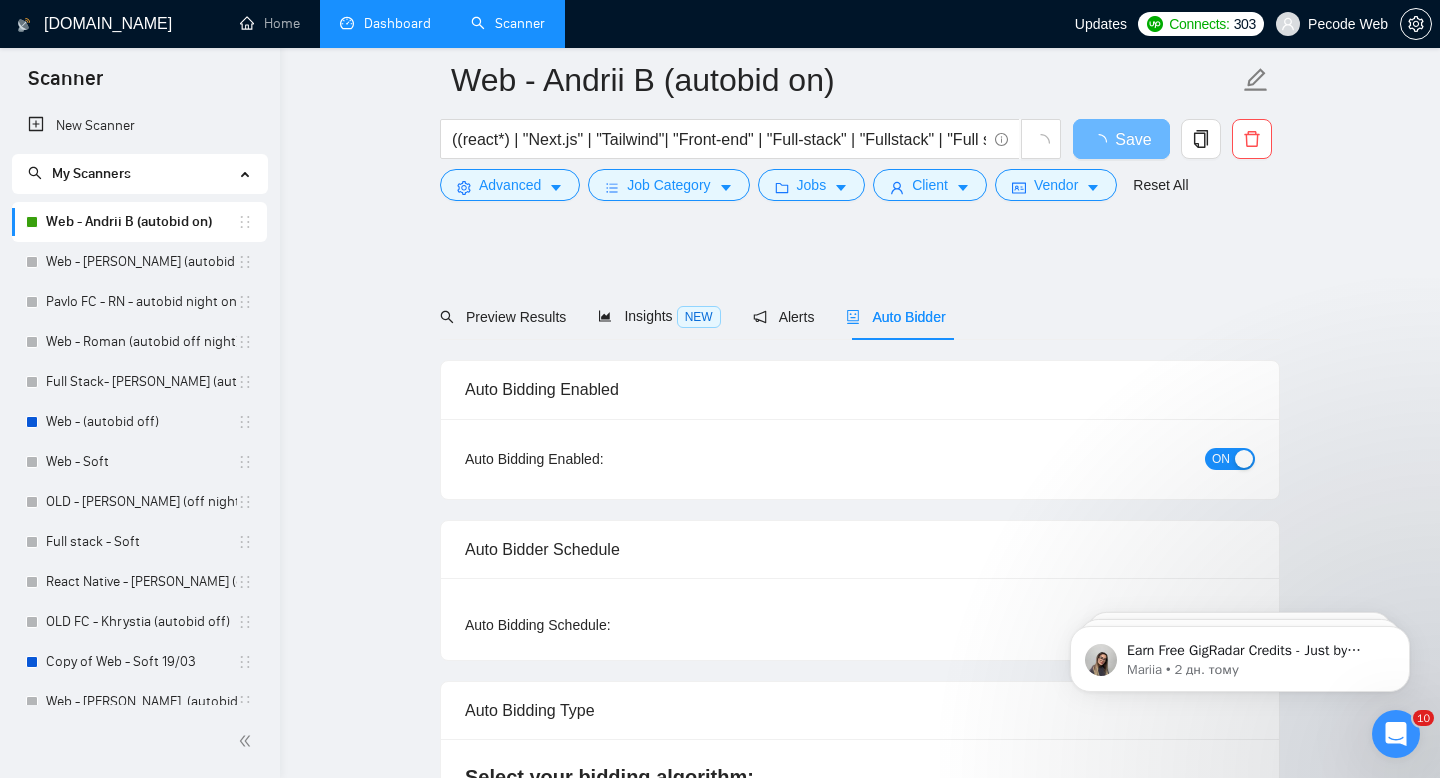 type 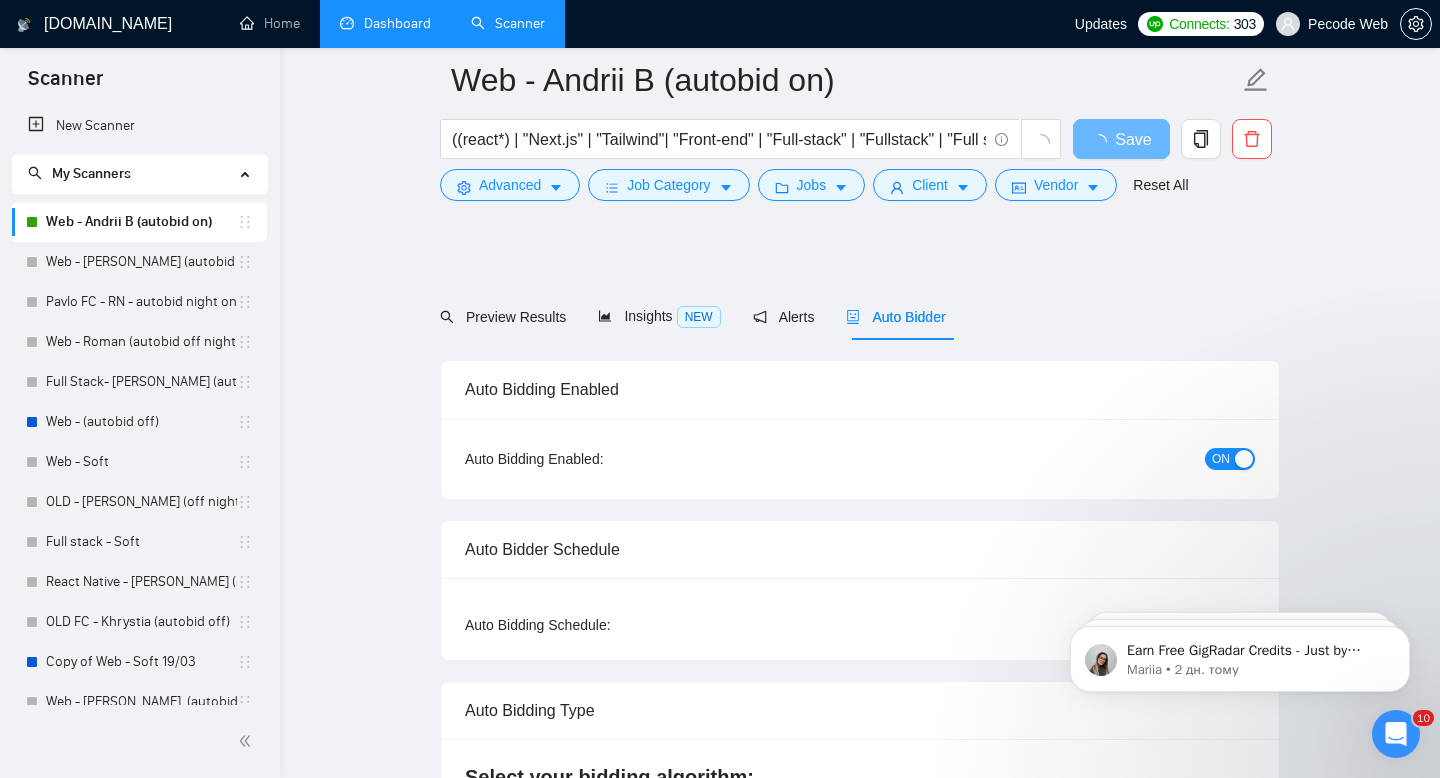 checkbox on "true" 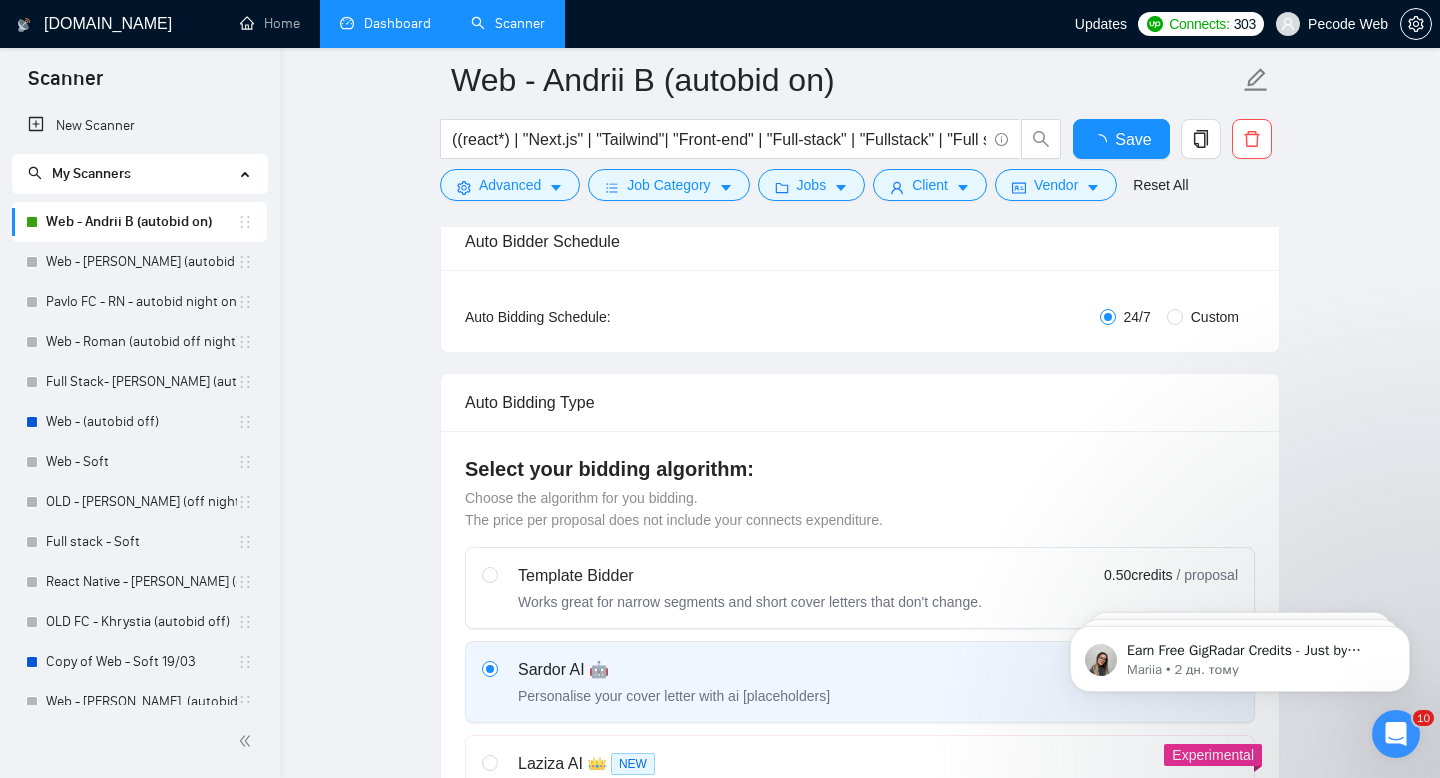 scroll, scrollTop: 359, scrollLeft: 0, axis: vertical 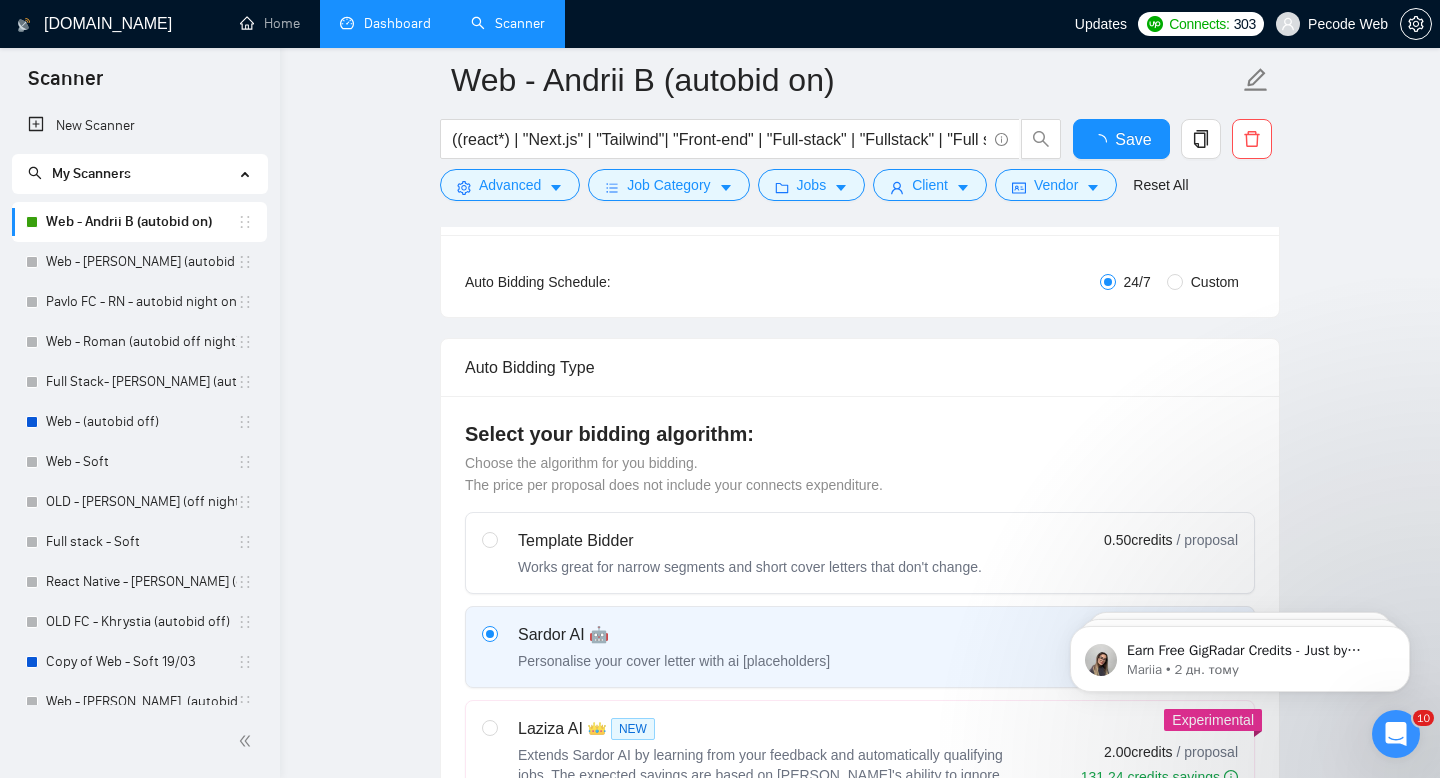 type 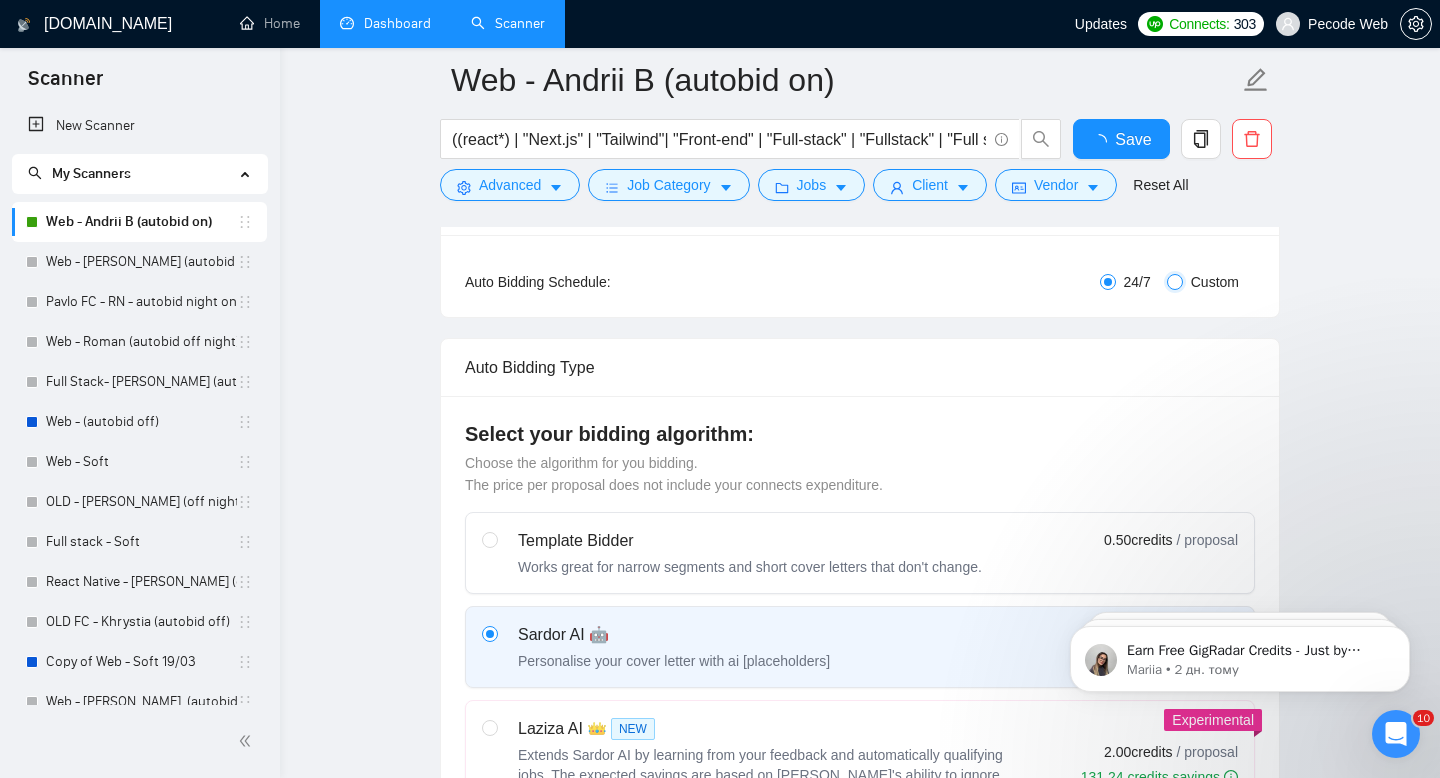 click on "Custom" at bounding box center [1175, 282] 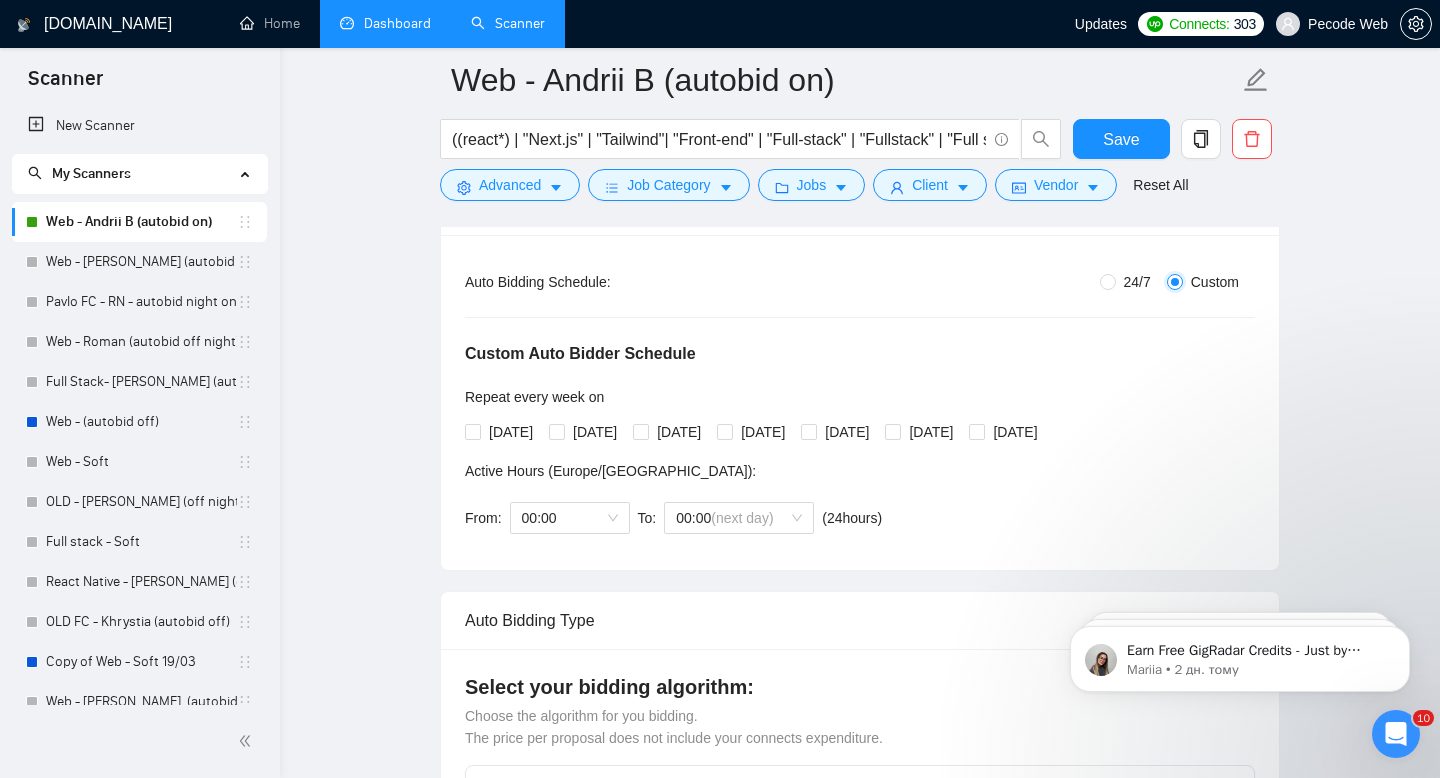 radio on "false" 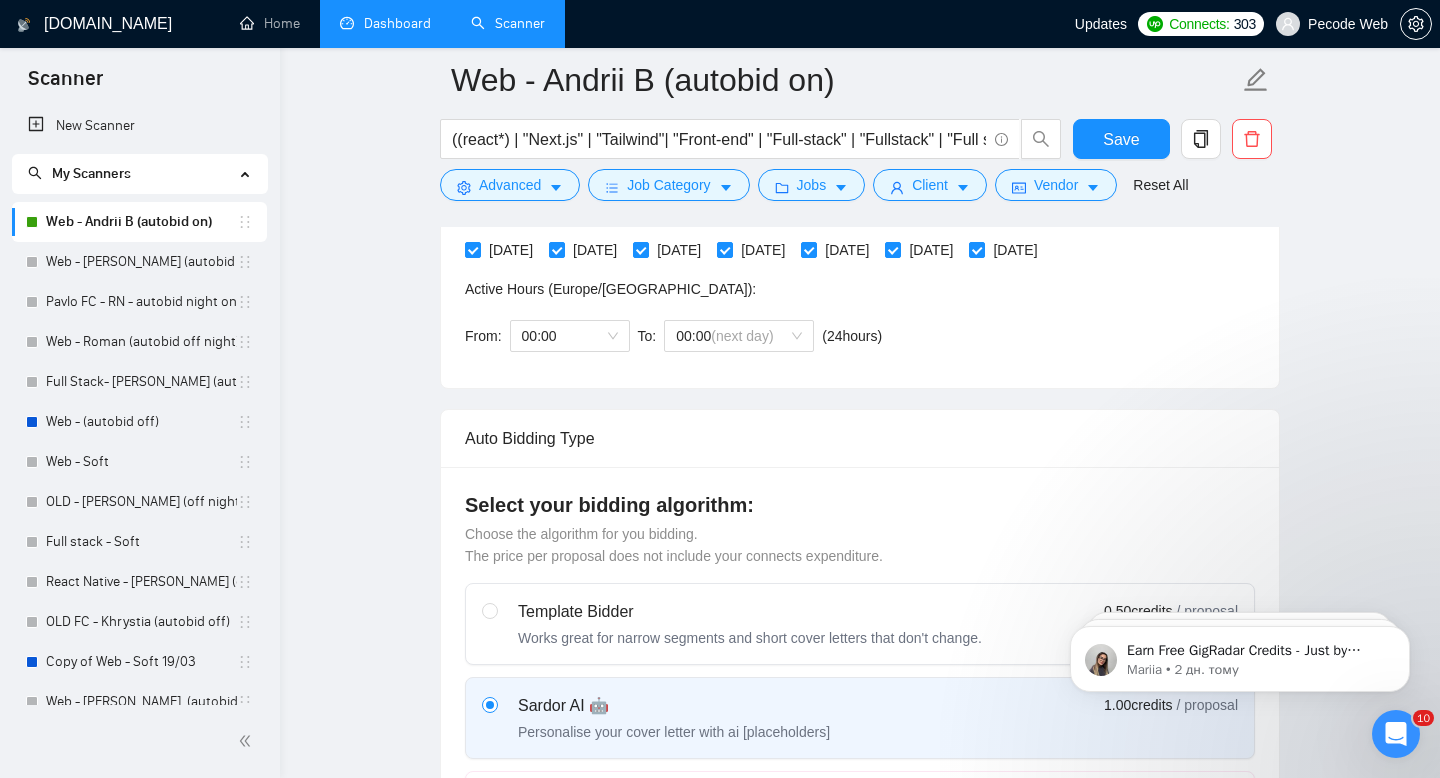 scroll, scrollTop: 550, scrollLeft: 0, axis: vertical 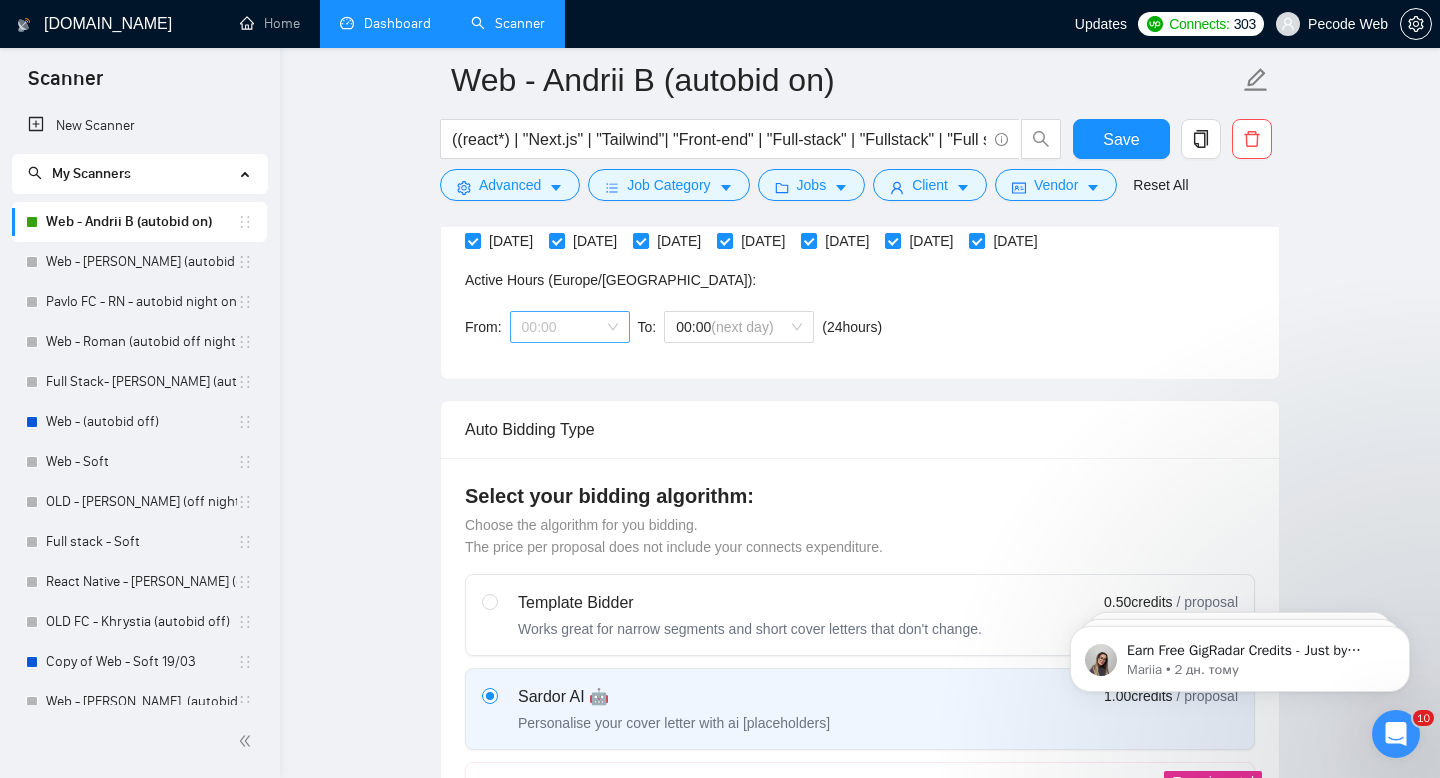 click on "00:00" at bounding box center (570, 327) 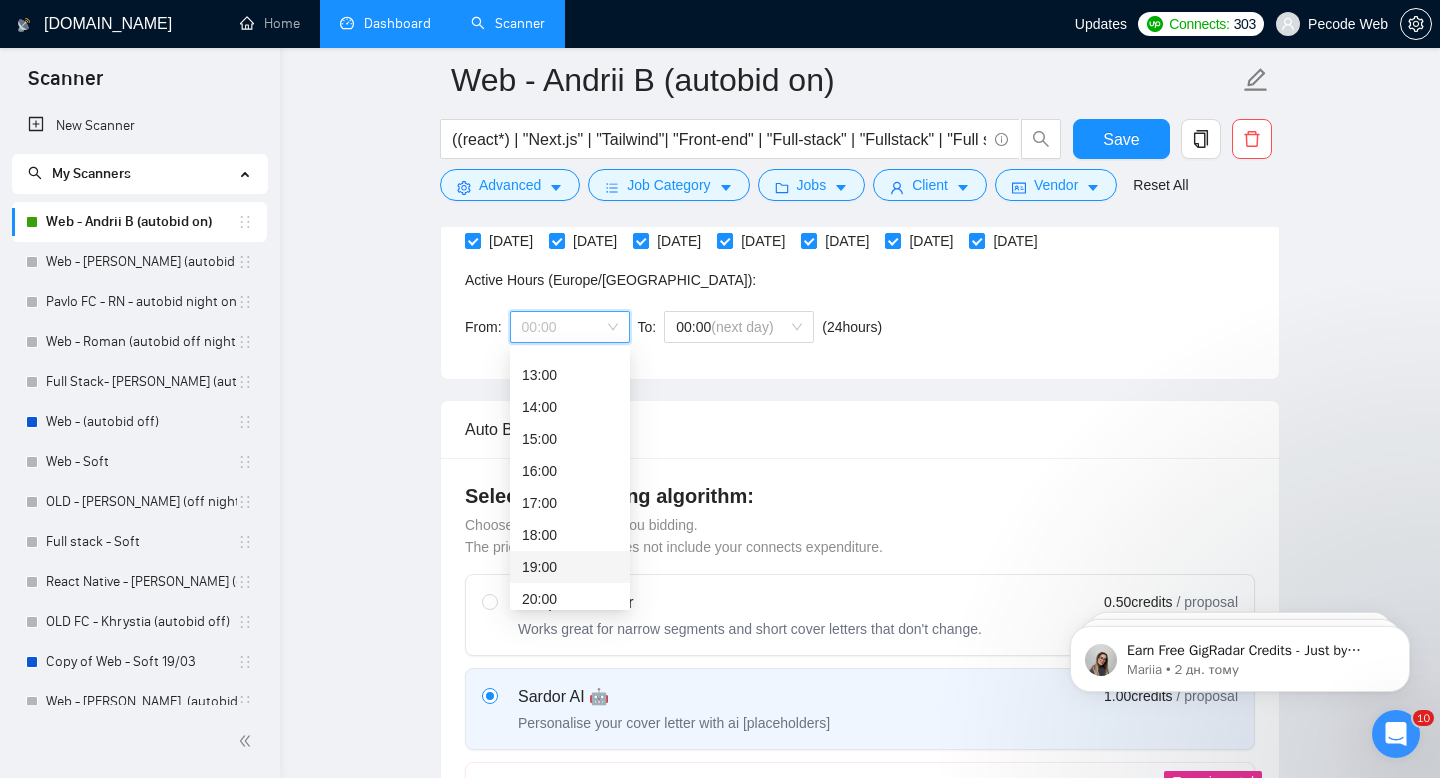 click on "19:00" at bounding box center (570, 567) 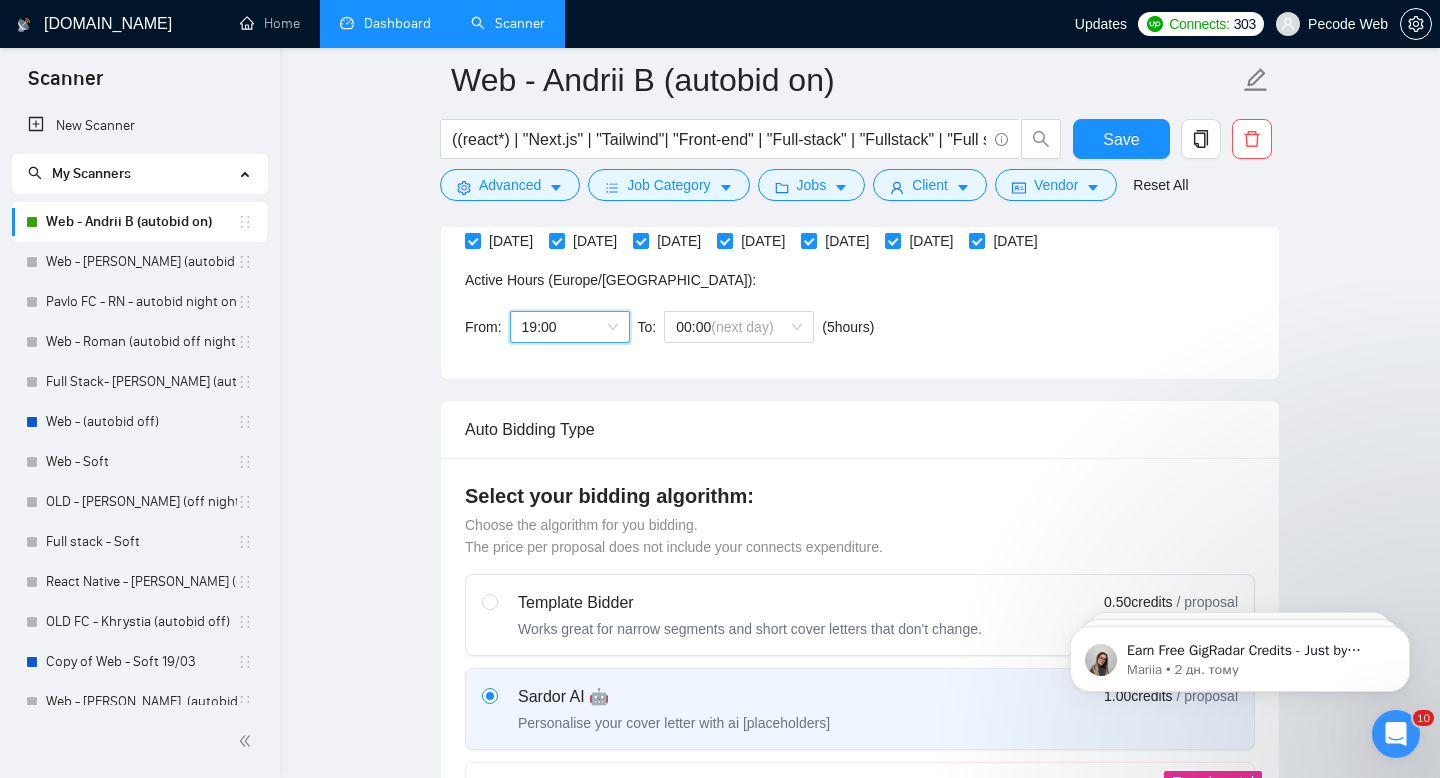 click on "From: 19:00 19:00 To: 00:00  (next day) ( 5  hours) [GEOGRAPHIC_DATA]/[GEOGRAPHIC_DATA]" at bounding box center (673, 327) 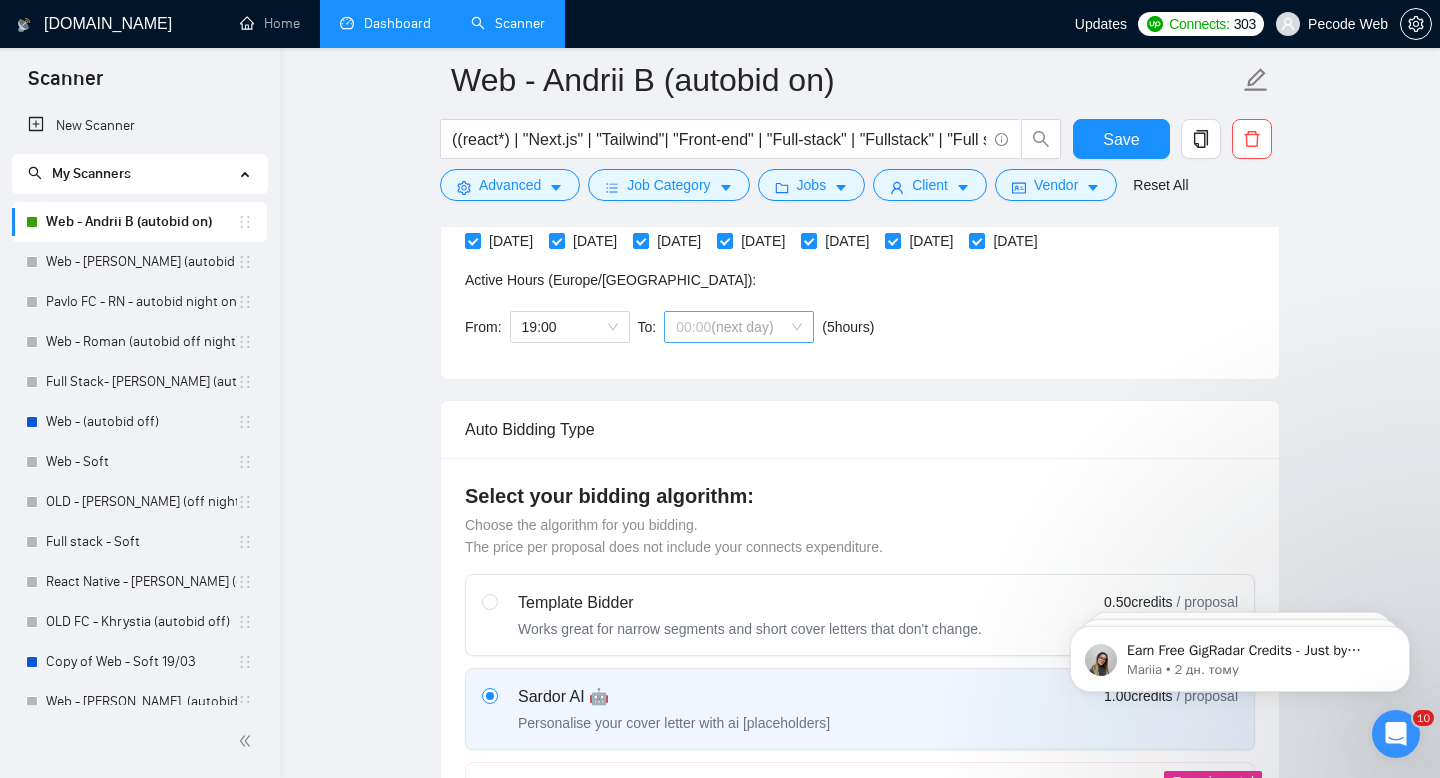 click on "00:00  (next day)" at bounding box center (739, 327) 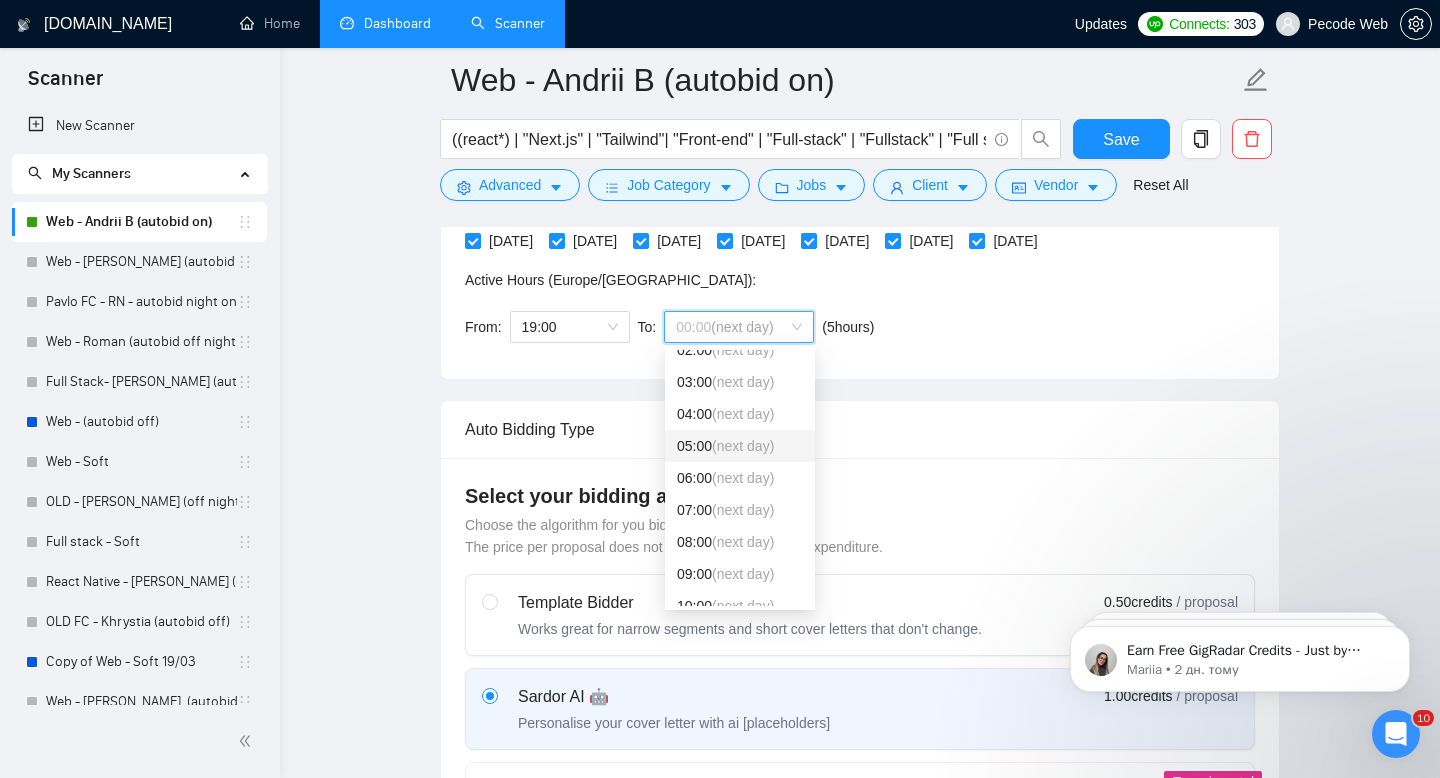scroll, scrollTop: 86, scrollLeft: 0, axis: vertical 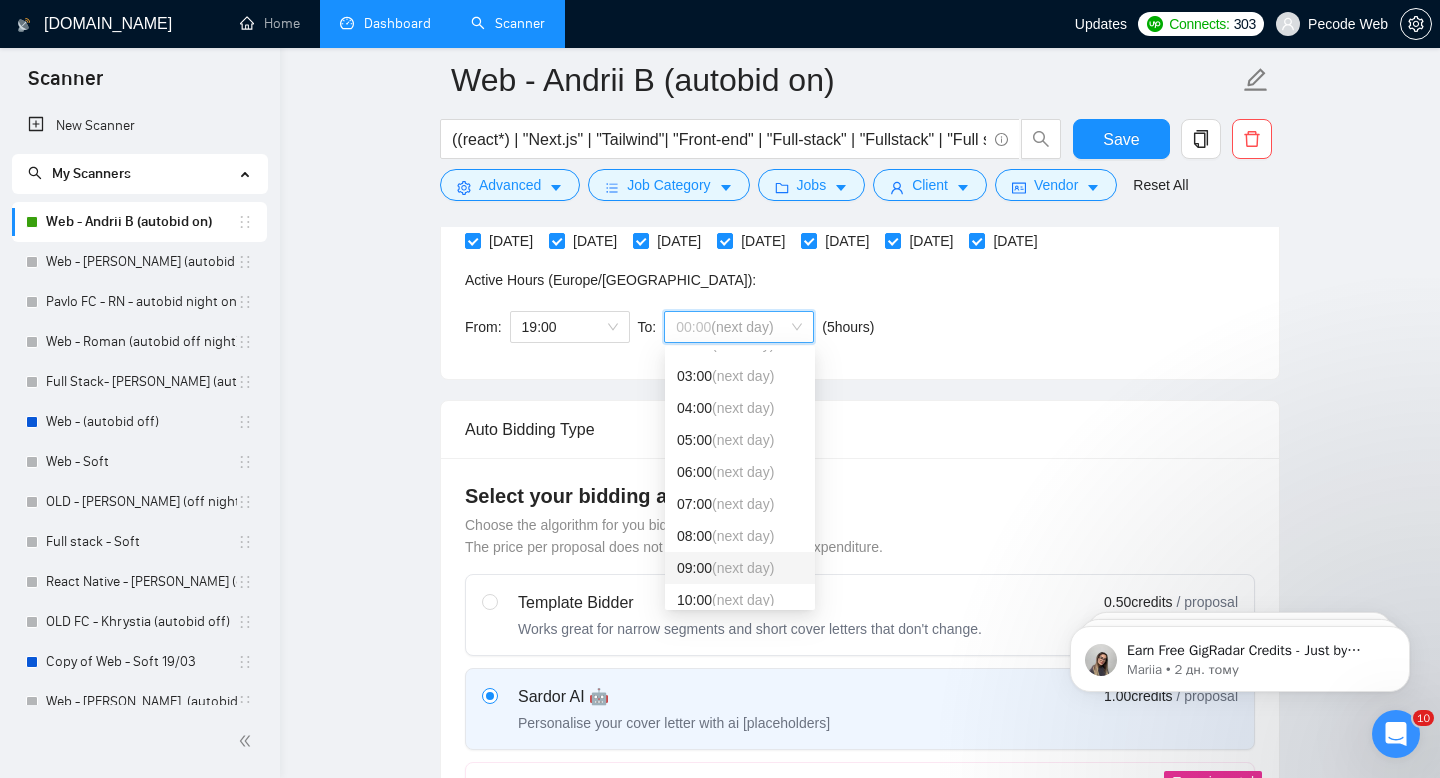 click on "09:00  (next day)" at bounding box center [740, 568] 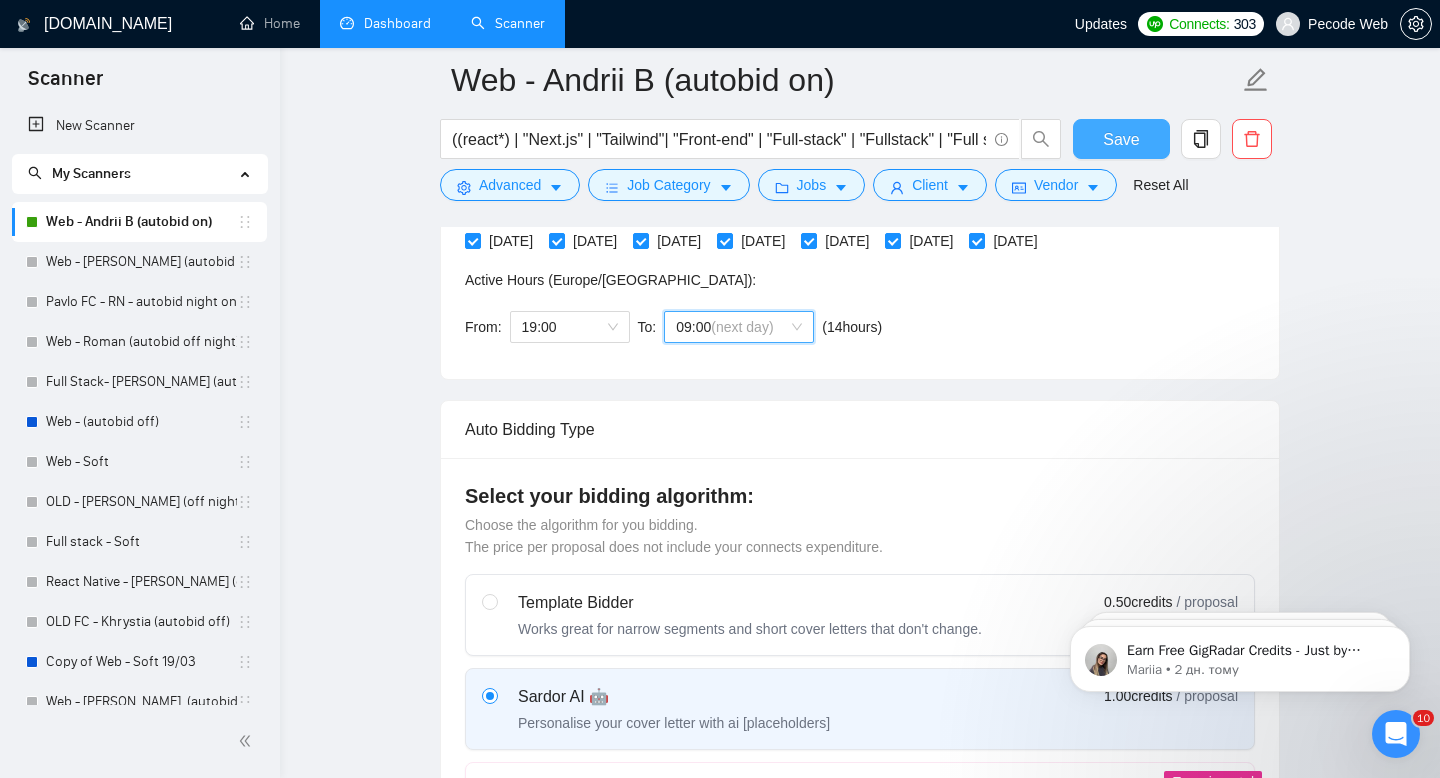 click on "Save" at bounding box center [1121, 139] 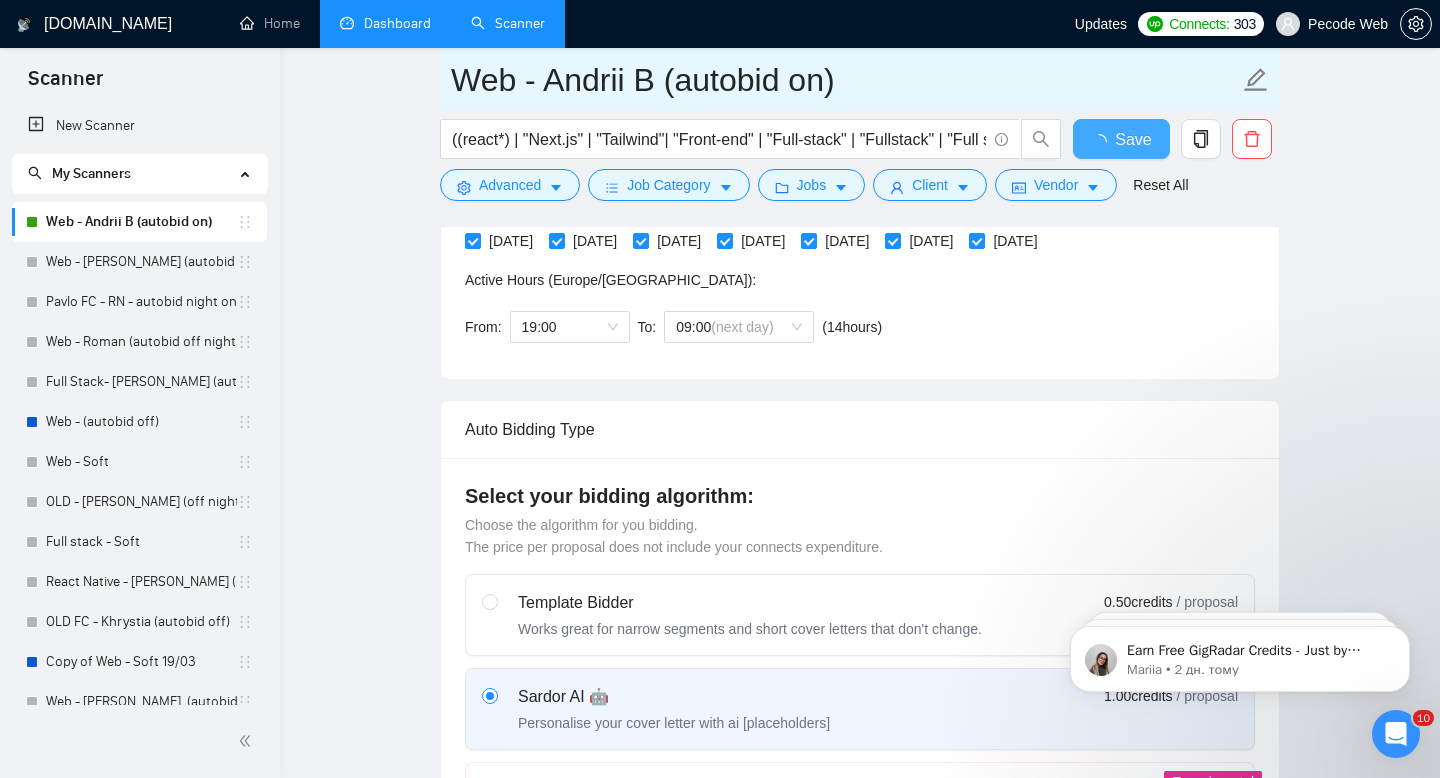 type 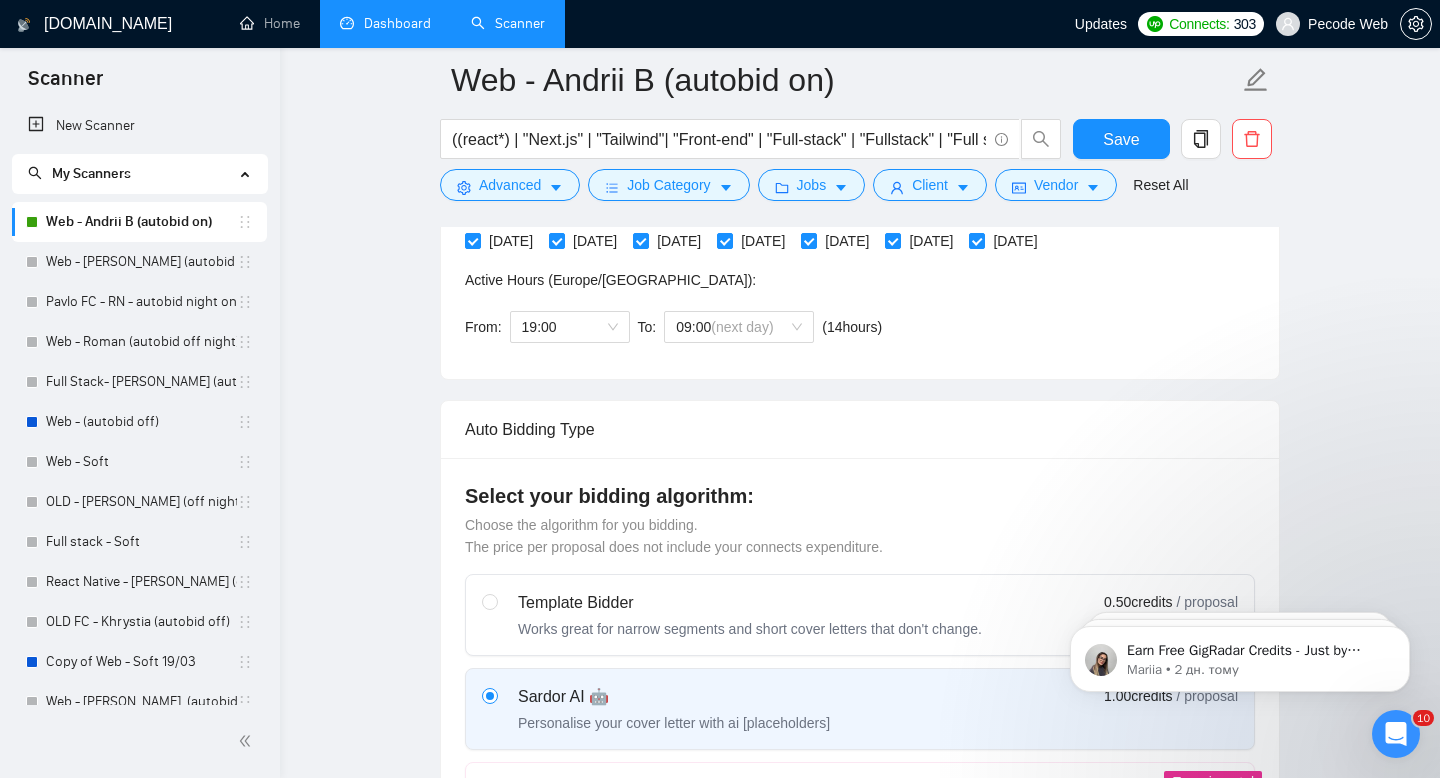 click on "Dashboard" at bounding box center [385, 23] 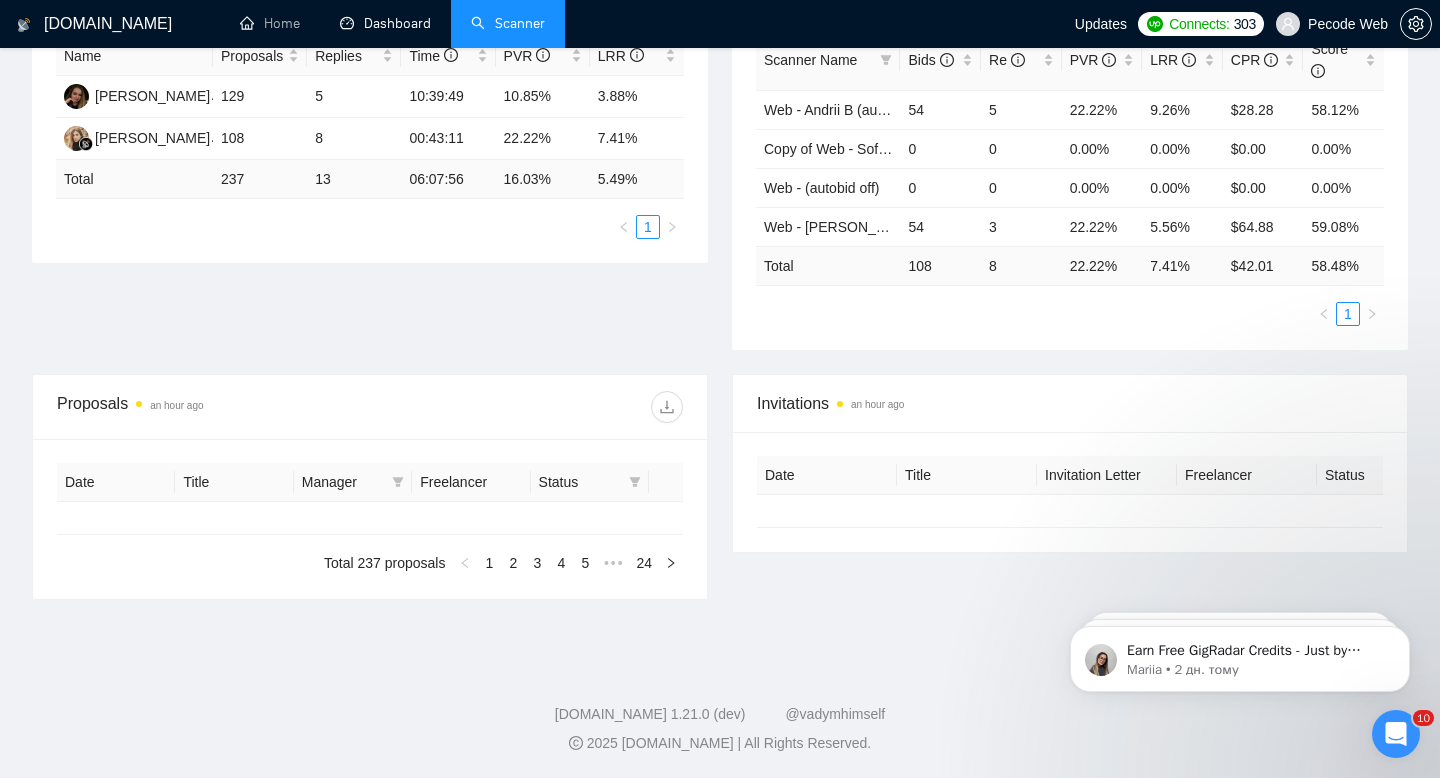 type on "[DATE]" 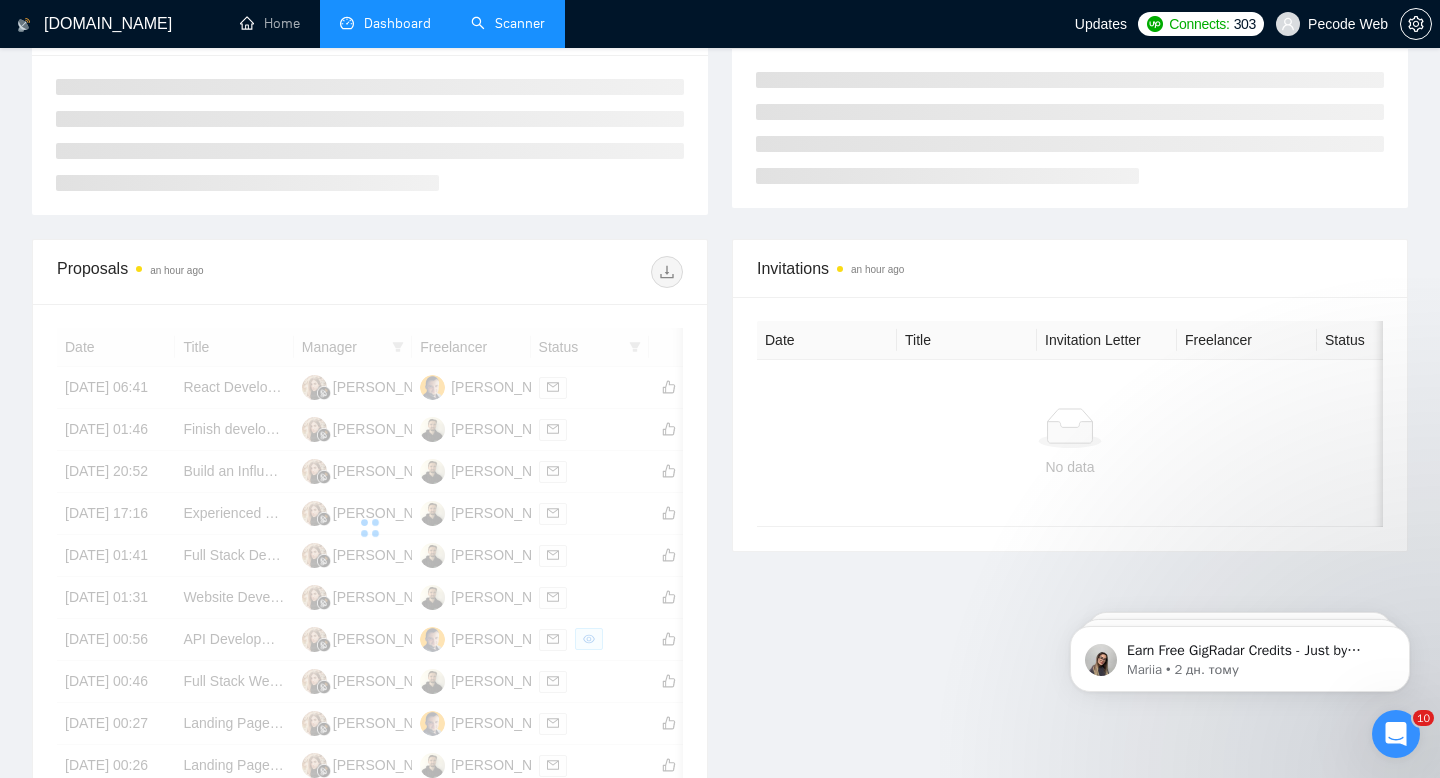 scroll, scrollTop: 403, scrollLeft: 0, axis: vertical 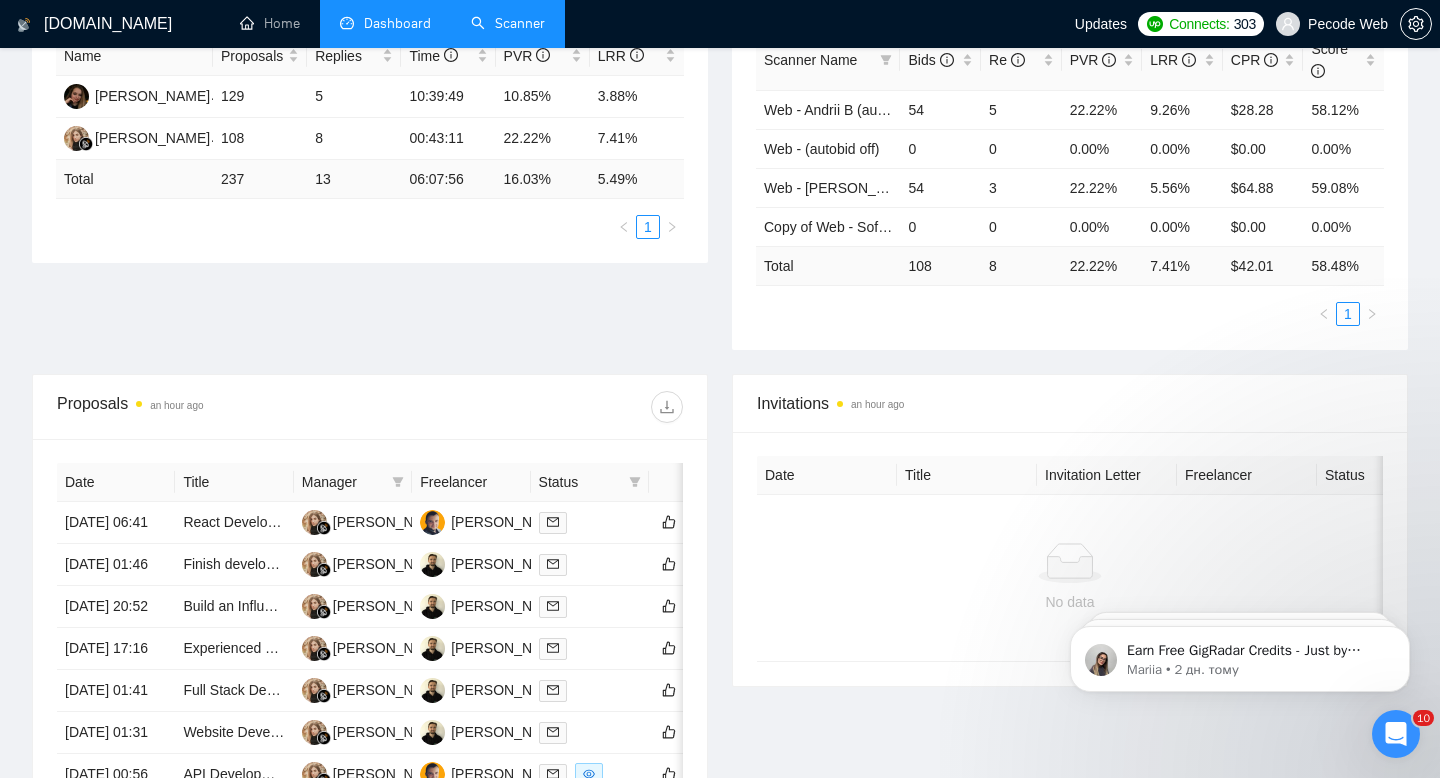 click on "Scanner" at bounding box center [508, 23] 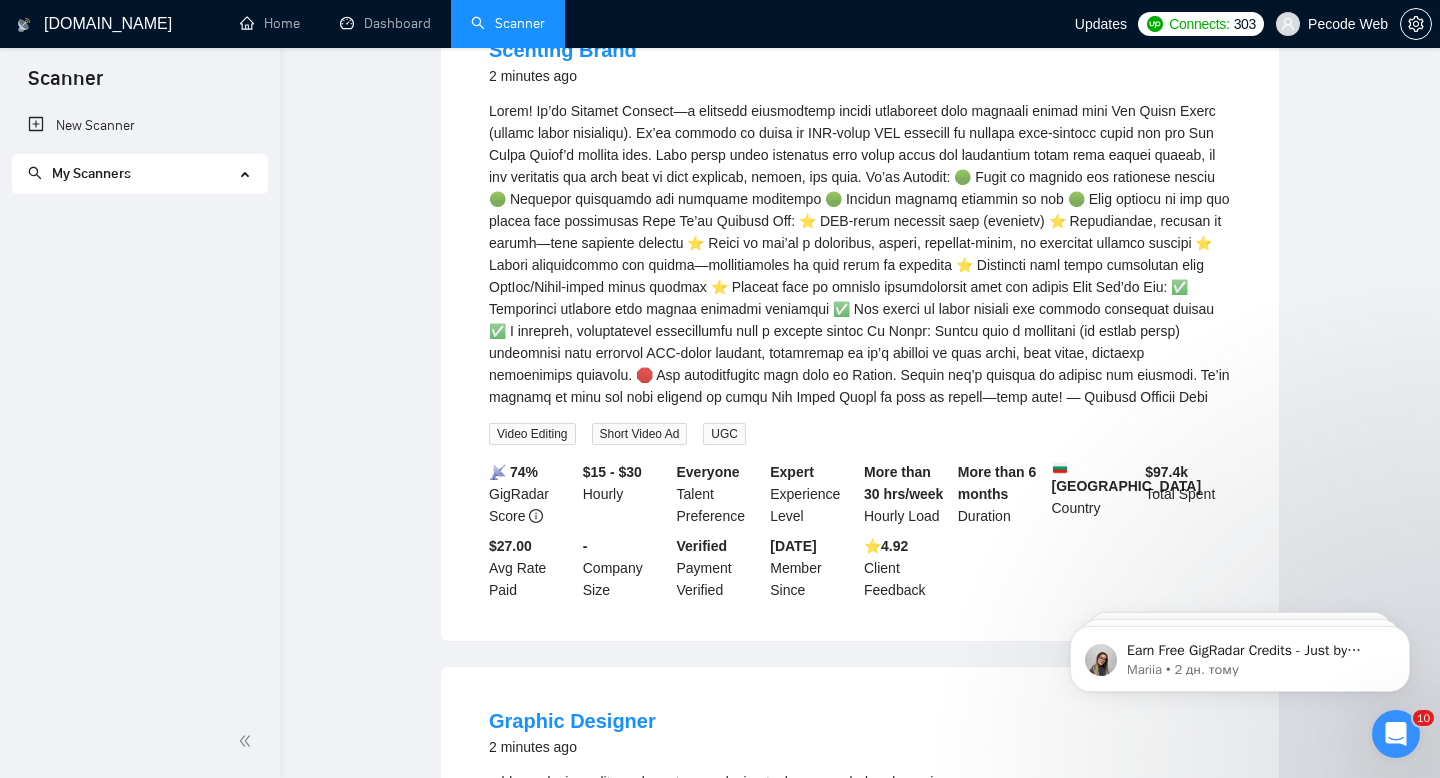 scroll, scrollTop: 0, scrollLeft: 0, axis: both 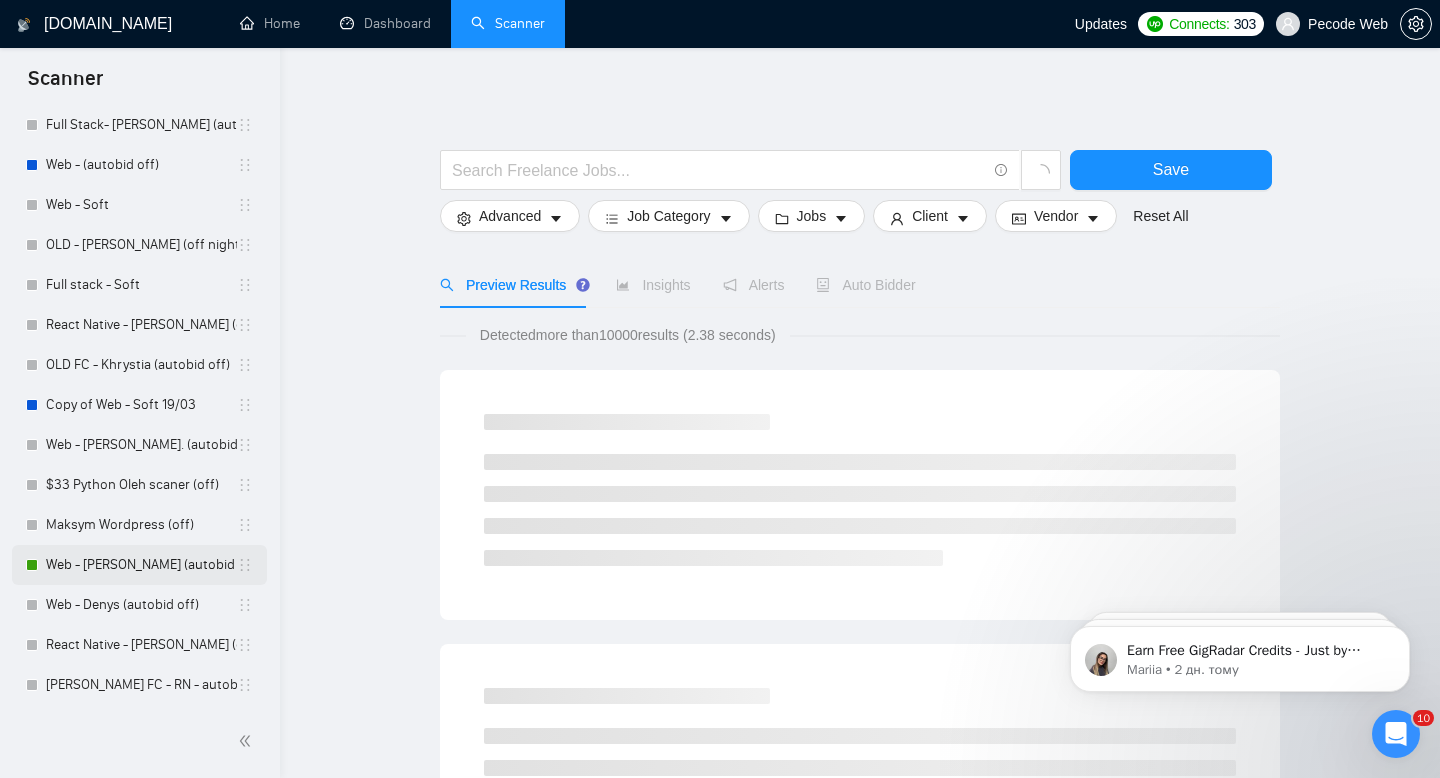 click on "Web - [PERSON_NAME] (autobid on)" at bounding box center (141, 565) 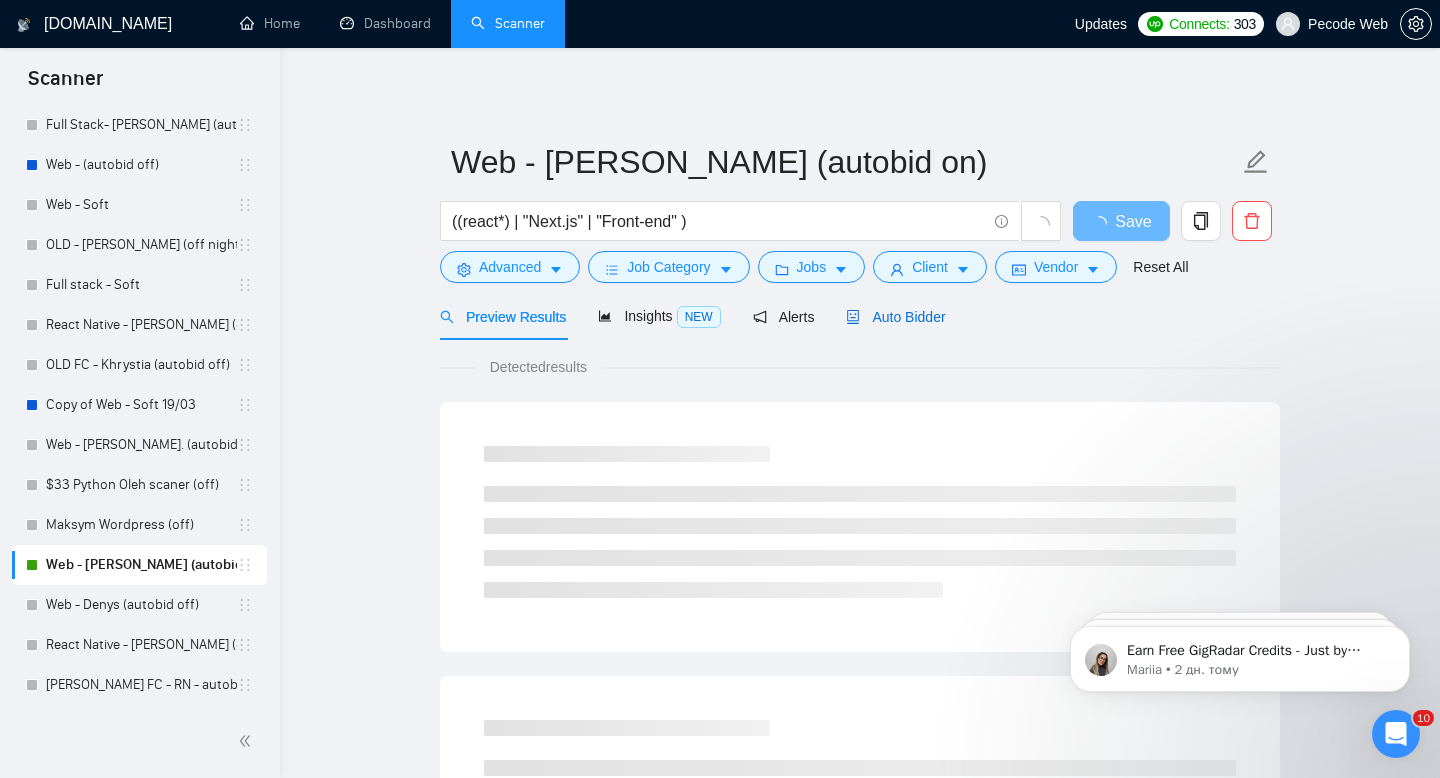 click on "Auto Bidder" at bounding box center (895, 317) 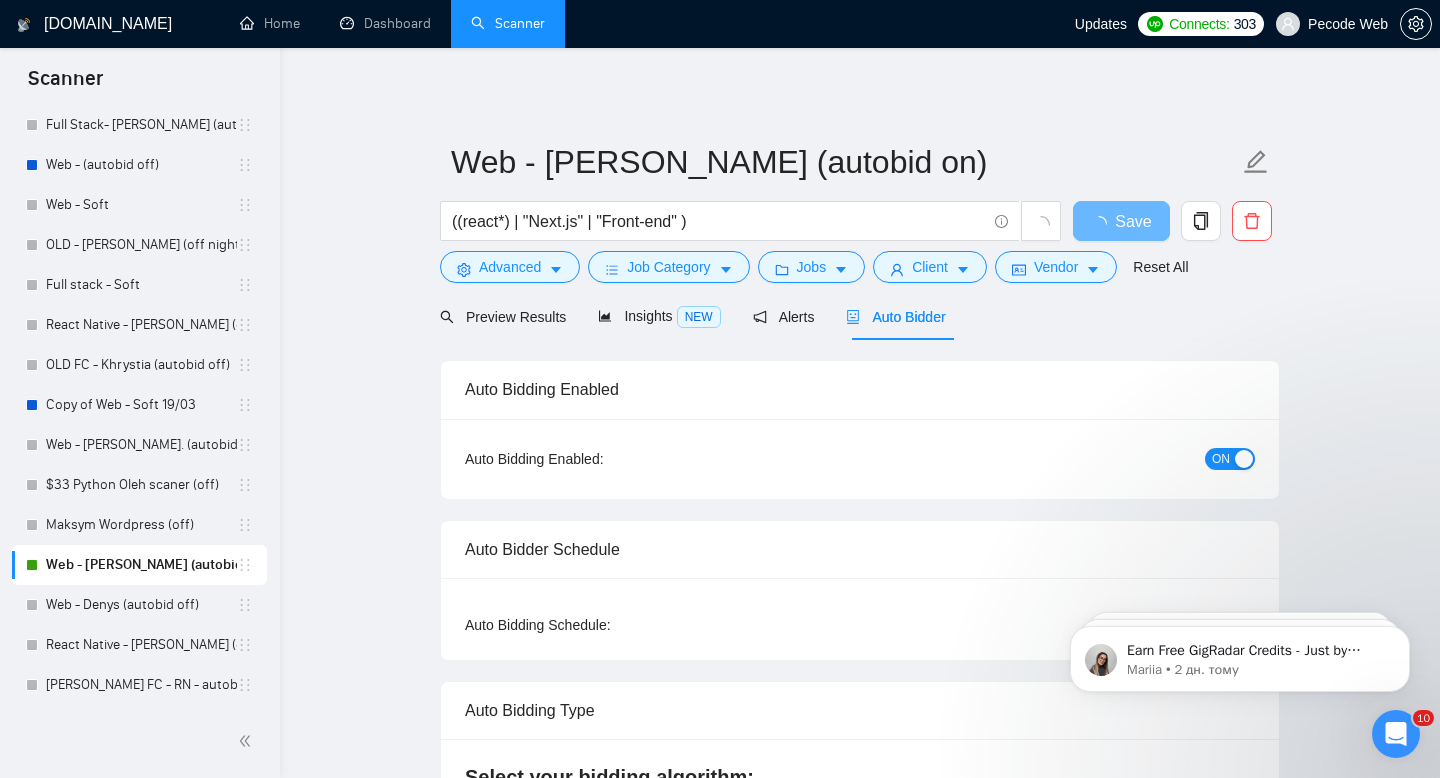 type 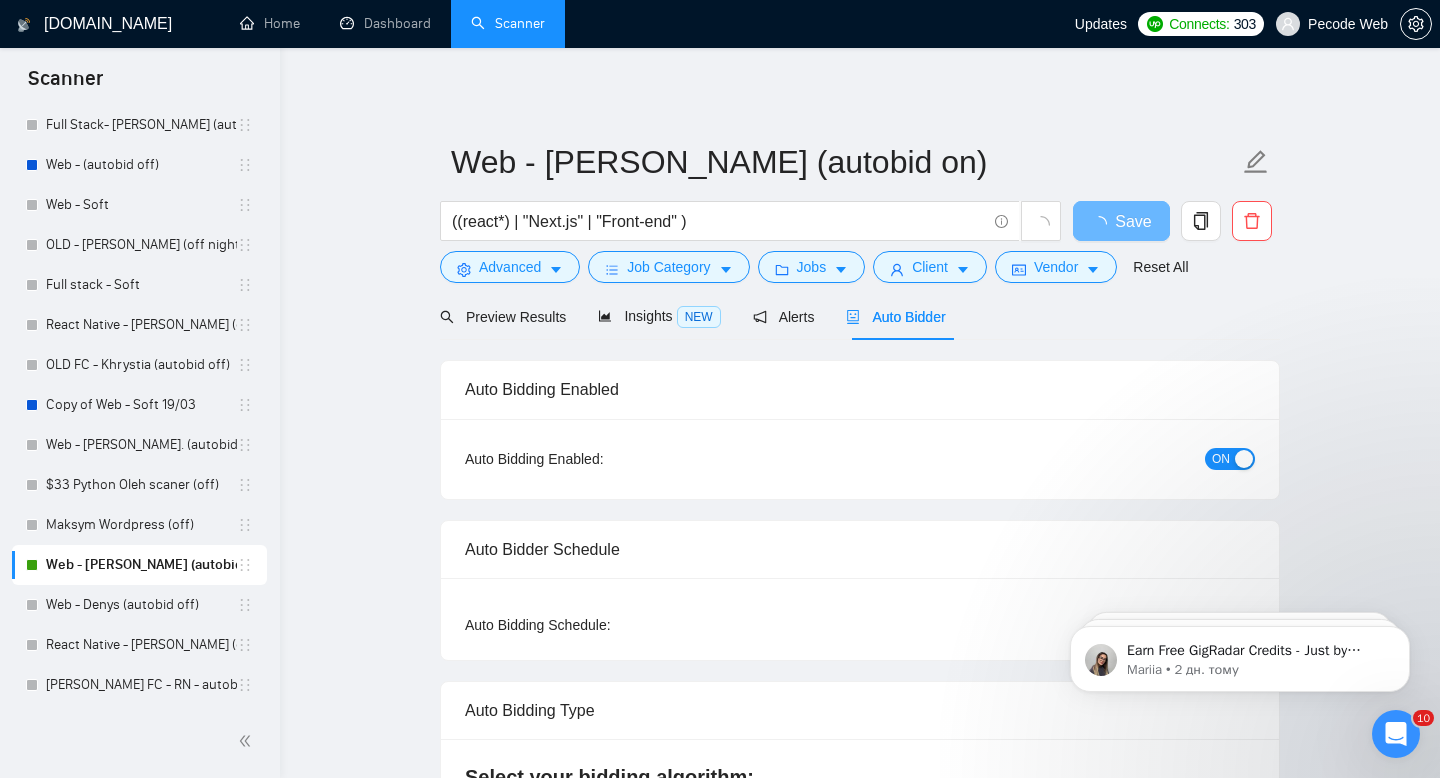 radio on "false" 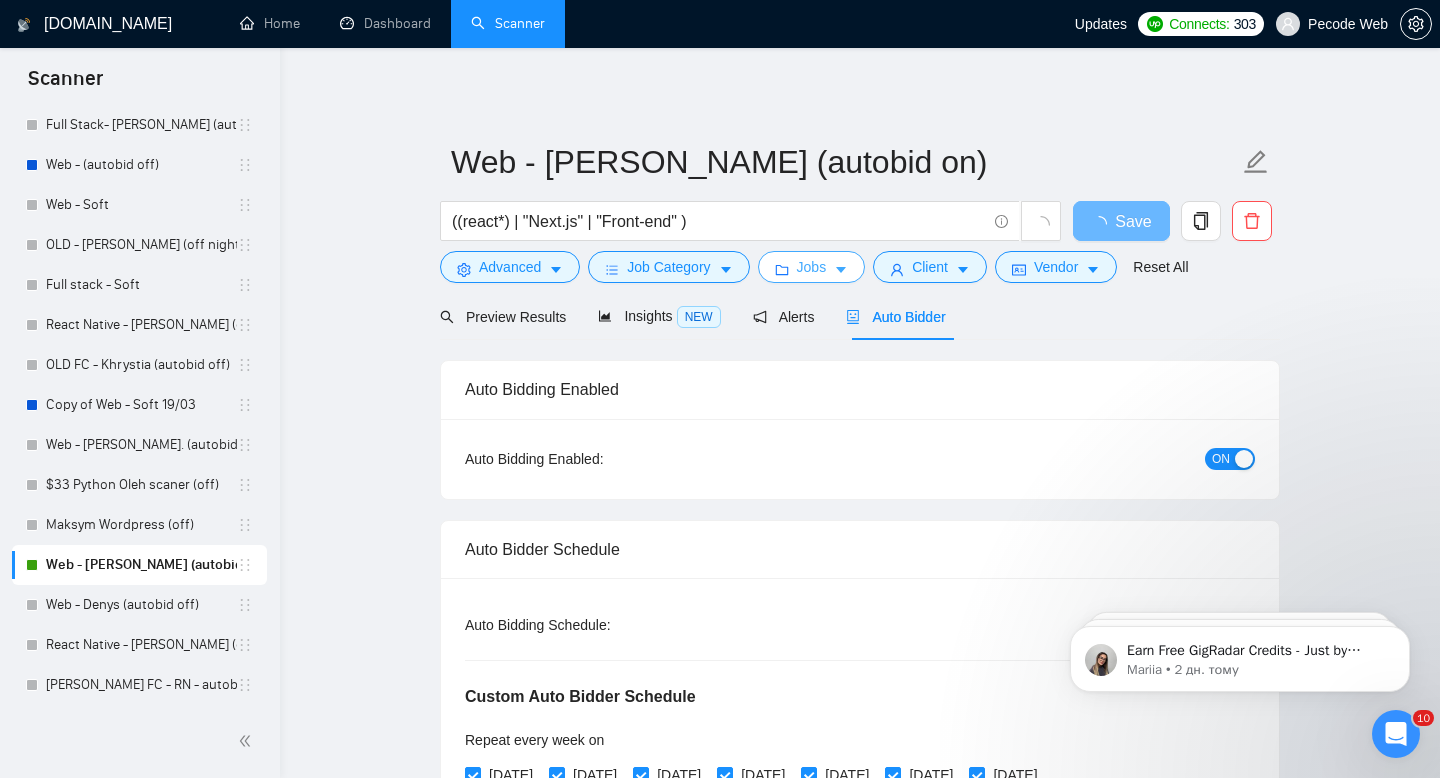 click on "Jobs" at bounding box center (812, 267) 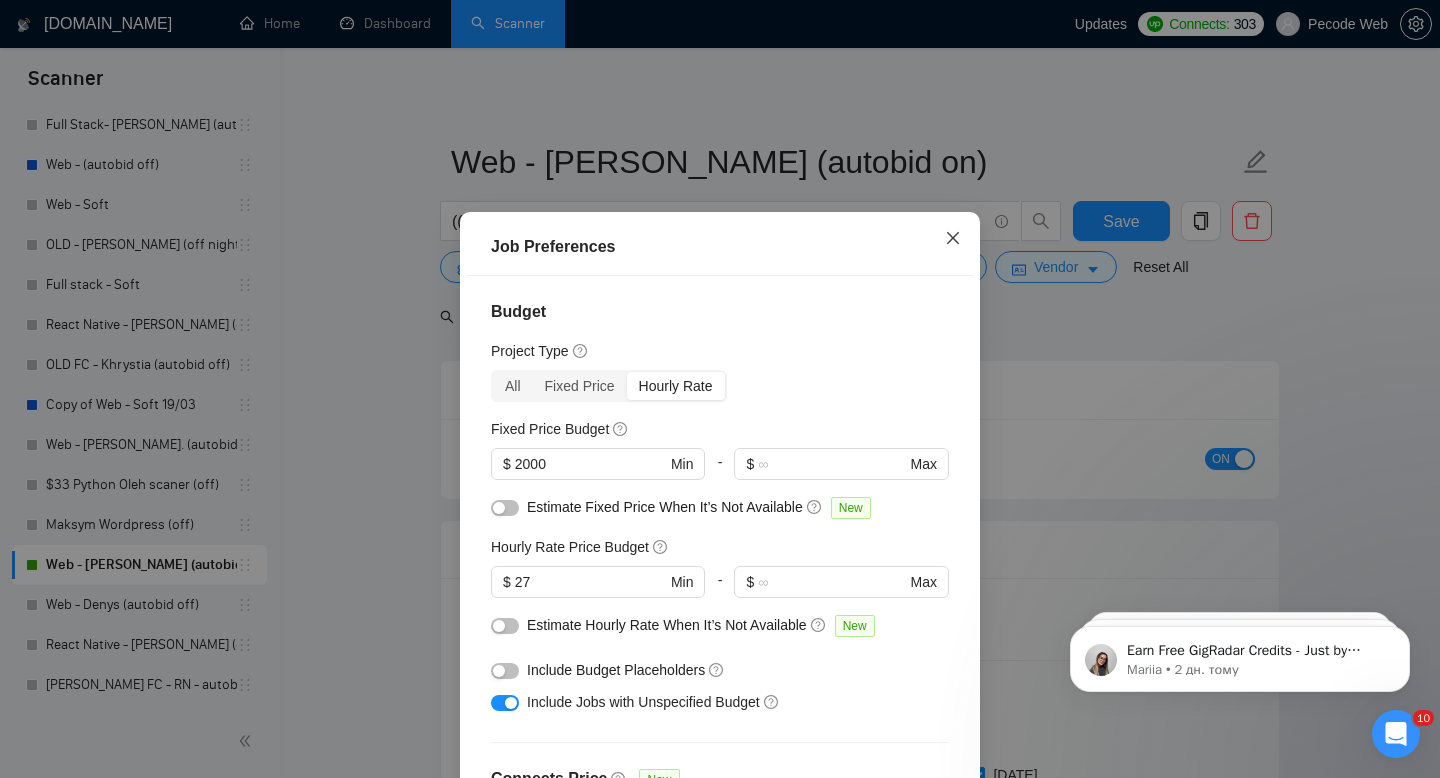 click 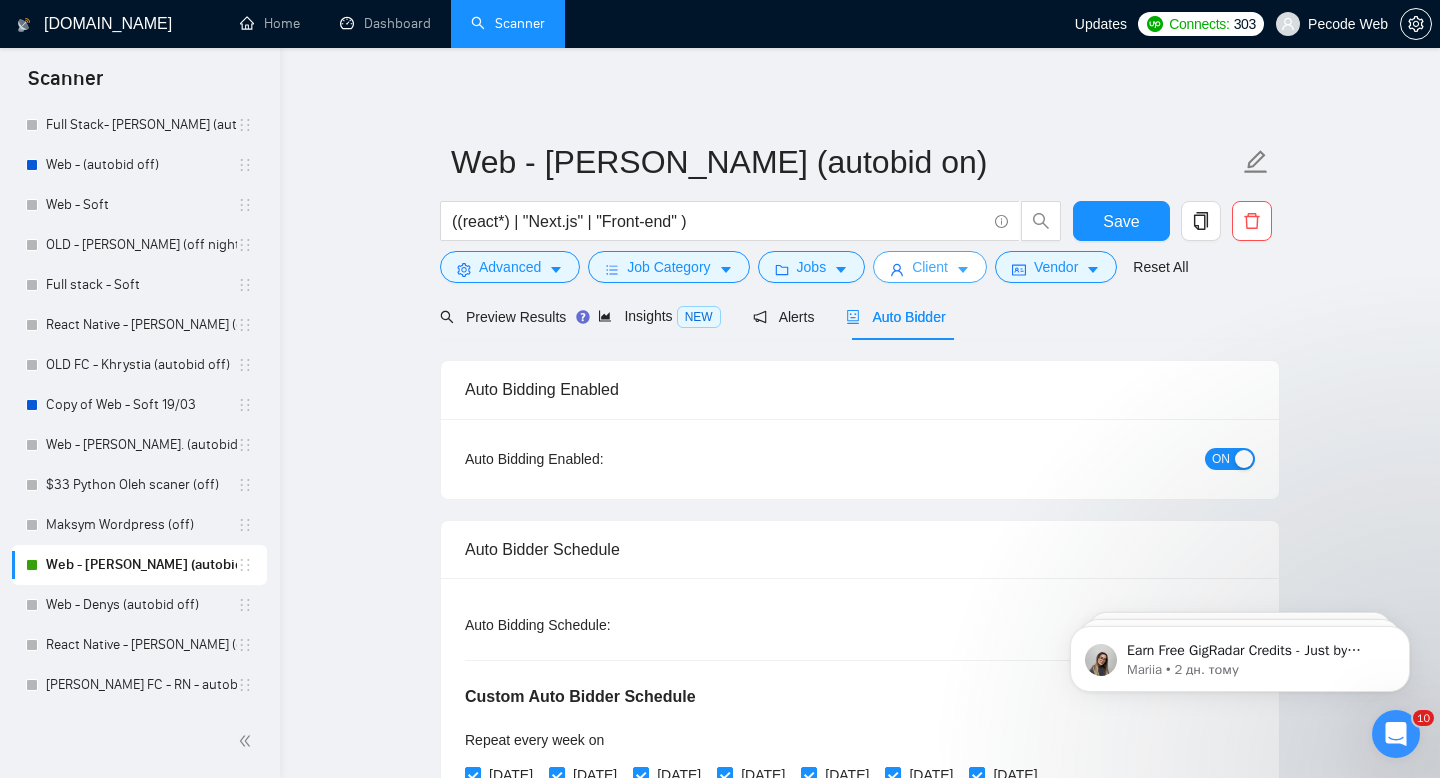 click on "Client" at bounding box center (930, 267) 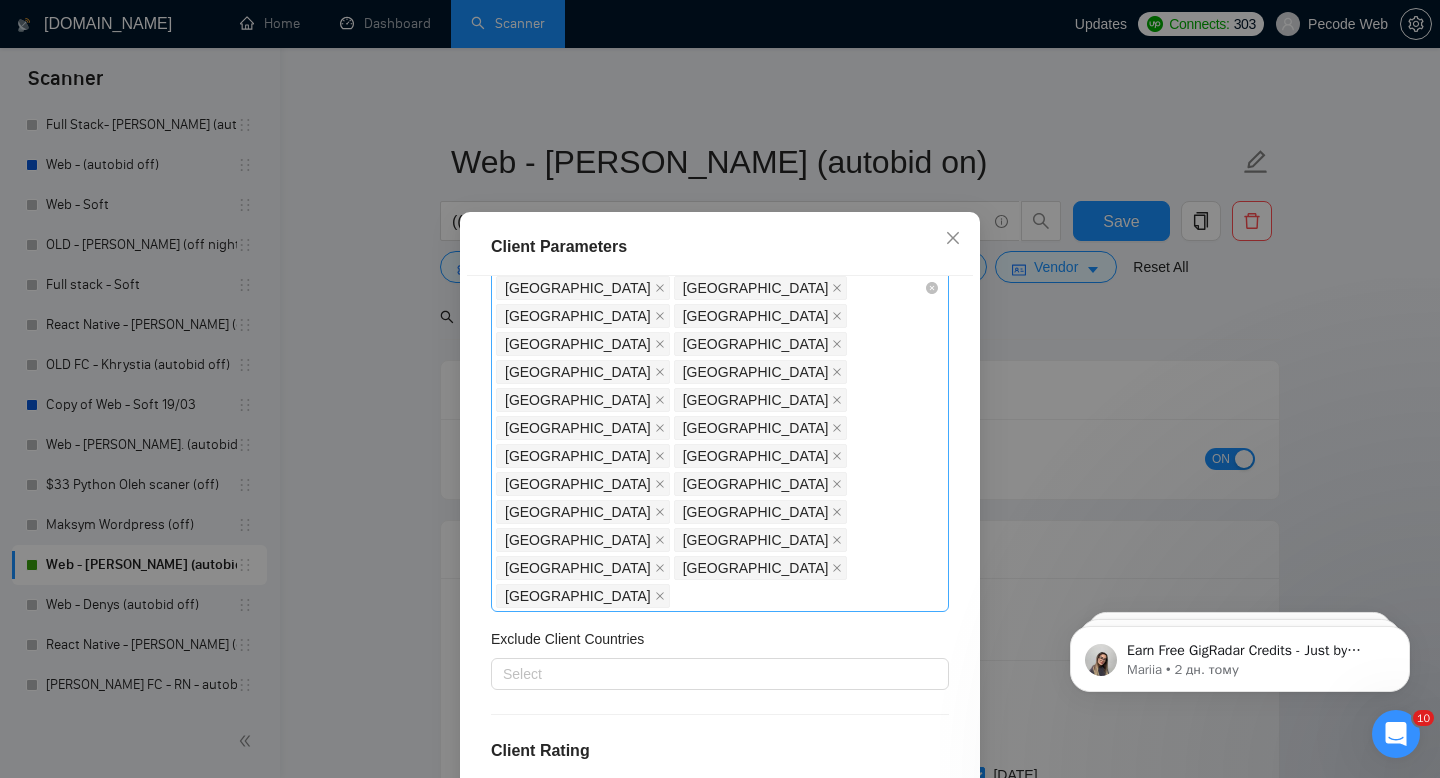 scroll, scrollTop: 407, scrollLeft: 0, axis: vertical 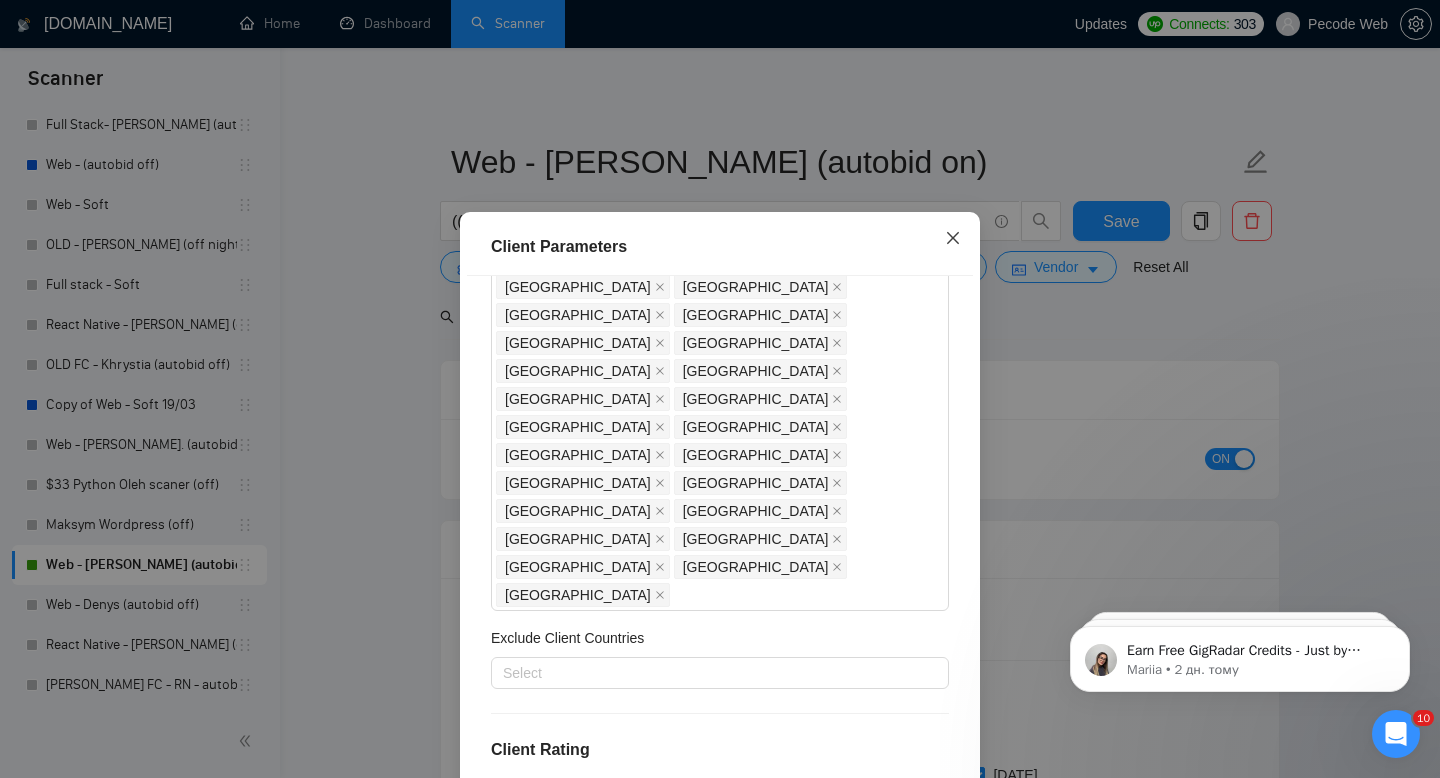 click 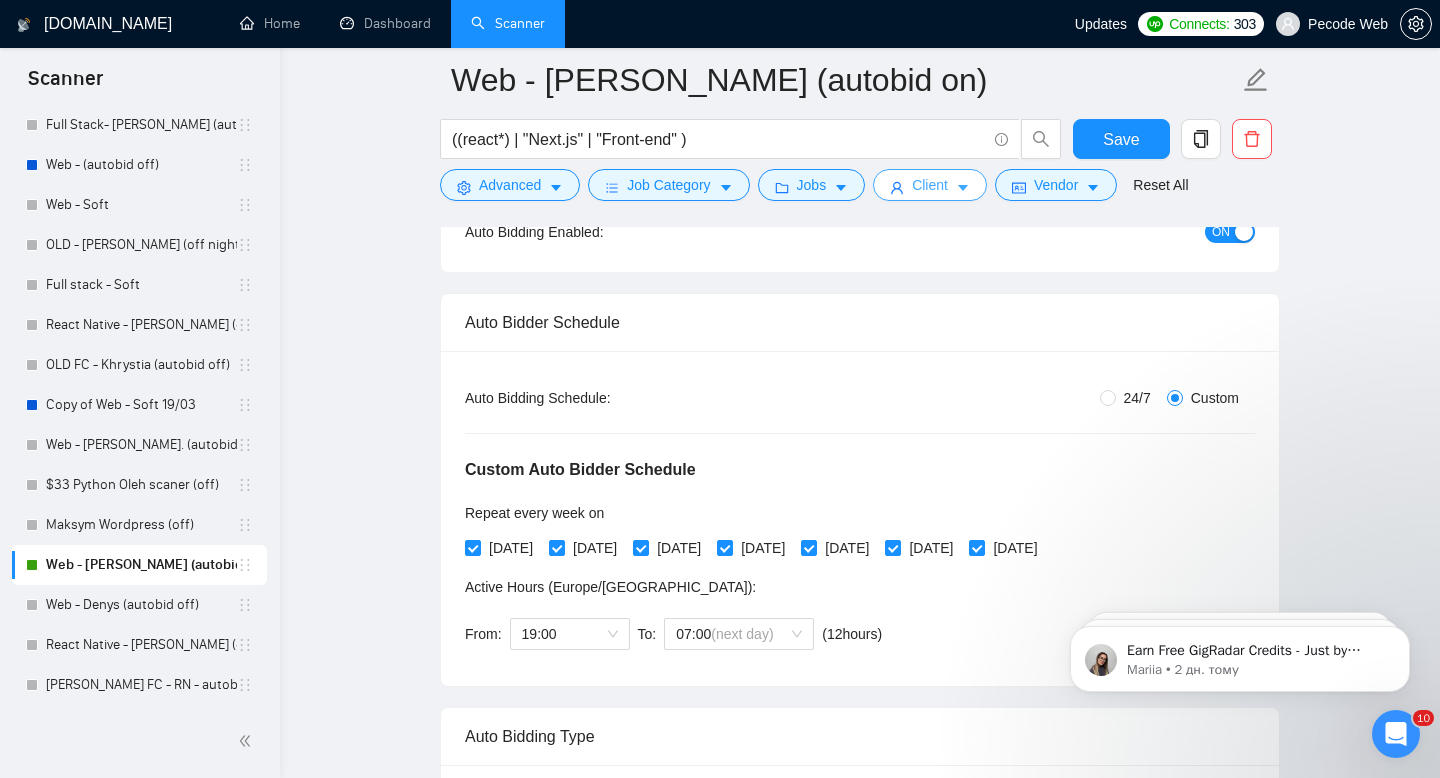 scroll, scrollTop: 122, scrollLeft: 0, axis: vertical 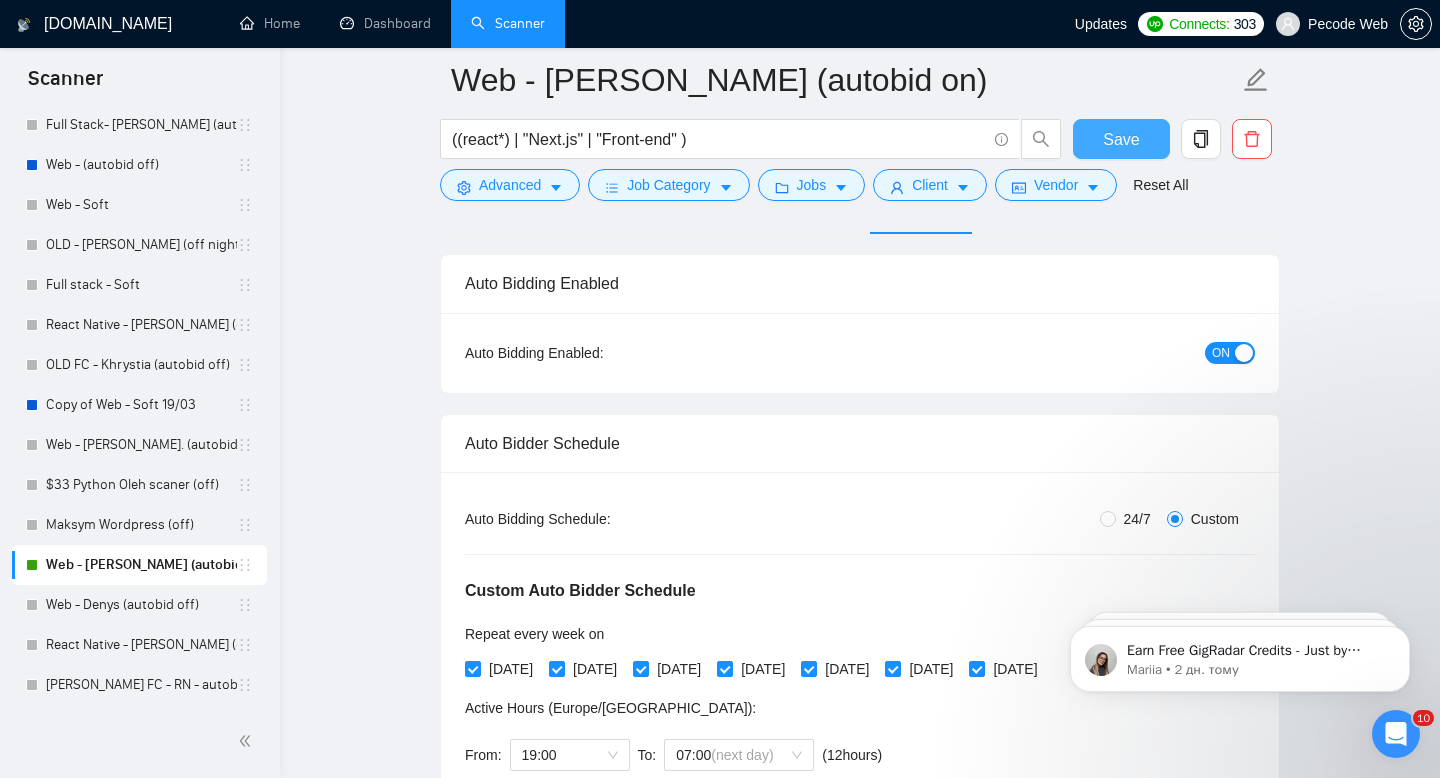 click on "Save" at bounding box center (1121, 139) 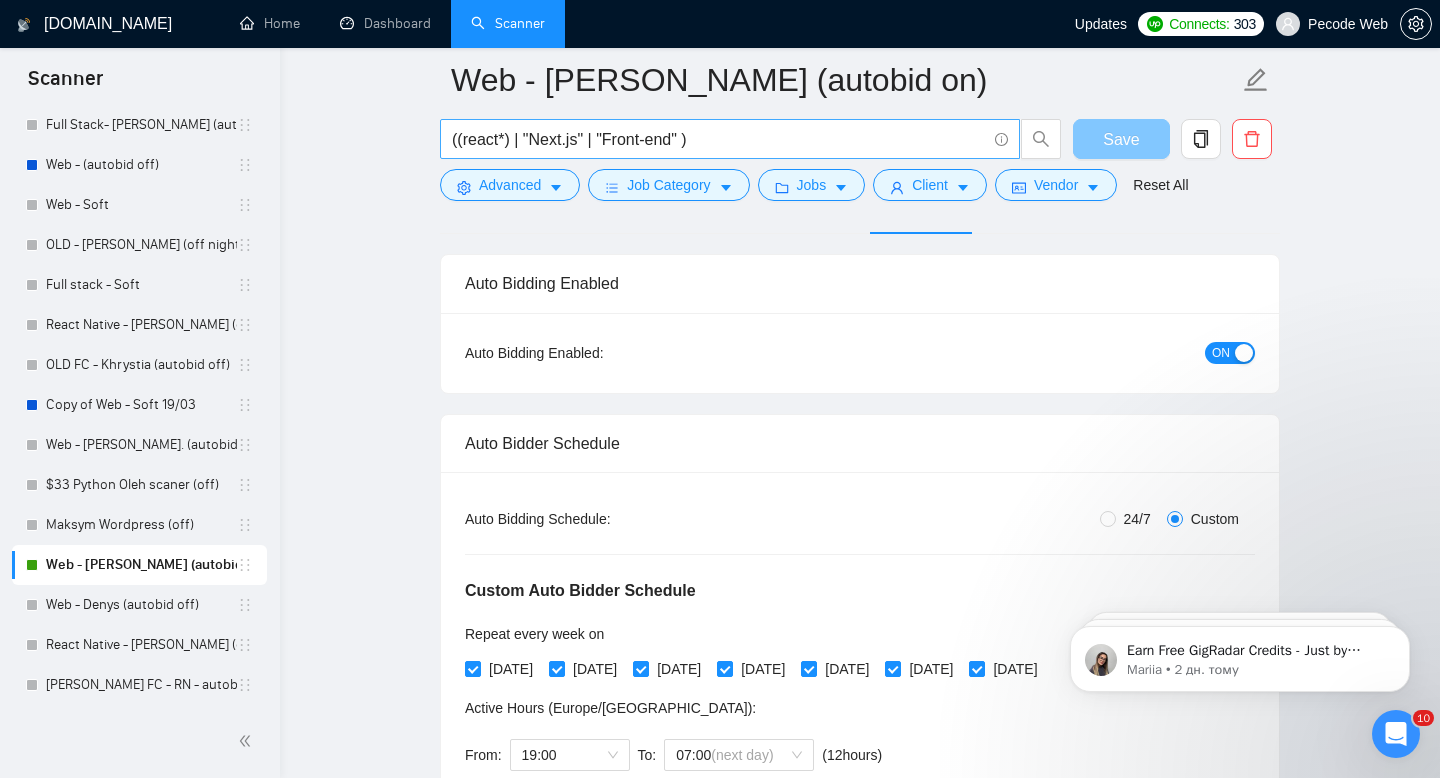 type 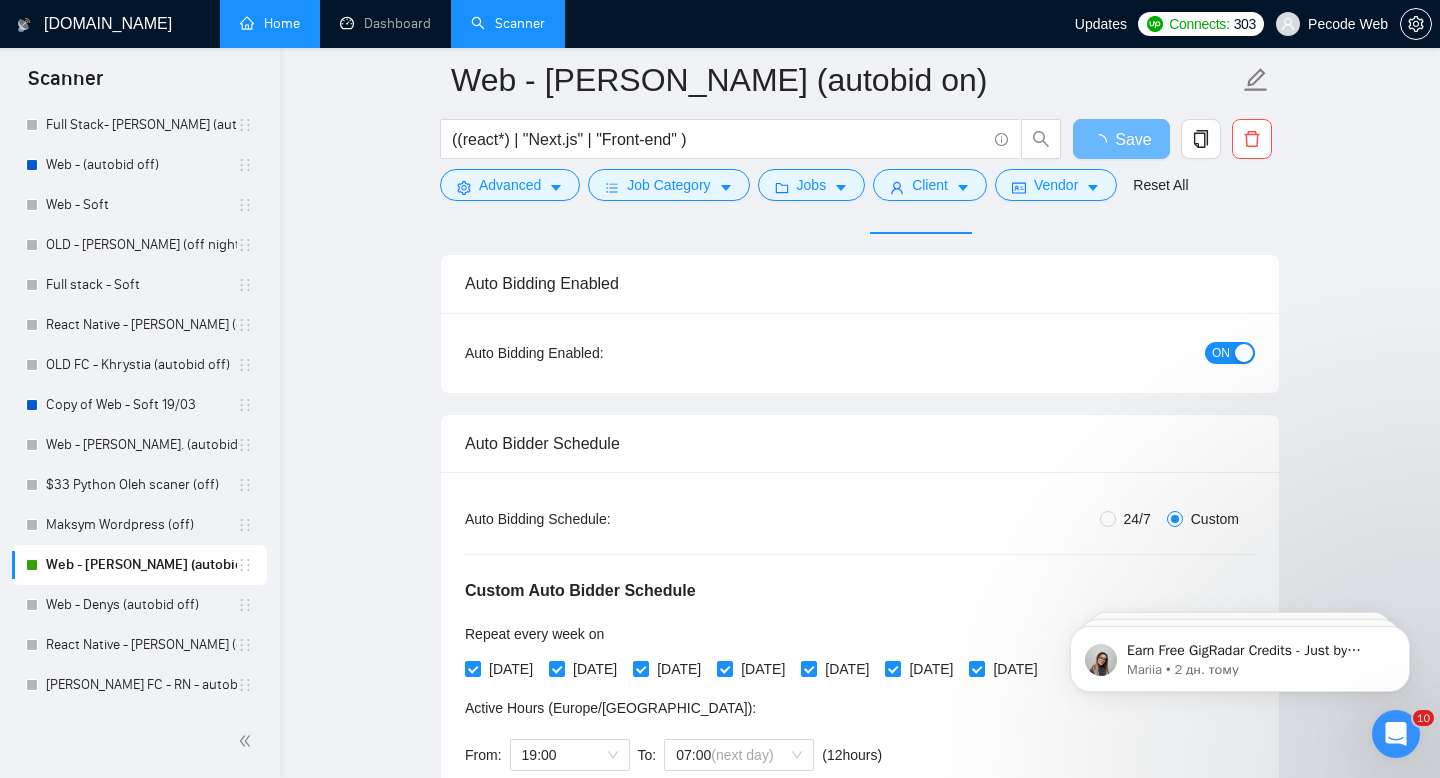 click on "Home" at bounding box center (270, 23) 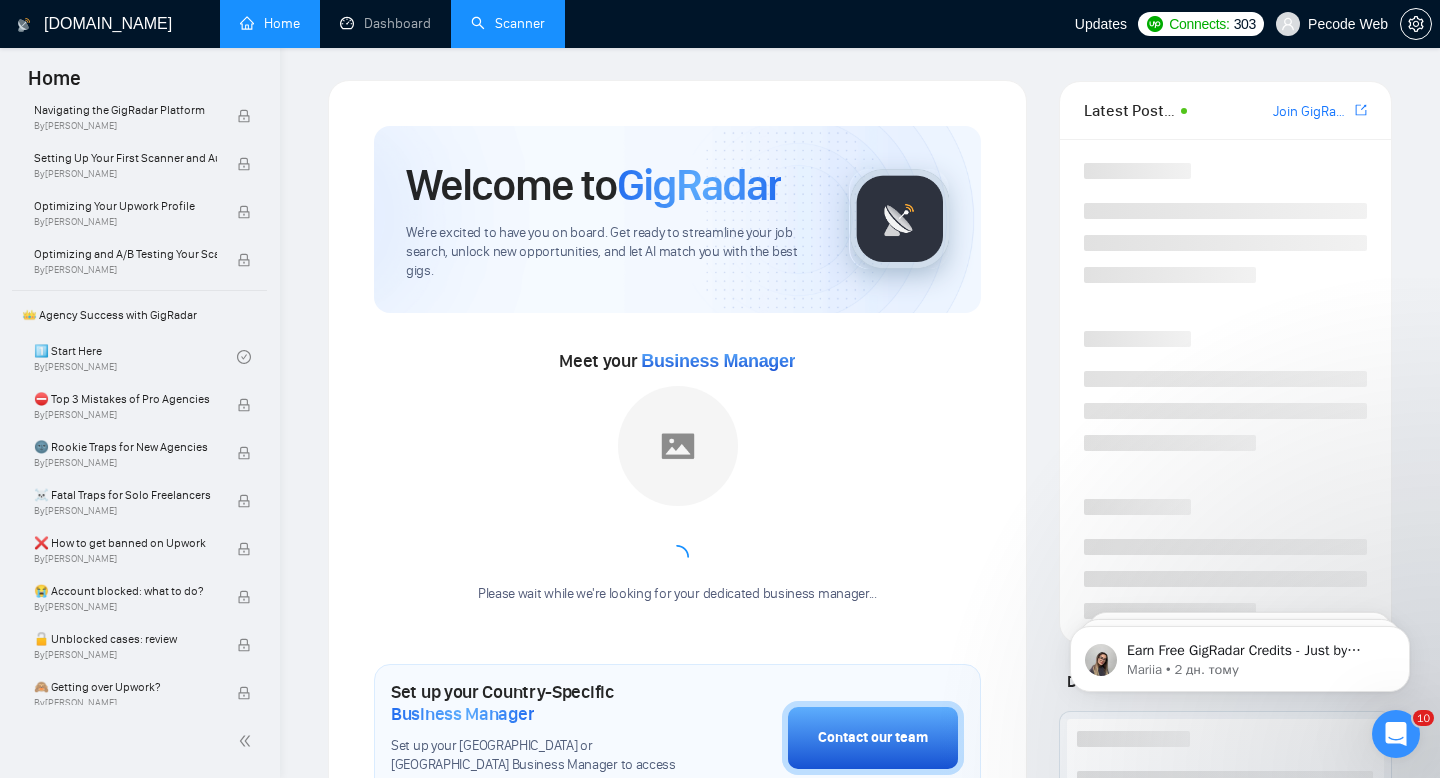 scroll, scrollTop: 0, scrollLeft: 0, axis: both 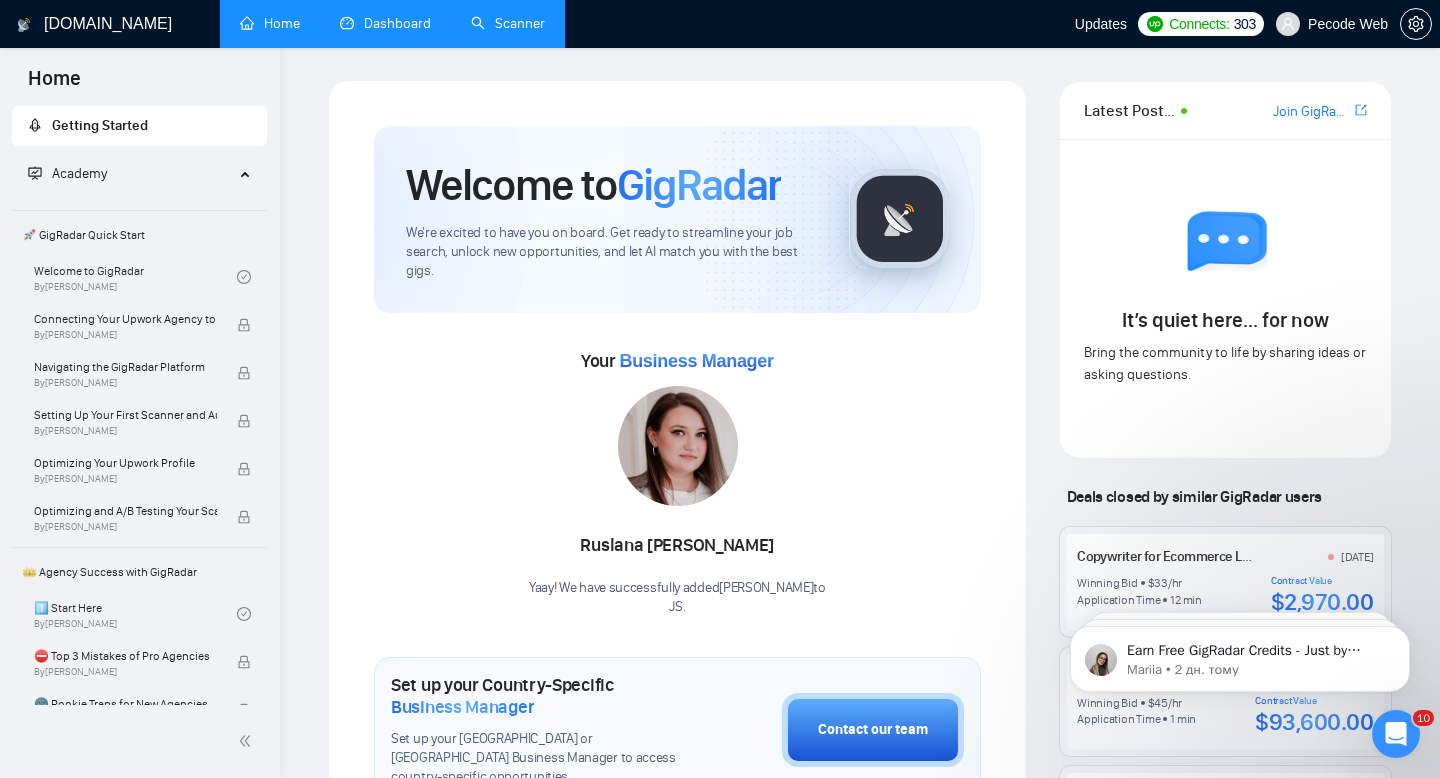click on "Dashboard" at bounding box center [385, 23] 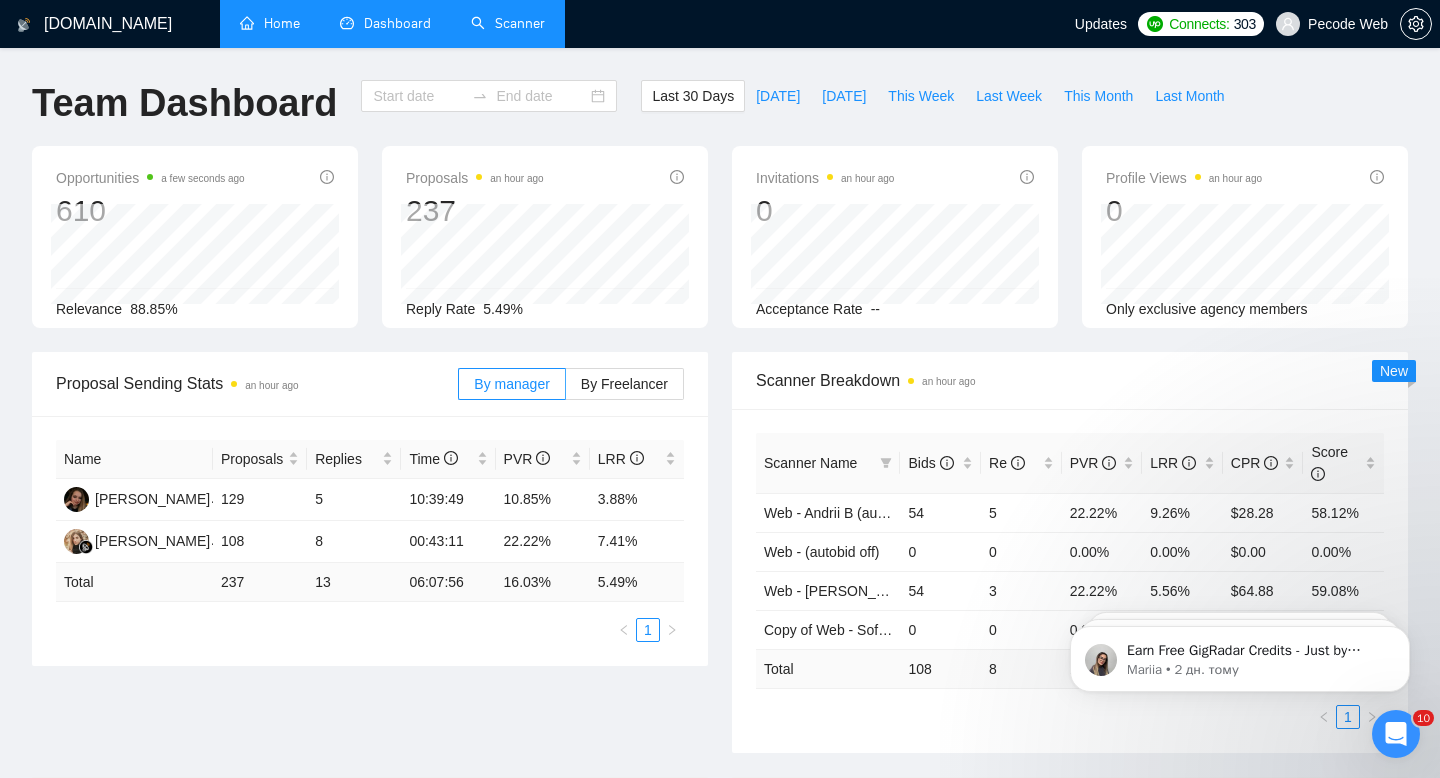 type on "[DATE]" 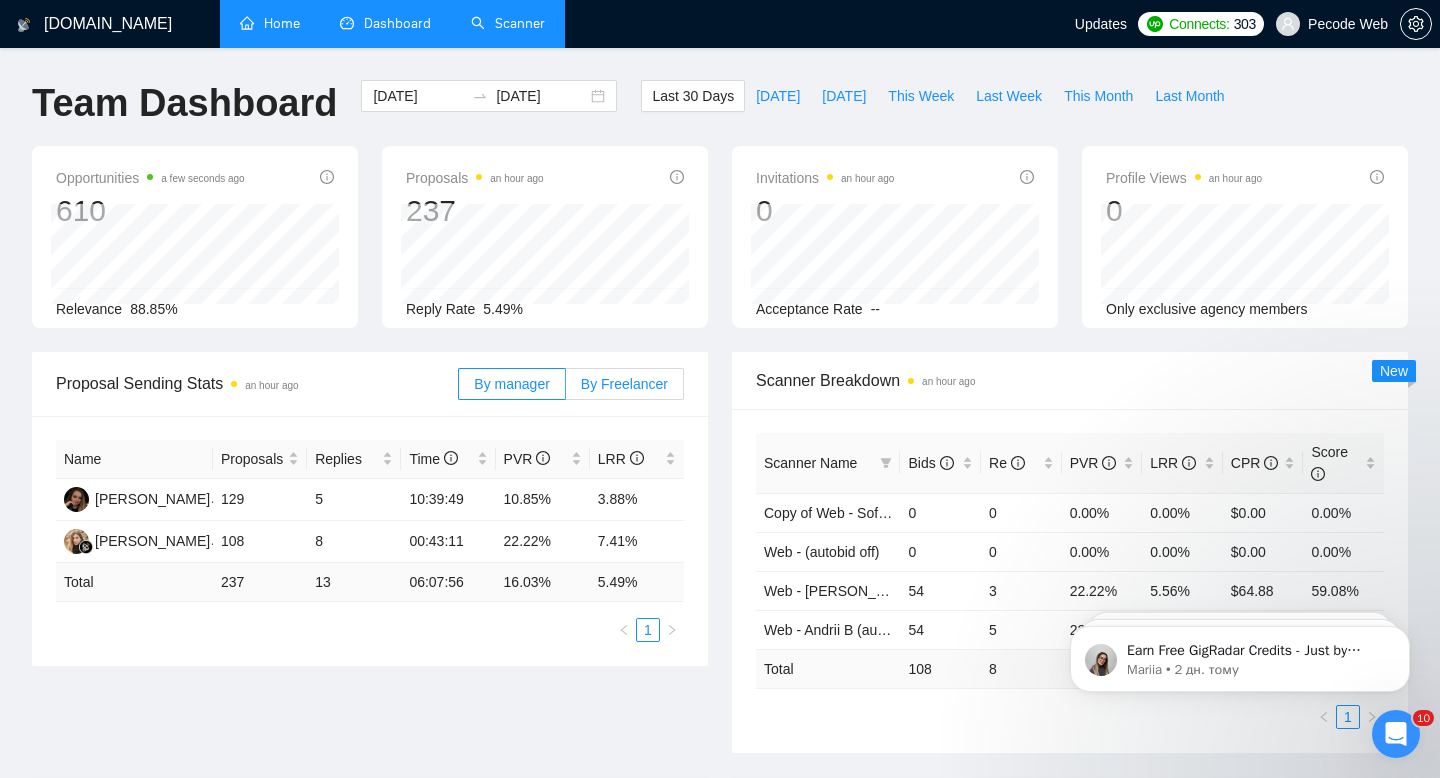 click on "By Freelancer" at bounding box center [624, 384] 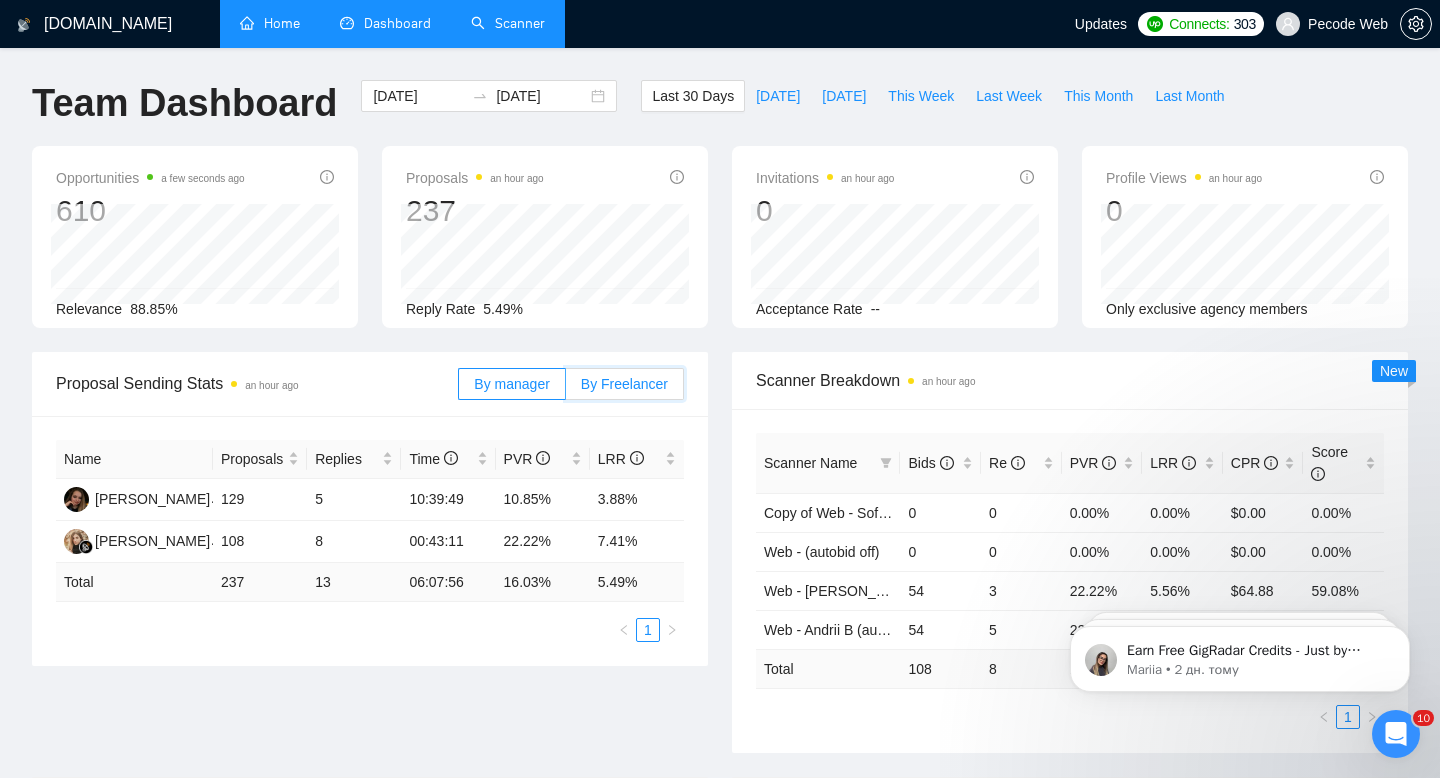 click on "By Freelancer" at bounding box center [566, 389] 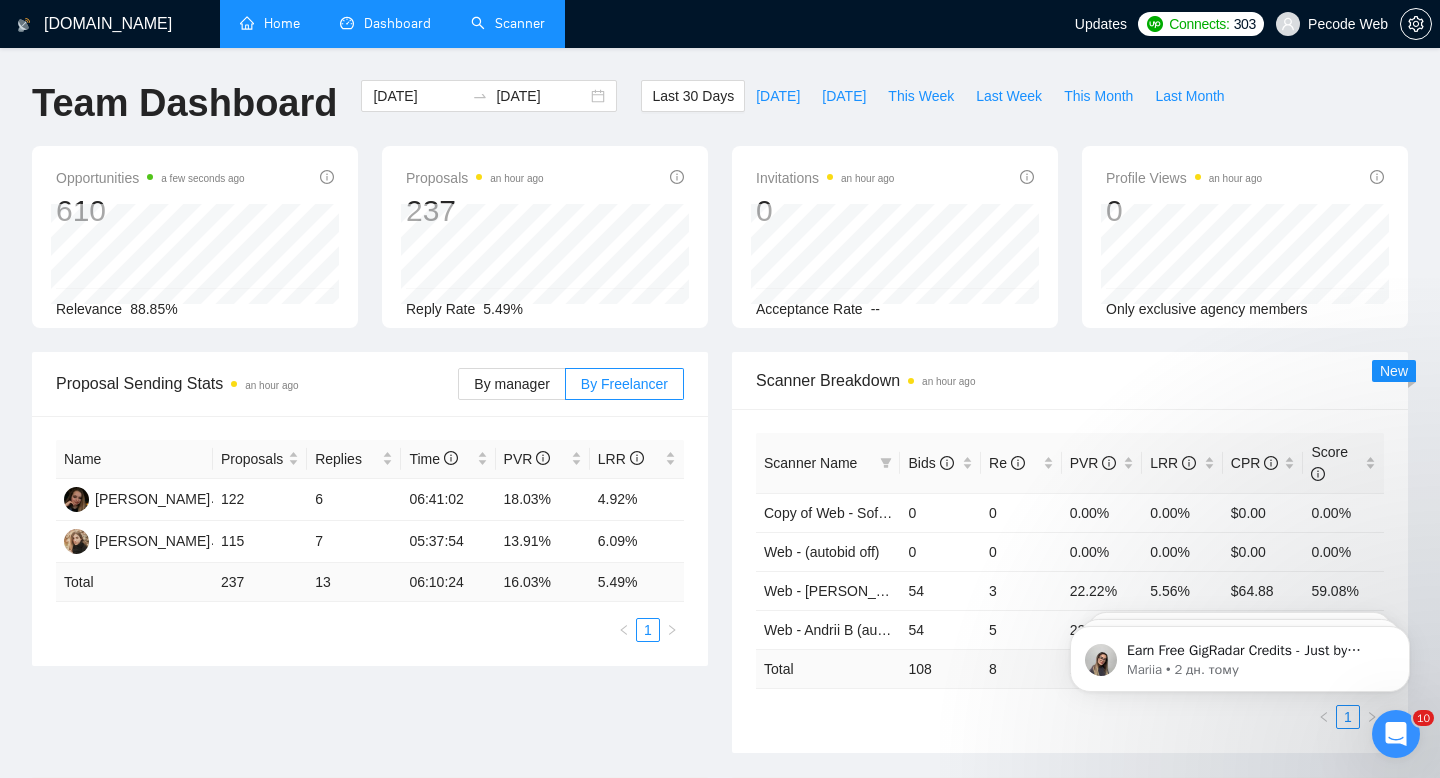 click on "Home" at bounding box center [270, 23] 